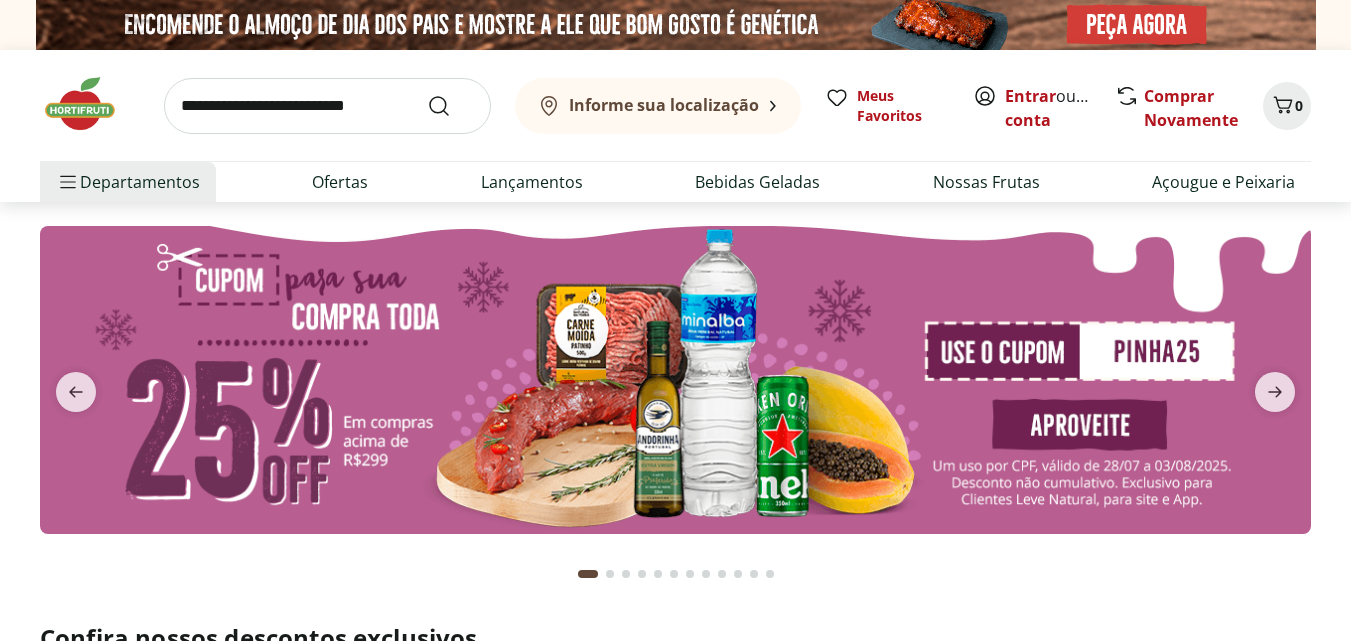 scroll, scrollTop: 0, scrollLeft: 0, axis: both 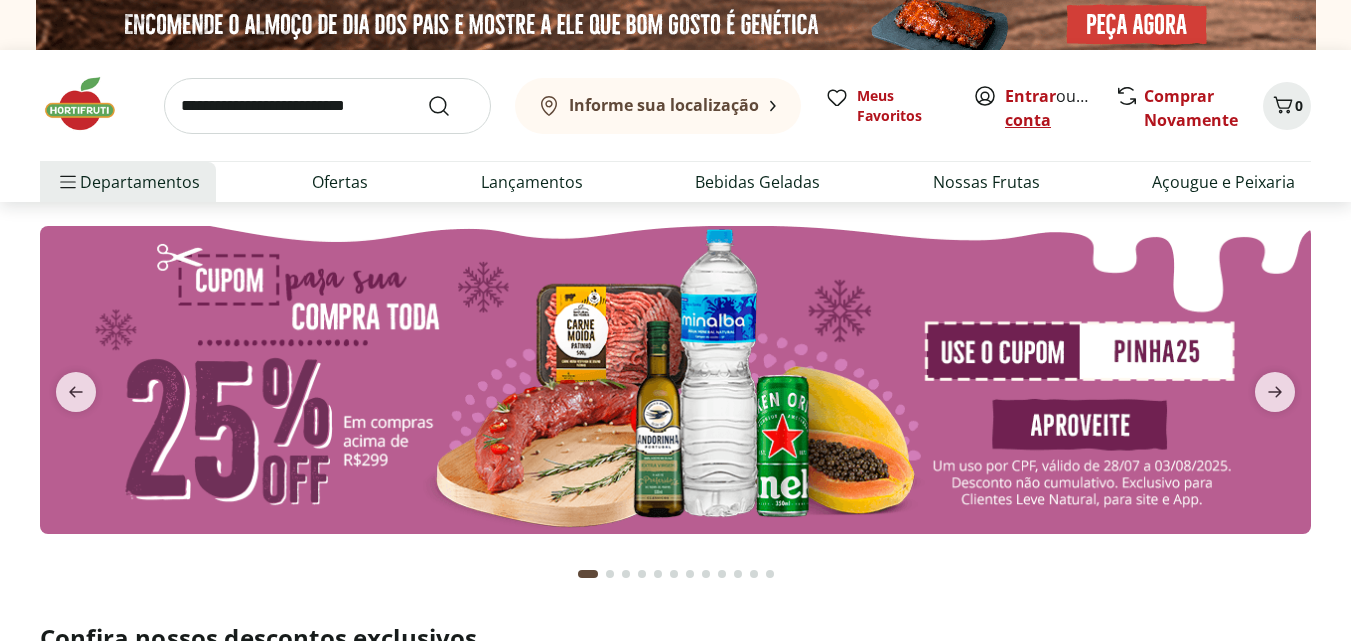 click on "Criar conta" at bounding box center [1060, 108] 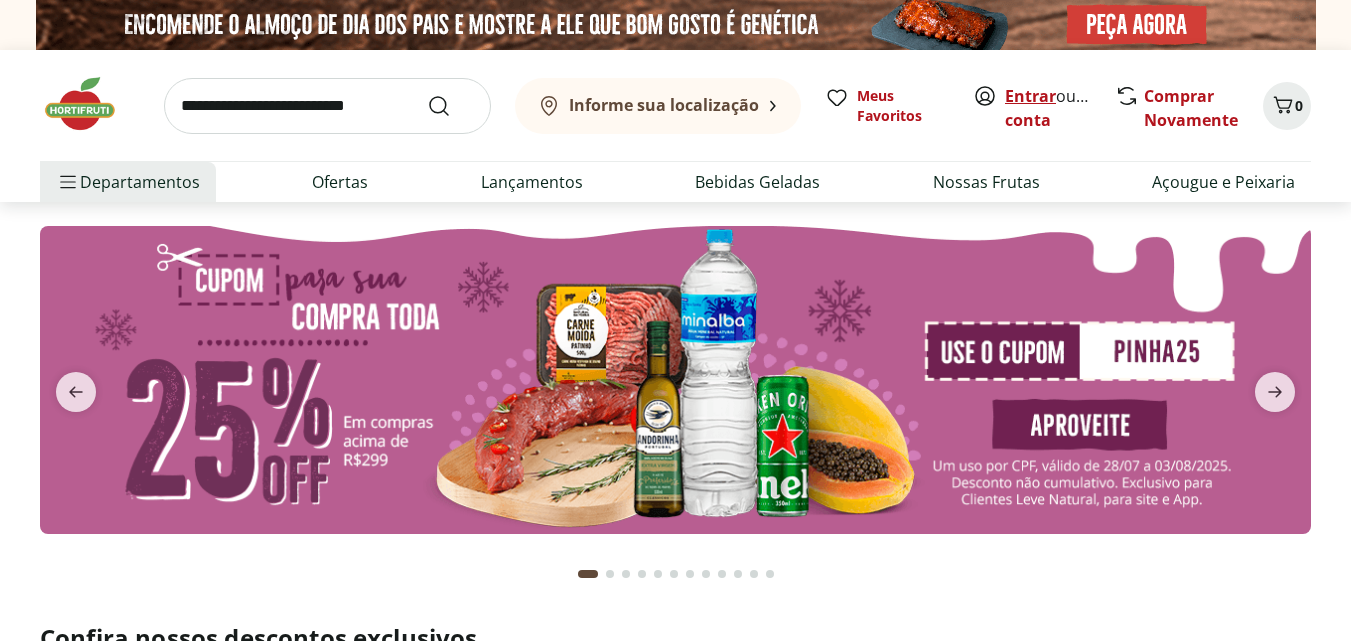 click on "Entrar" at bounding box center [1030, 96] 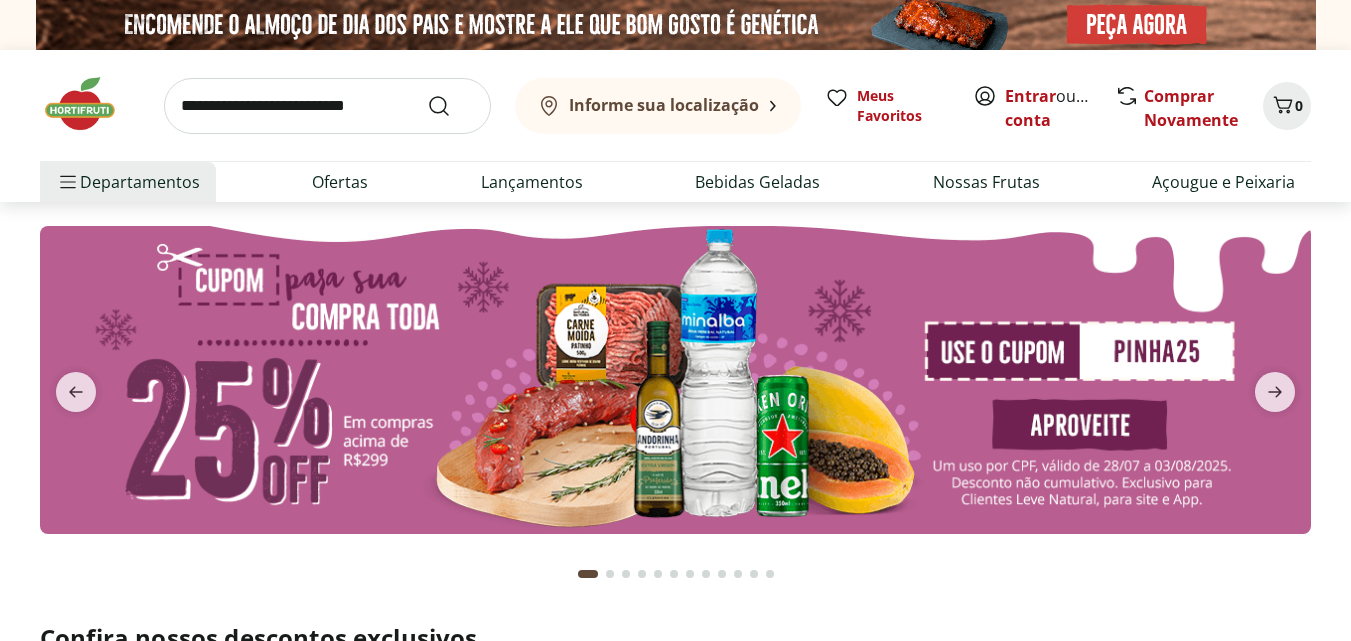 scroll, scrollTop: 0, scrollLeft: 0, axis: both 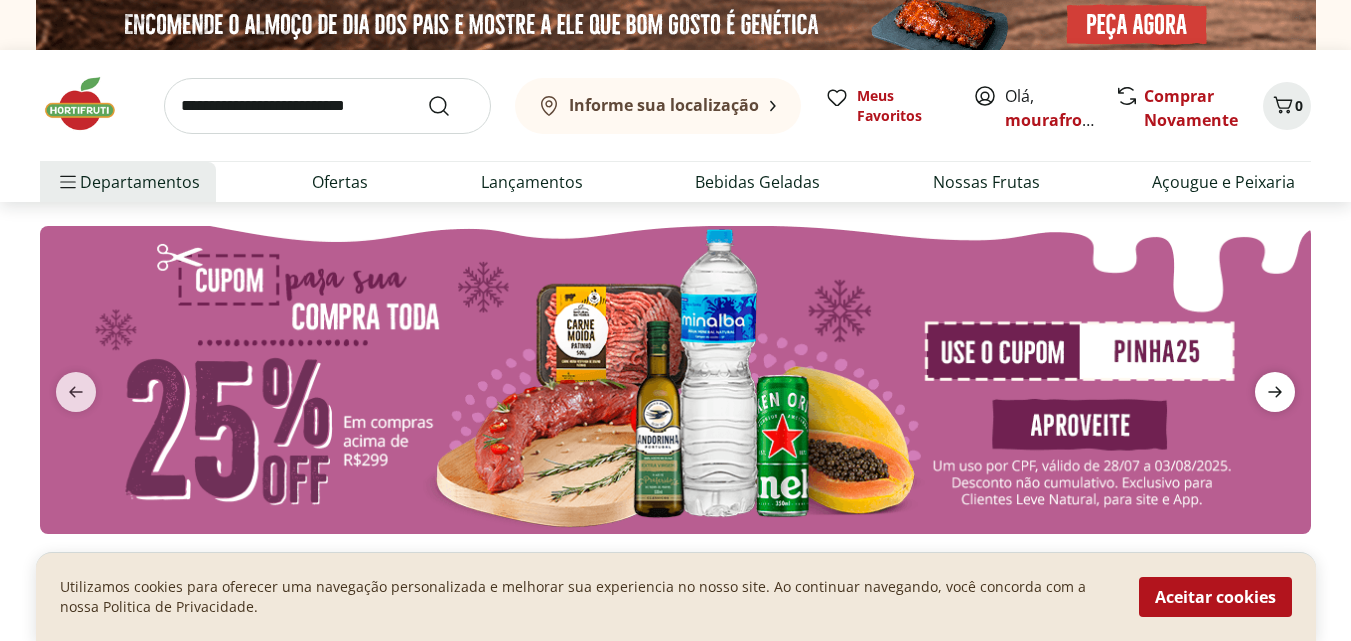 click 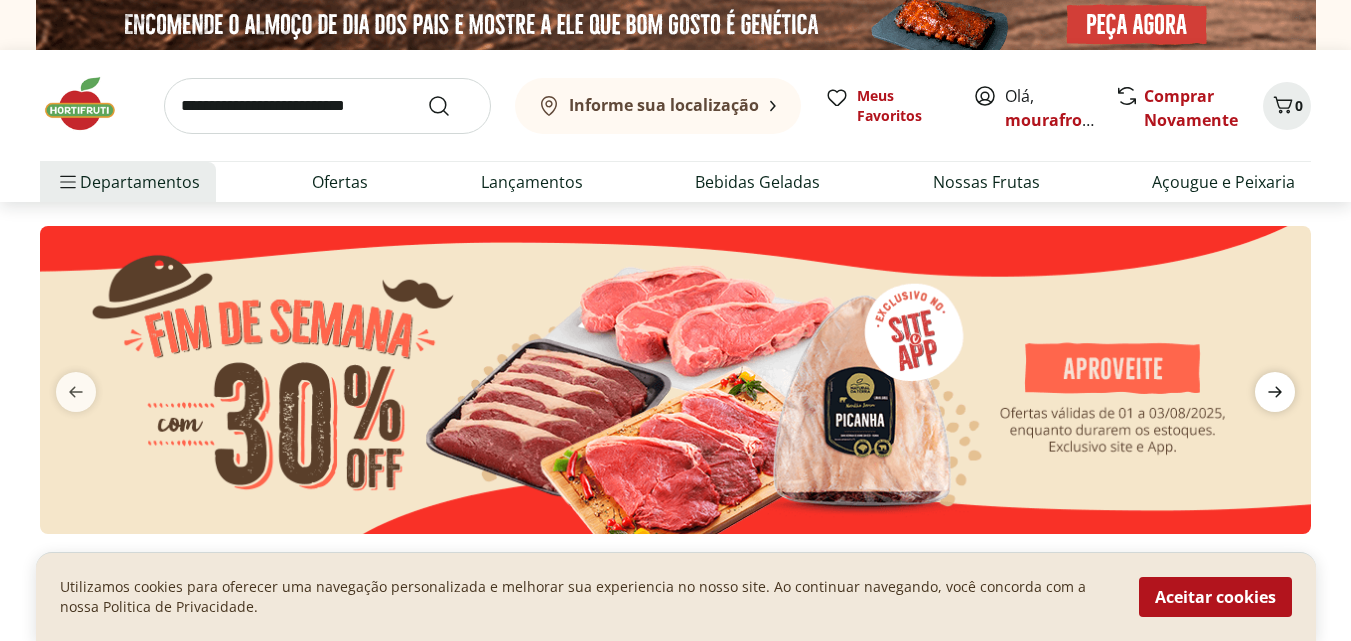 click 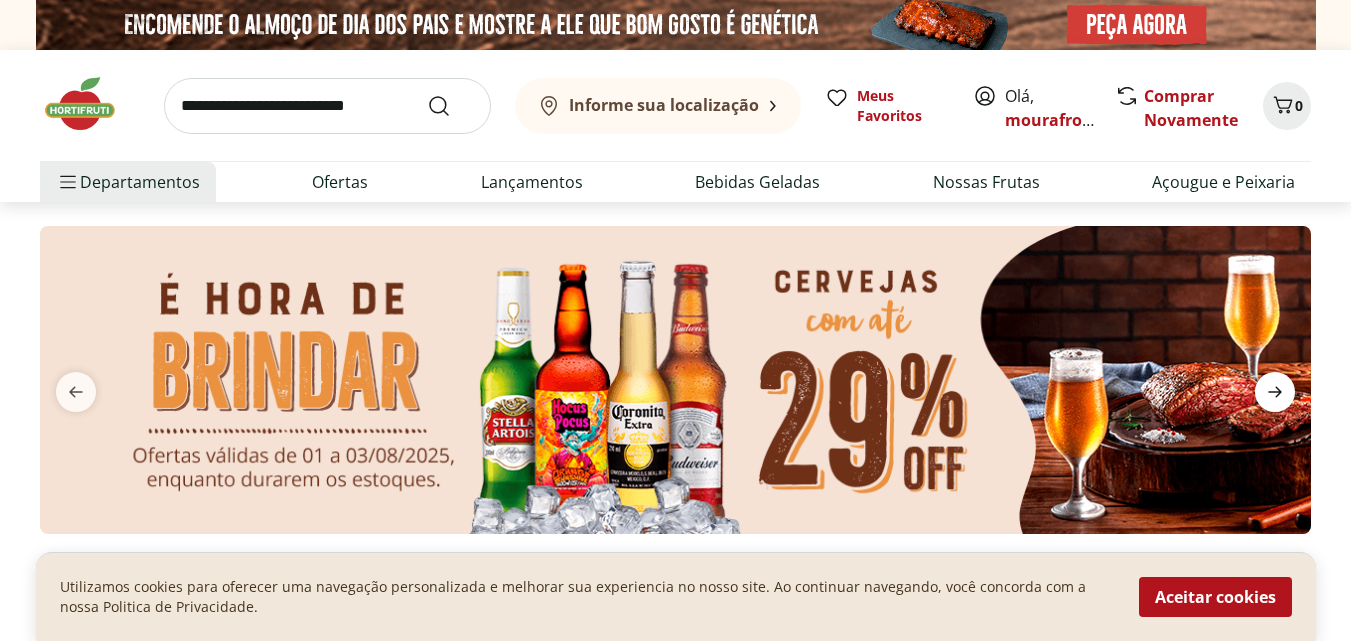 click 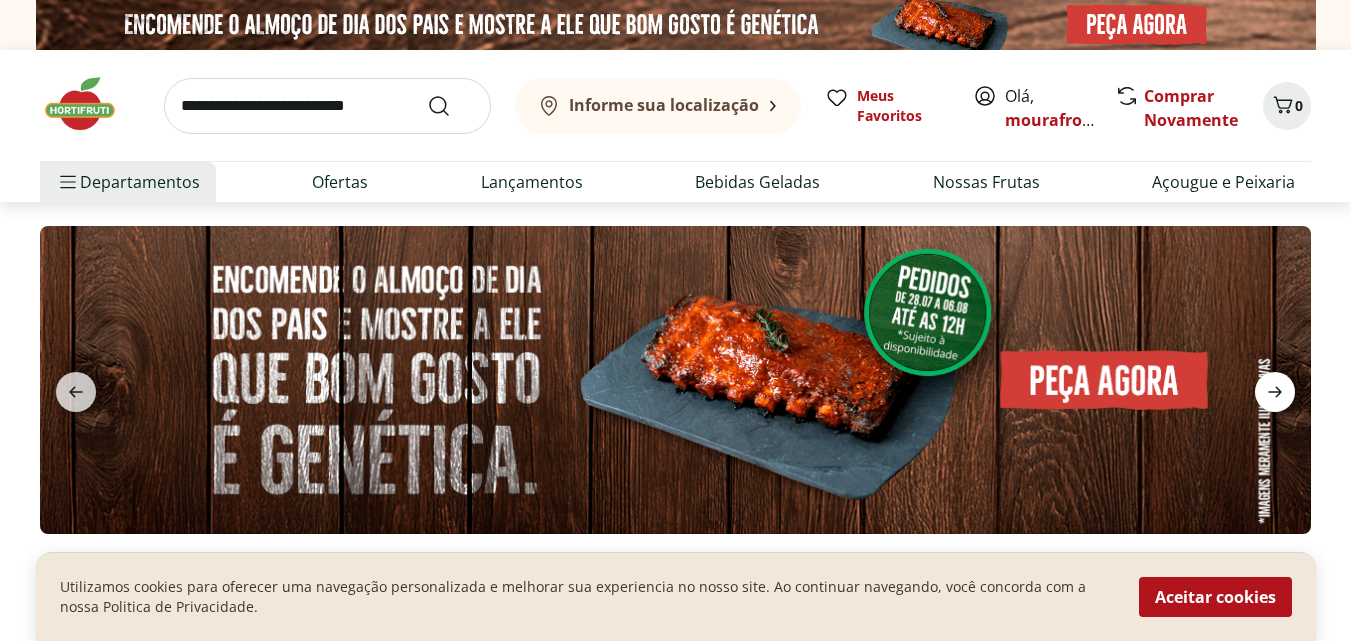 click 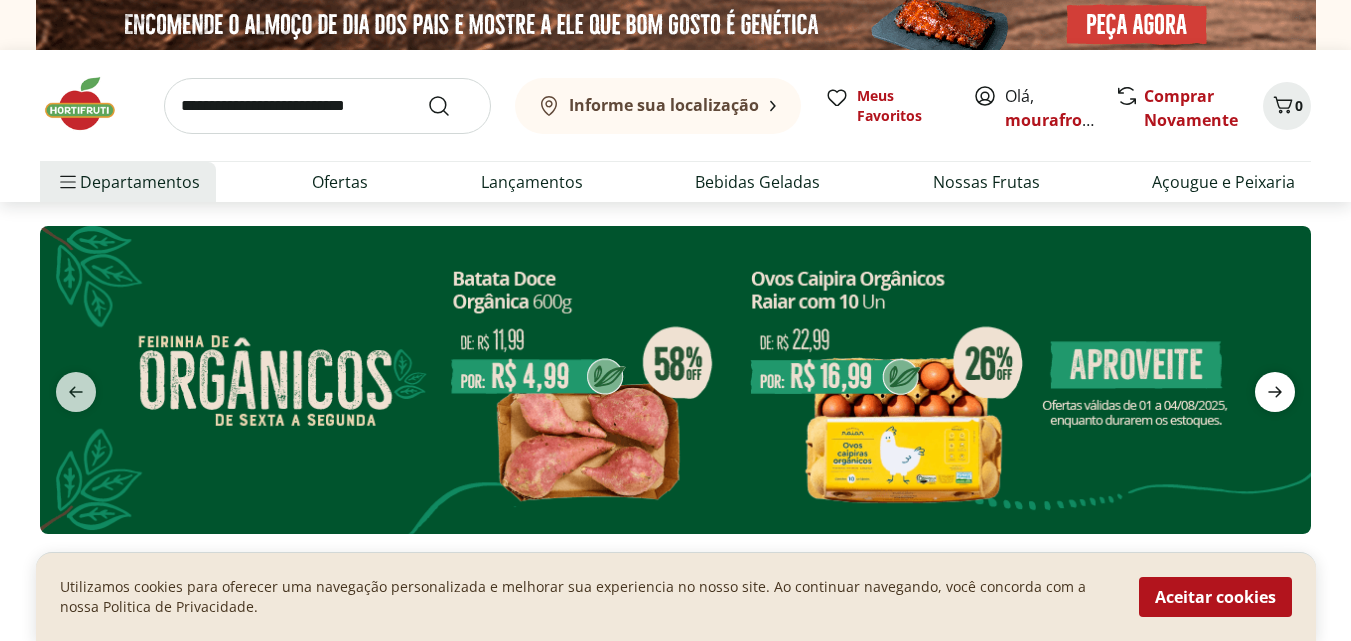 click 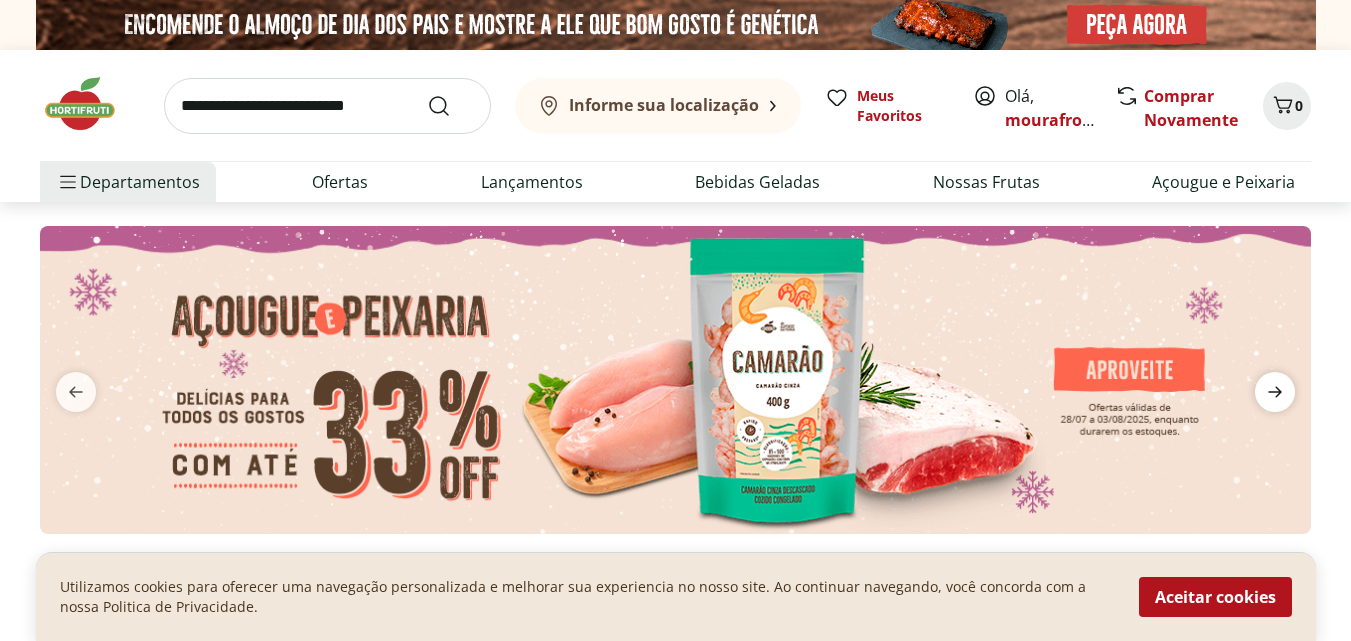 click 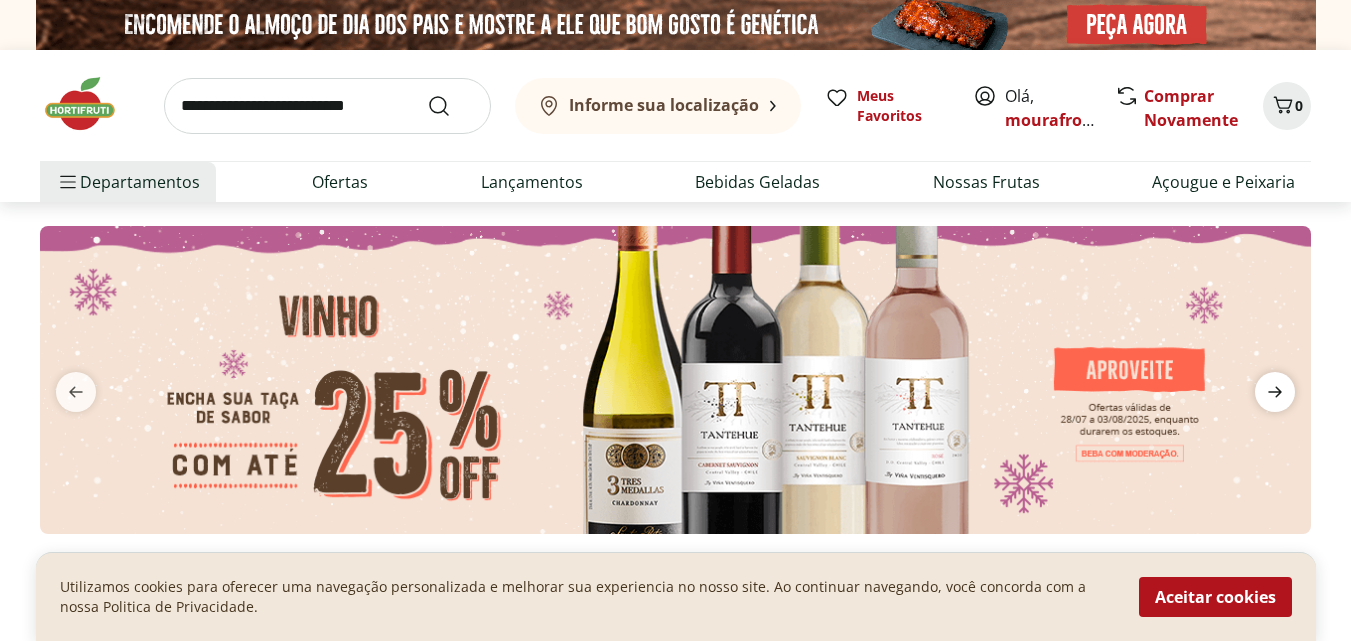 click 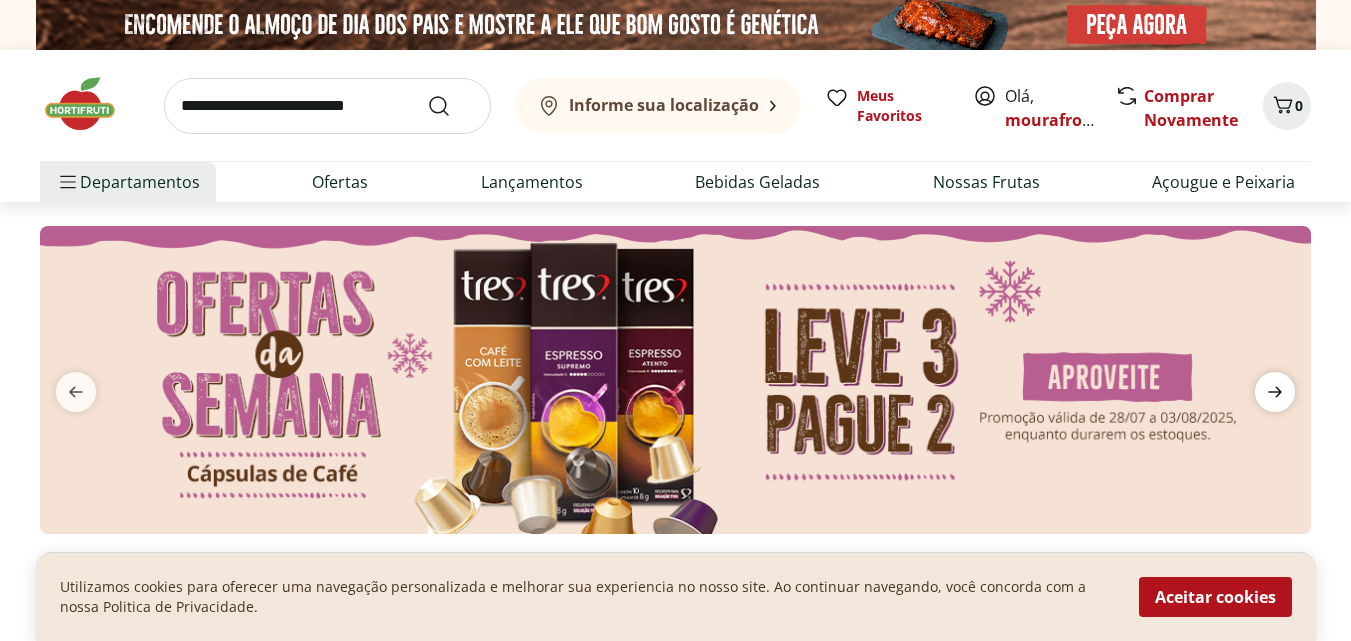 click 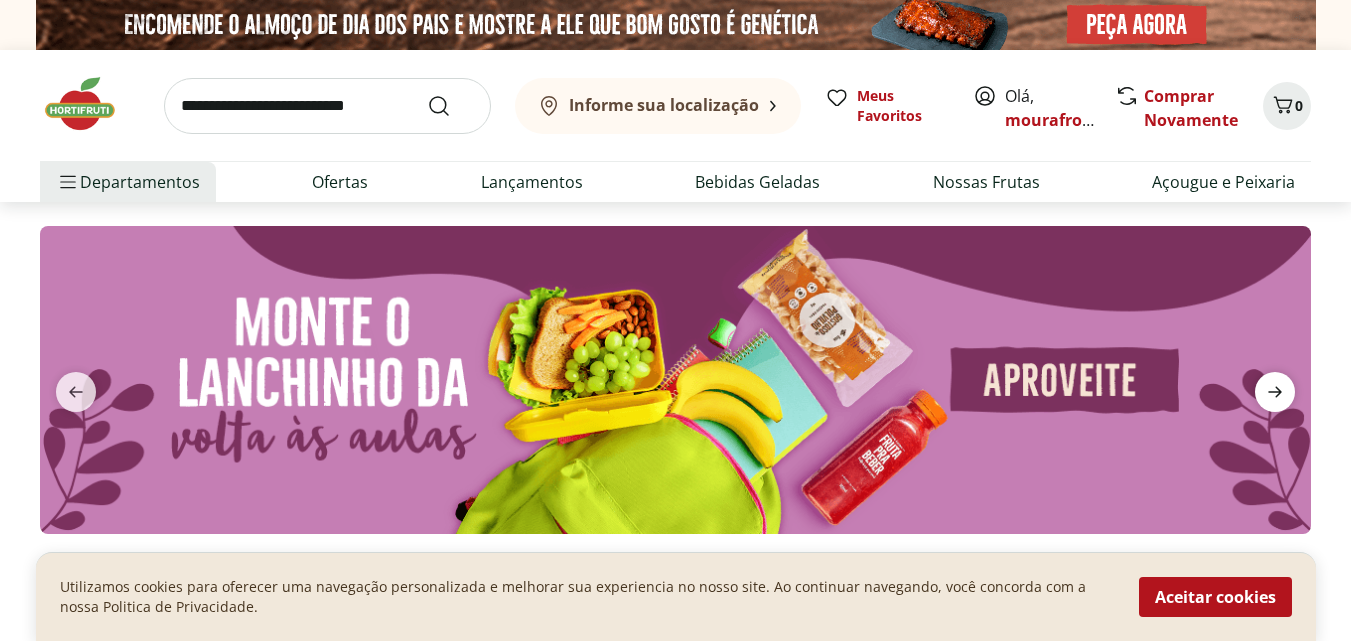 click 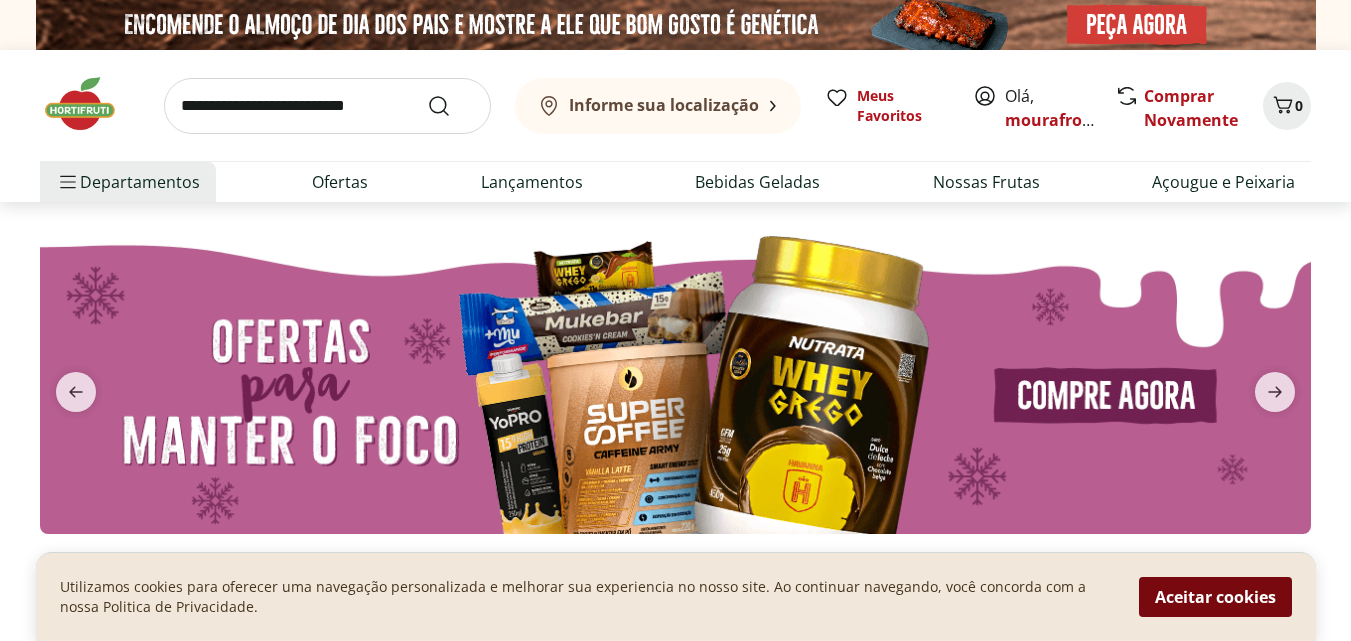 click on "Aceitar cookies" at bounding box center [1215, 597] 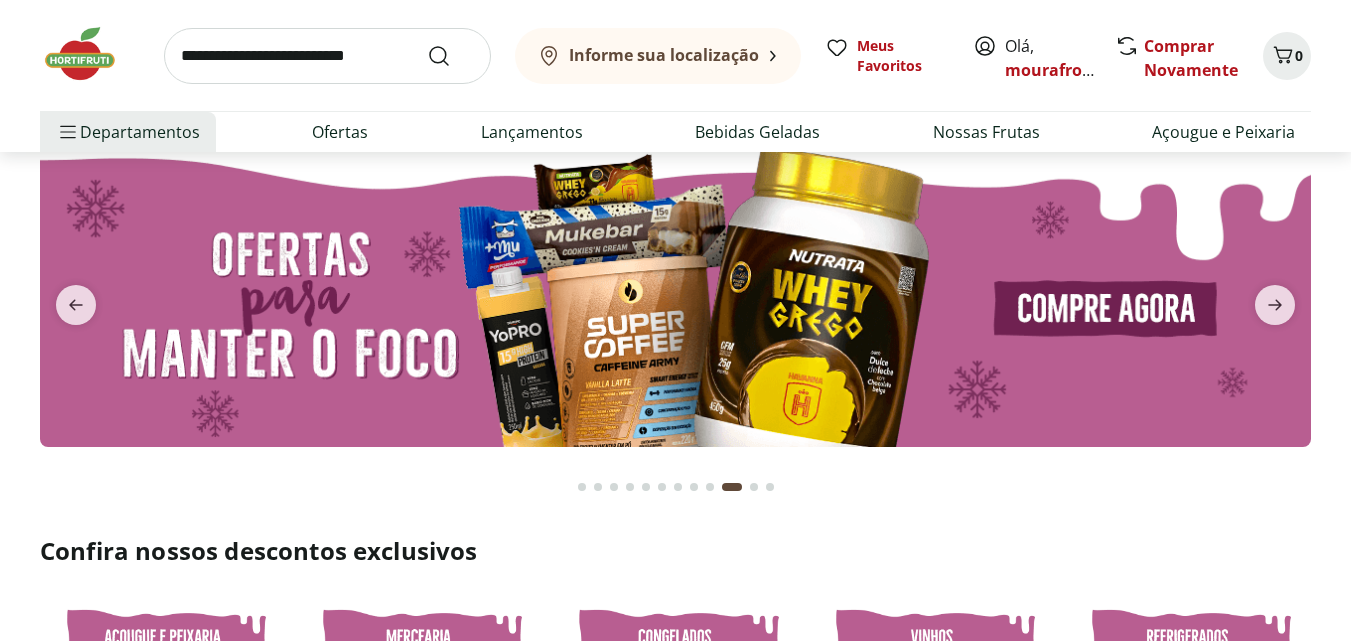 scroll, scrollTop: 100, scrollLeft: 0, axis: vertical 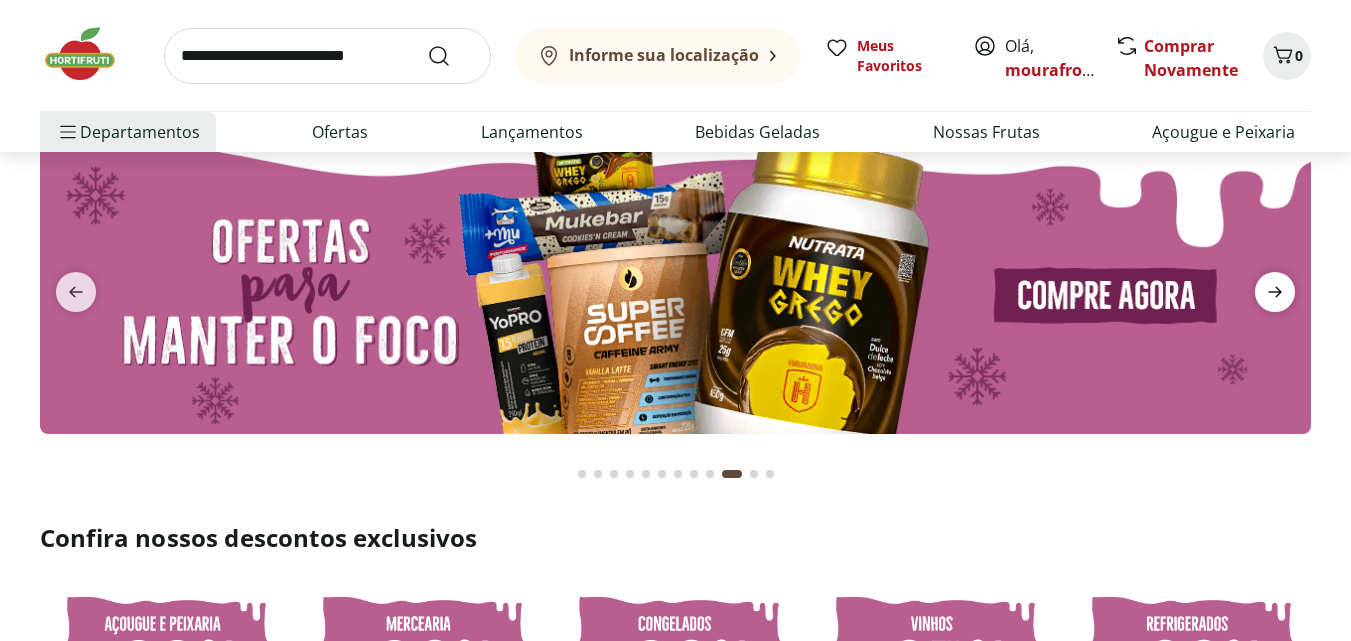 click 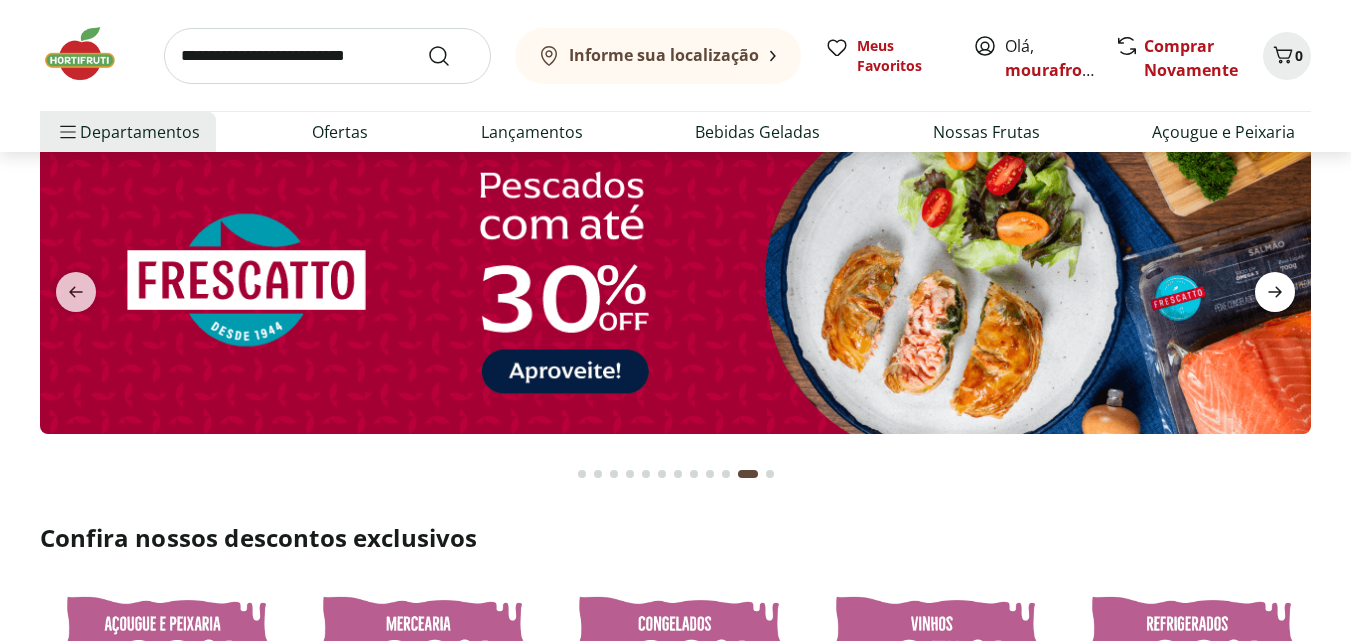 click 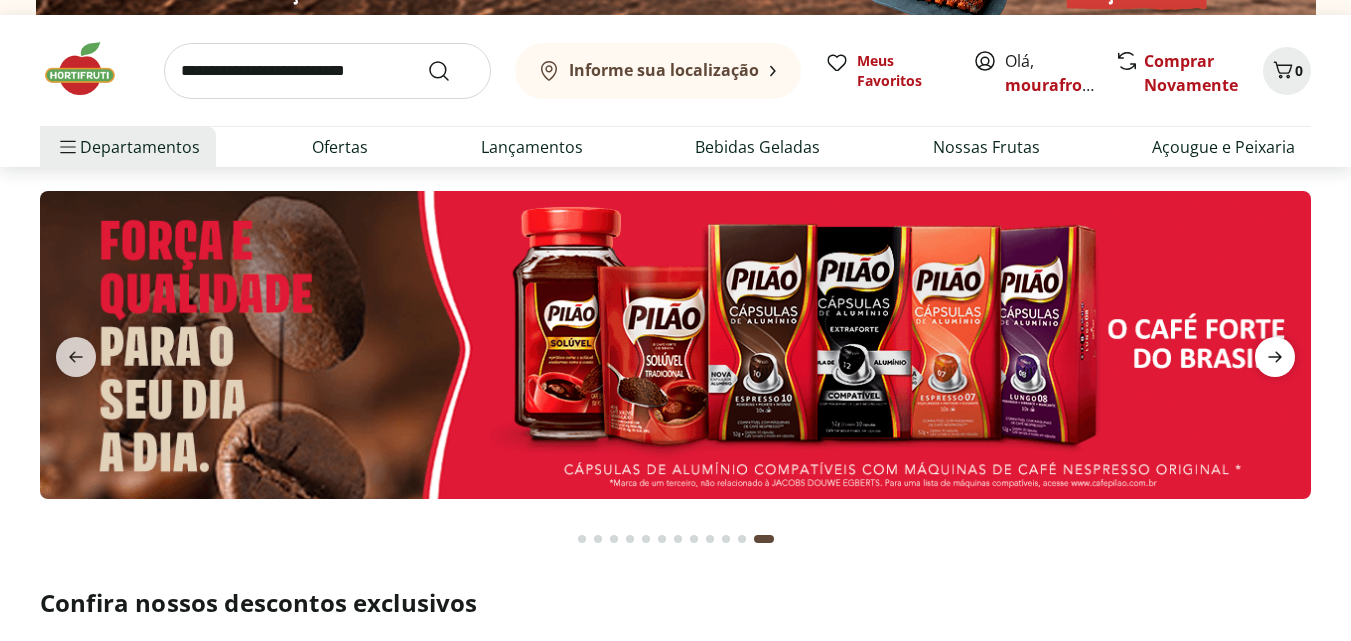 scroll, scrollTop: 0, scrollLeft: 0, axis: both 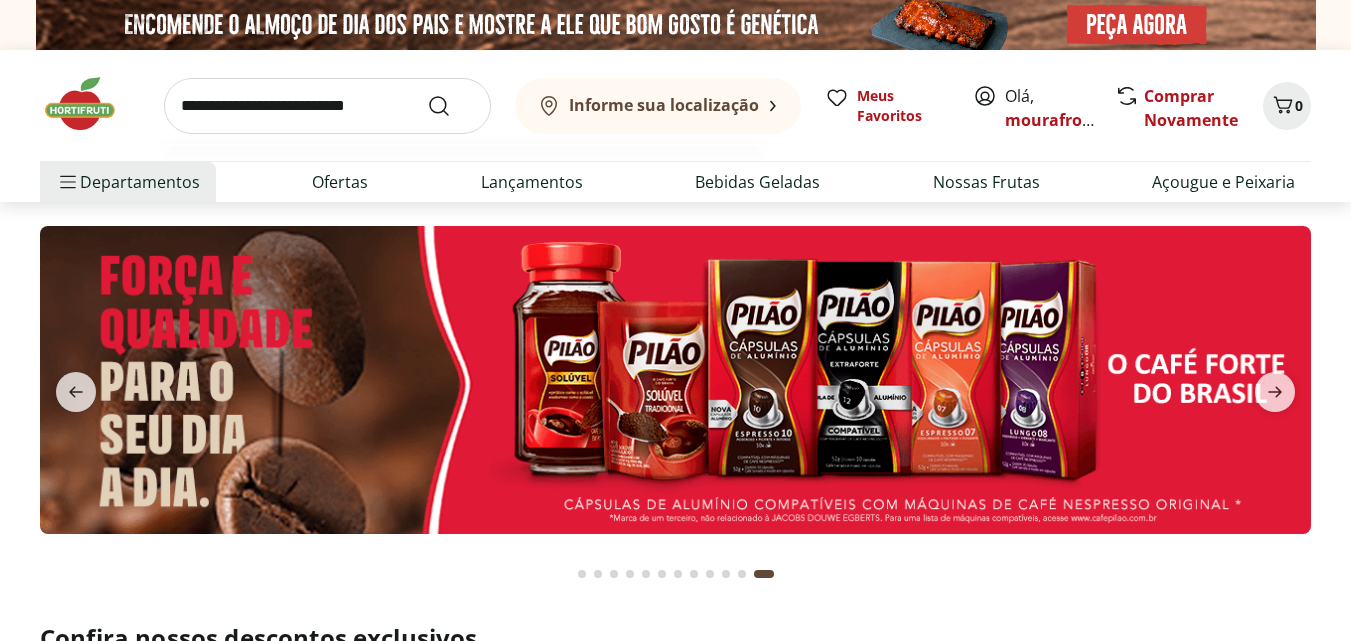 click at bounding box center (327, 106) 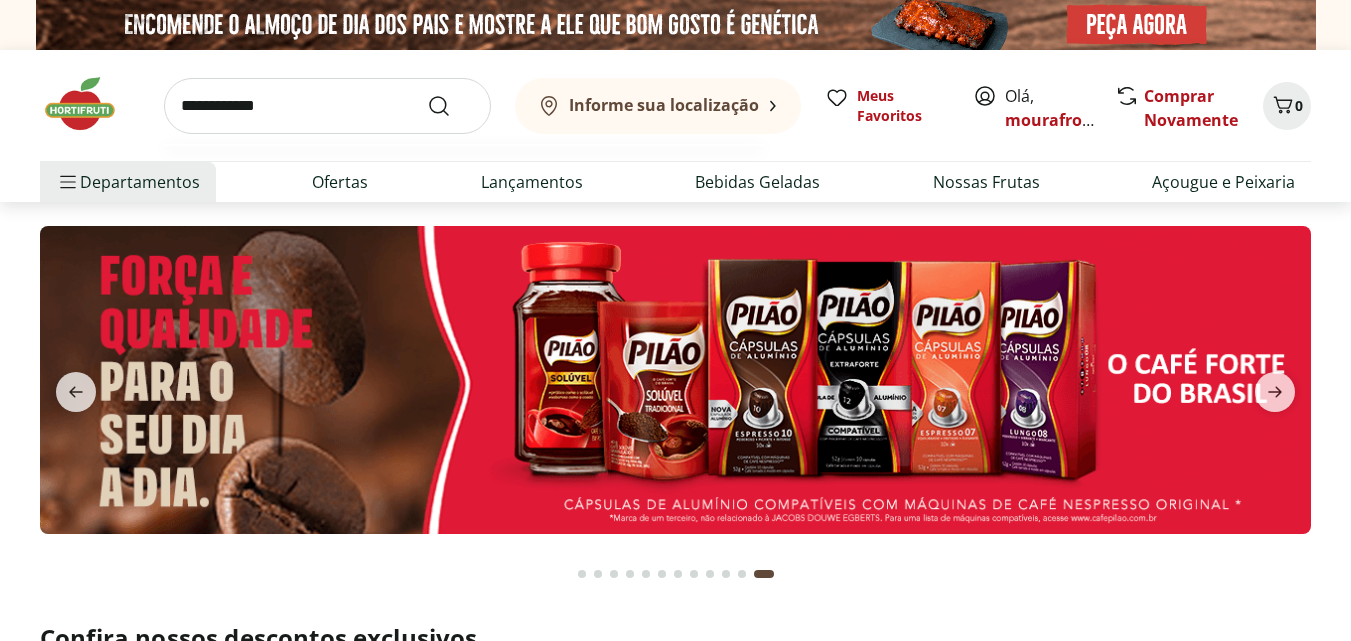 type on "**********" 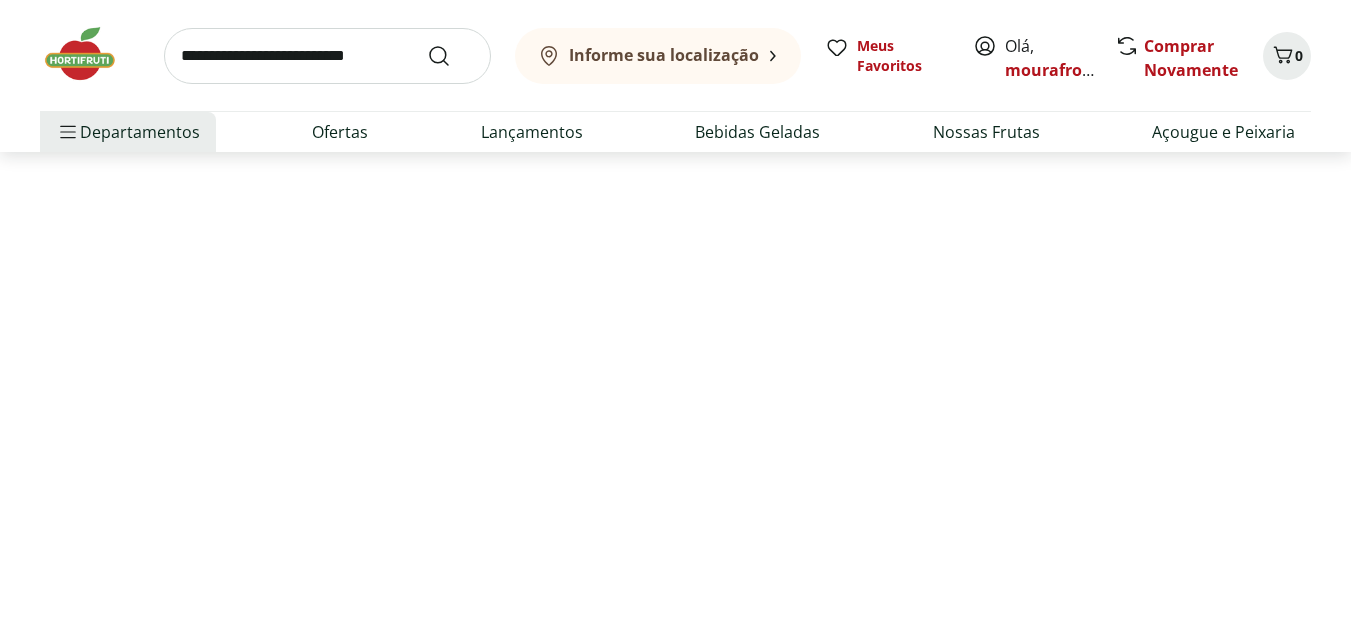 scroll, scrollTop: 200, scrollLeft: 0, axis: vertical 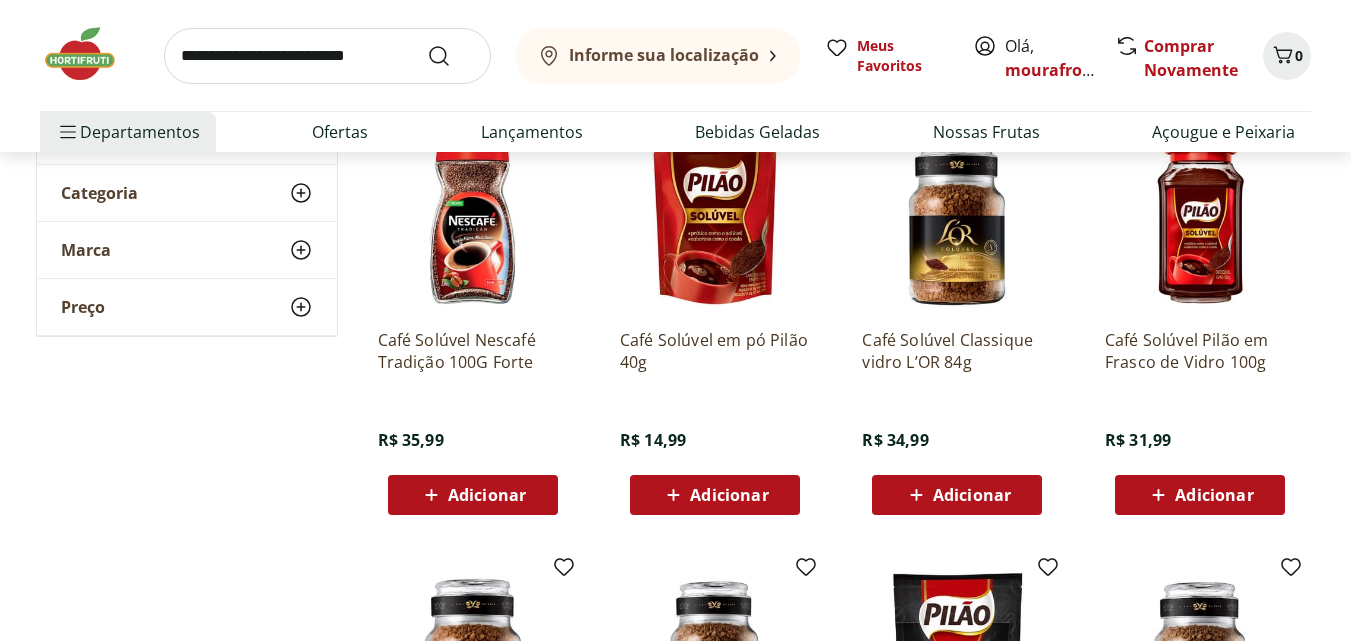 click on "Adicionar" at bounding box center (972, 495) 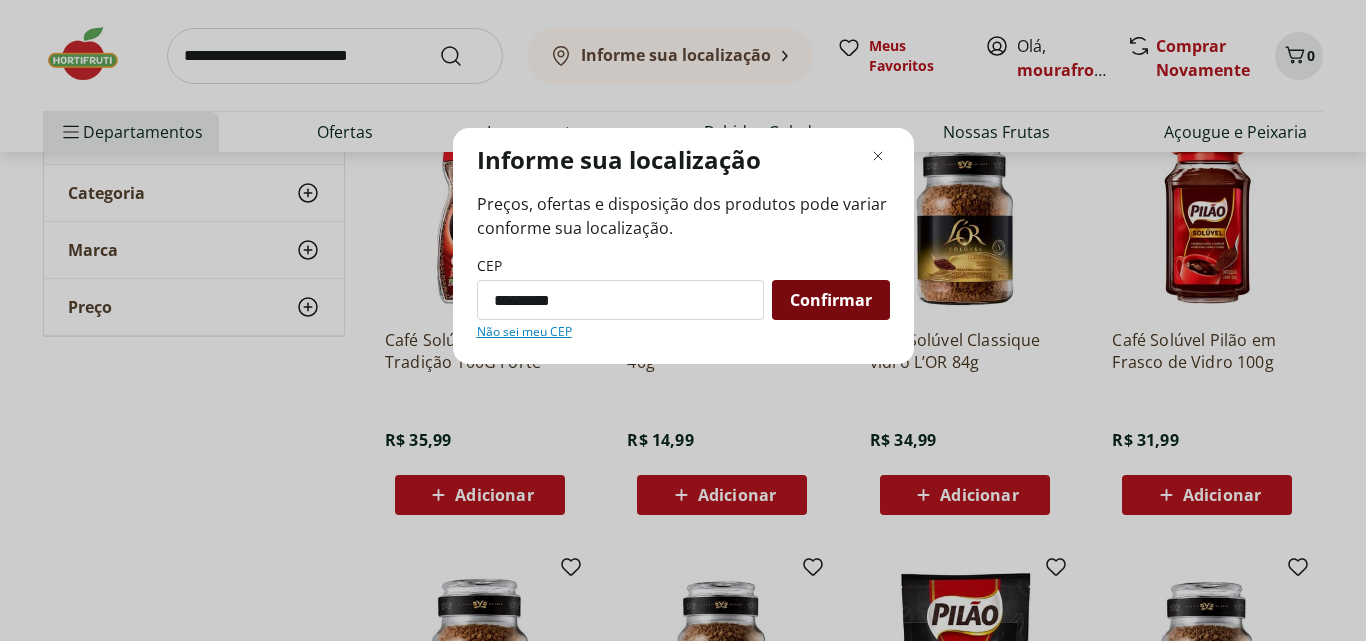 type on "*********" 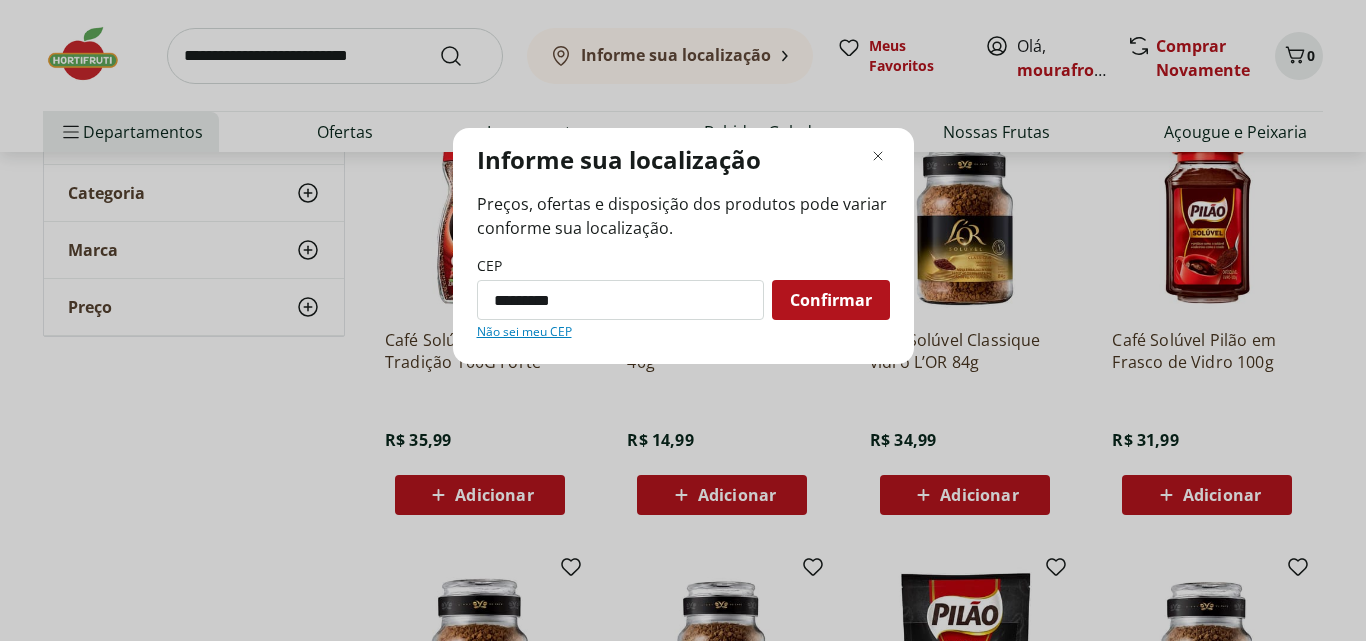 click on "Confirmar" at bounding box center (831, 300) 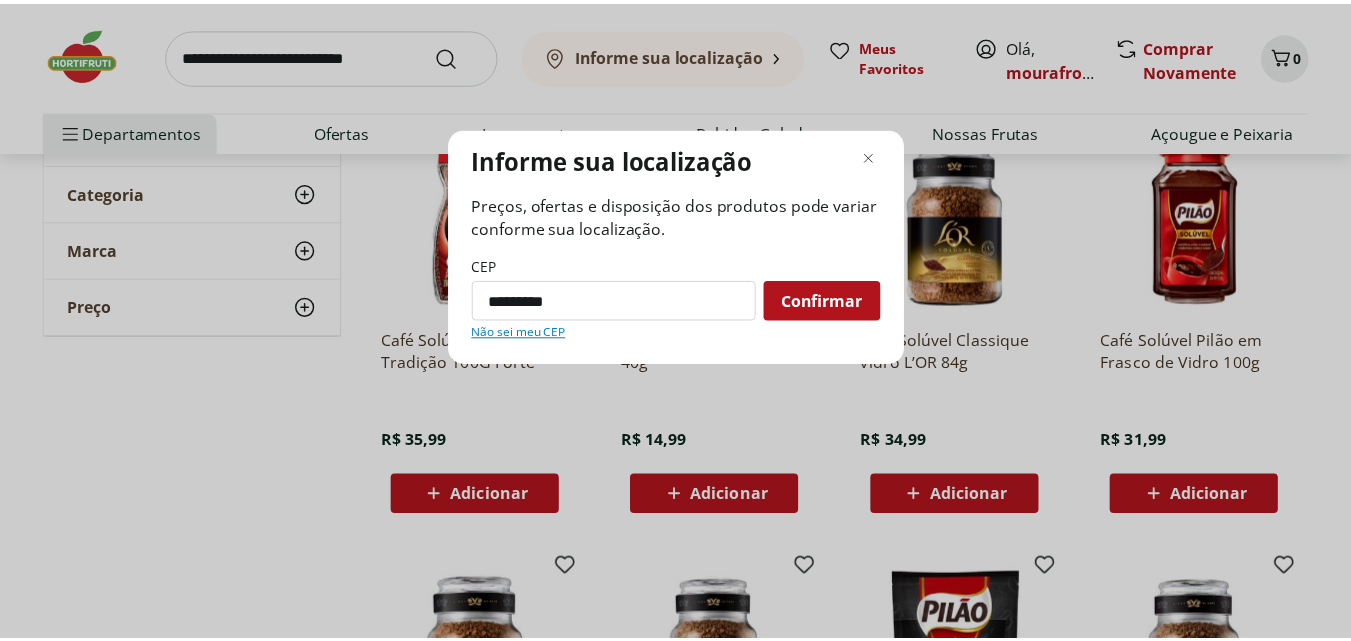 scroll, scrollTop: 98, scrollLeft: 0, axis: vertical 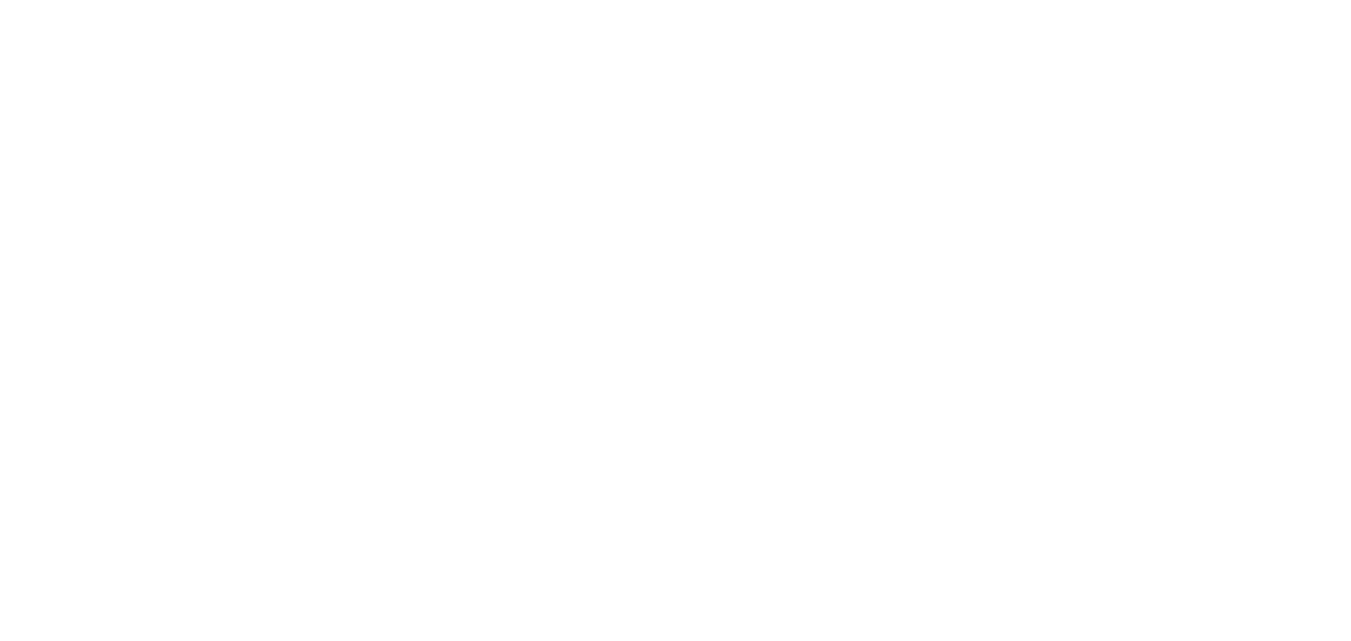 select on "**********" 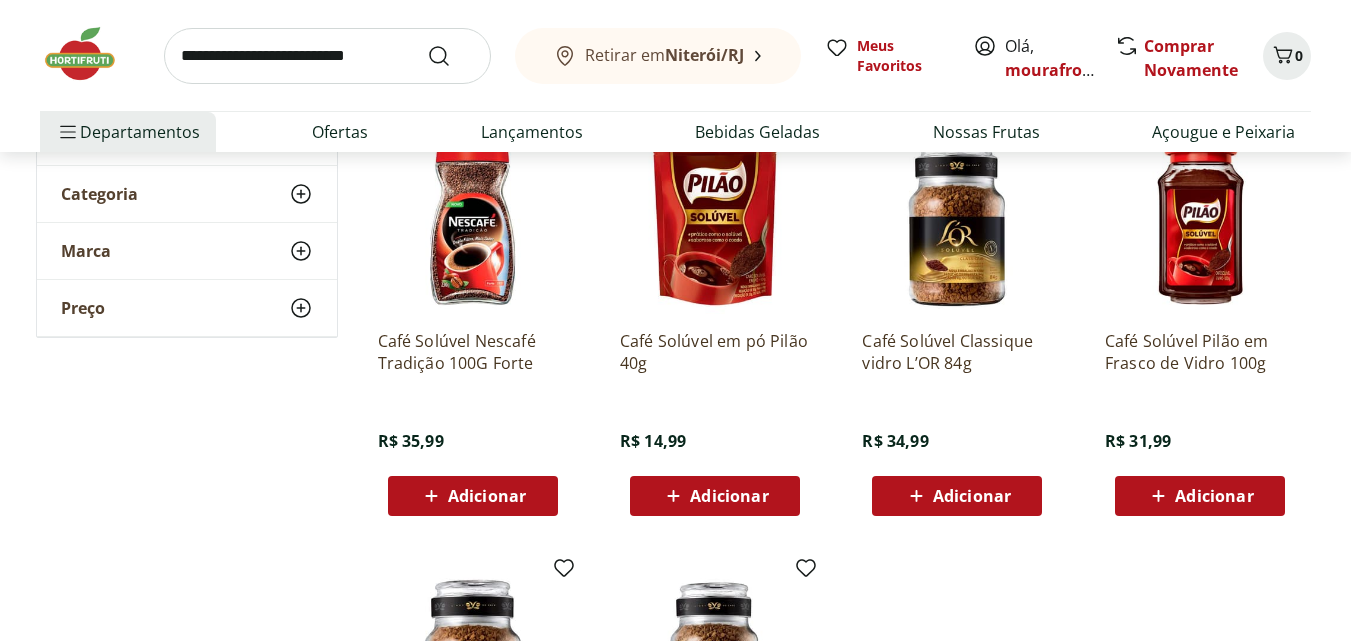 scroll, scrollTop: 298, scrollLeft: 0, axis: vertical 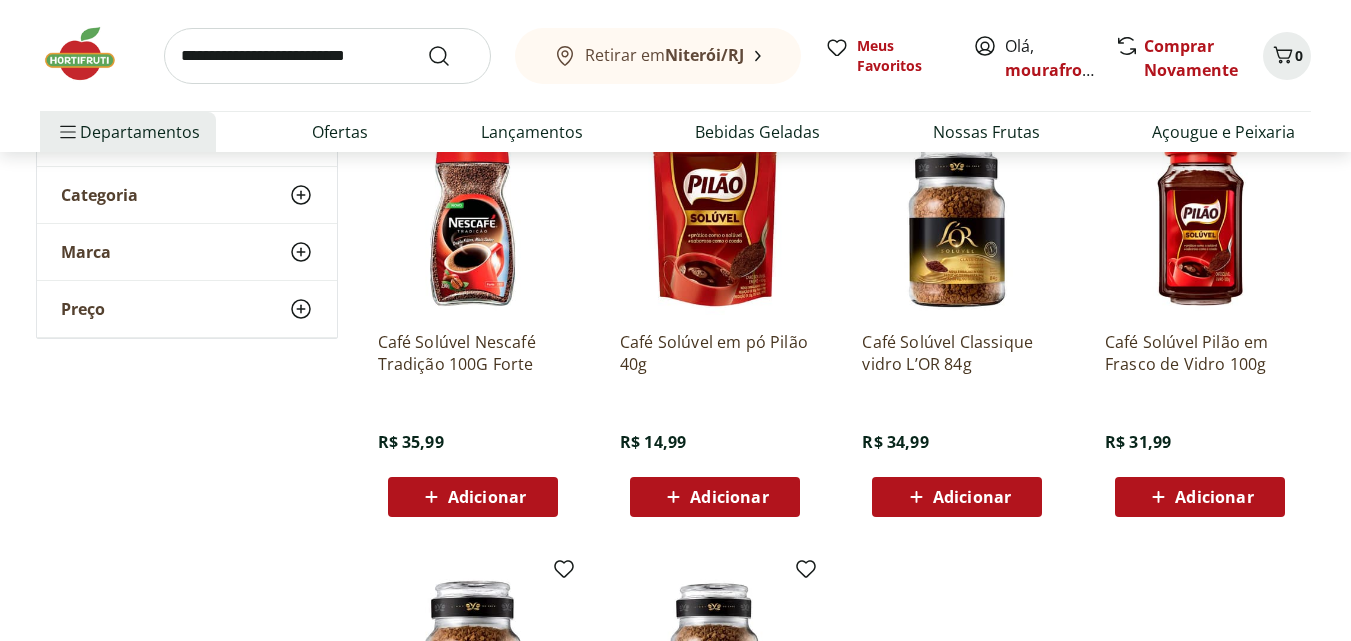 click on "Adicionar" at bounding box center [972, 497] 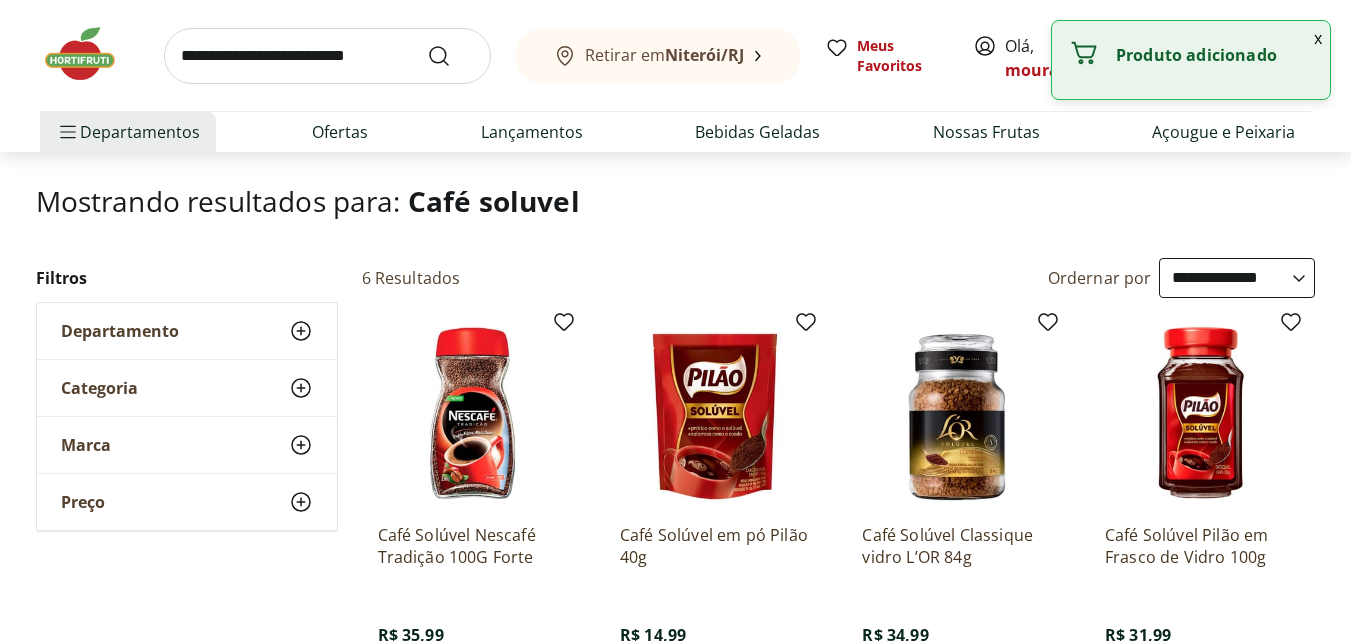scroll, scrollTop: 98, scrollLeft: 0, axis: vertical 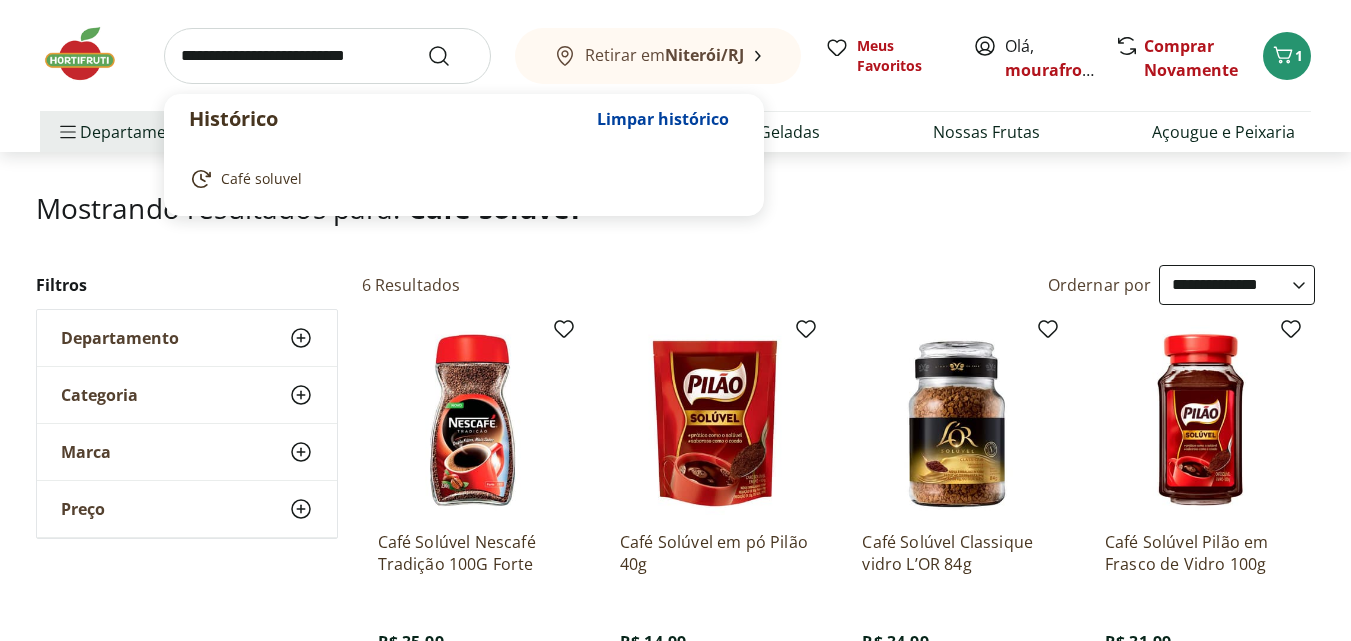 click at bounding box center (327, 56) 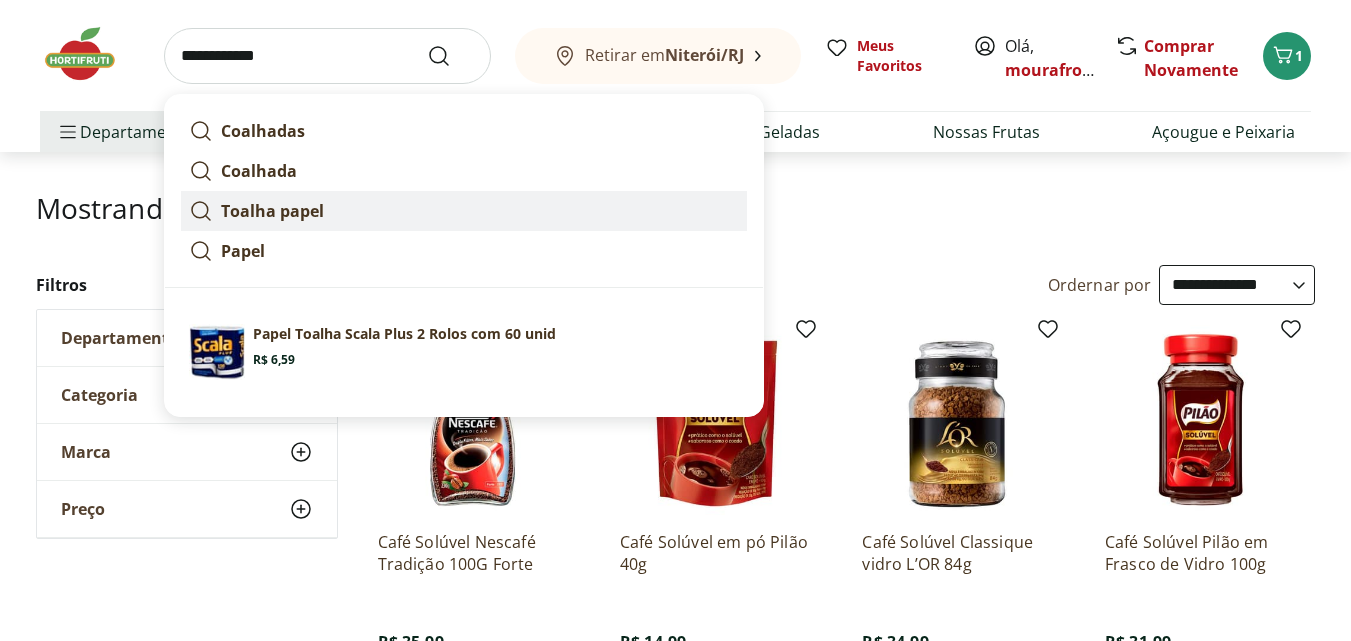 click on "Toalha papel" at bounding box center [464, 211] 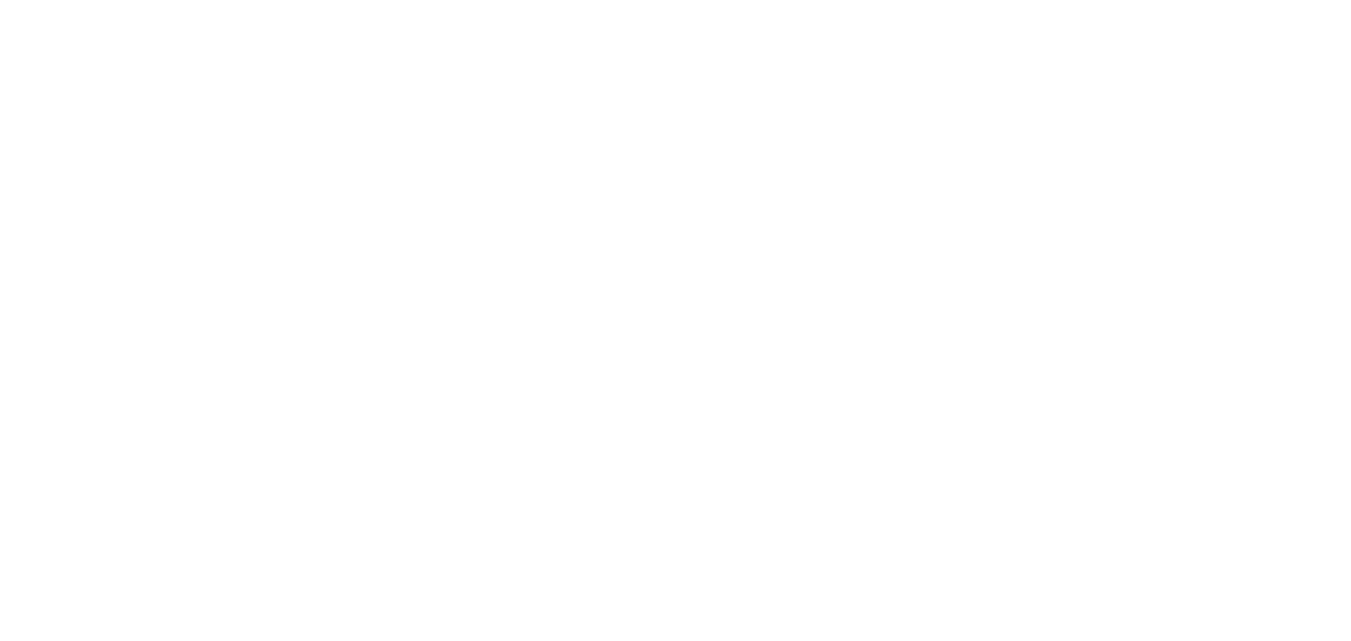 select on "**********" 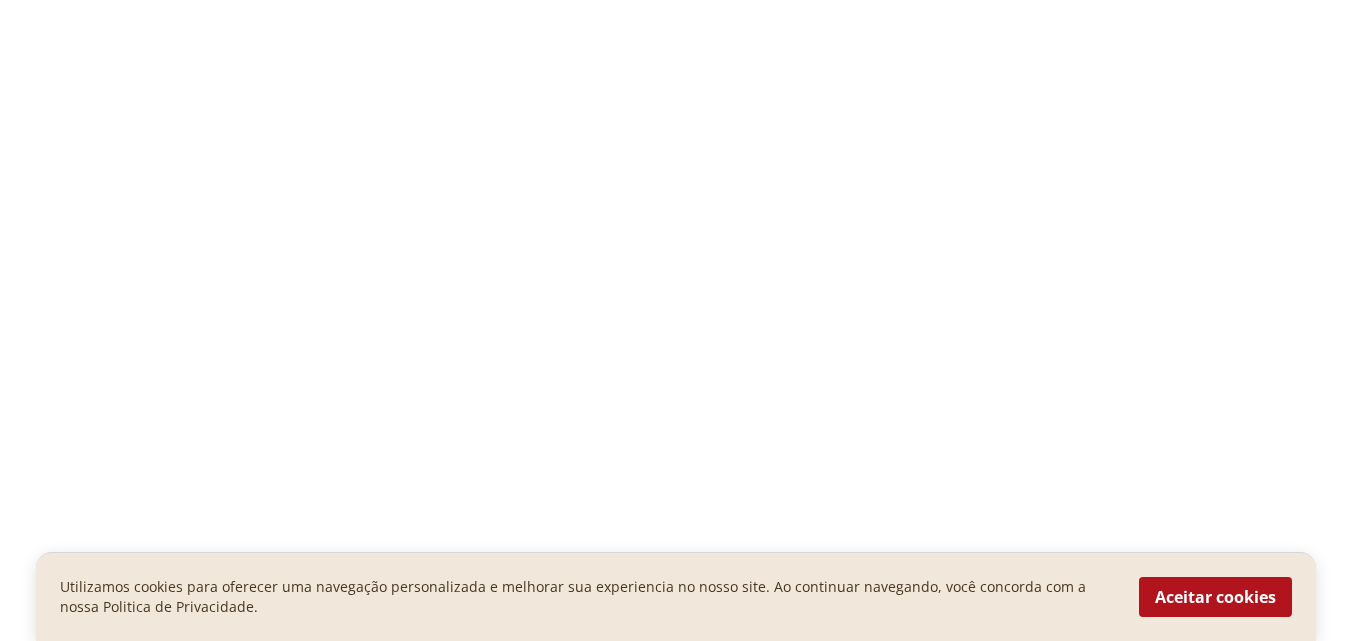 scroll, scrollTop: 0, scrollLeft: 0, axis: both 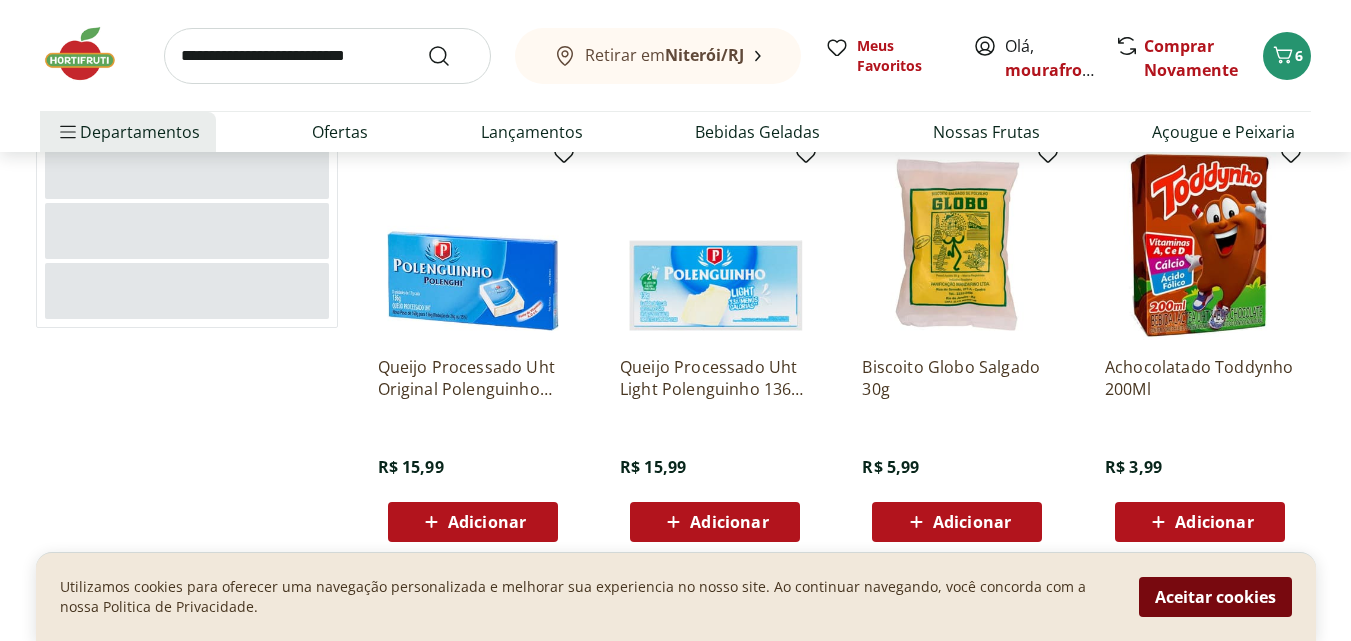 click on "Aceitar cookies" at bounding box center [1215, 597] 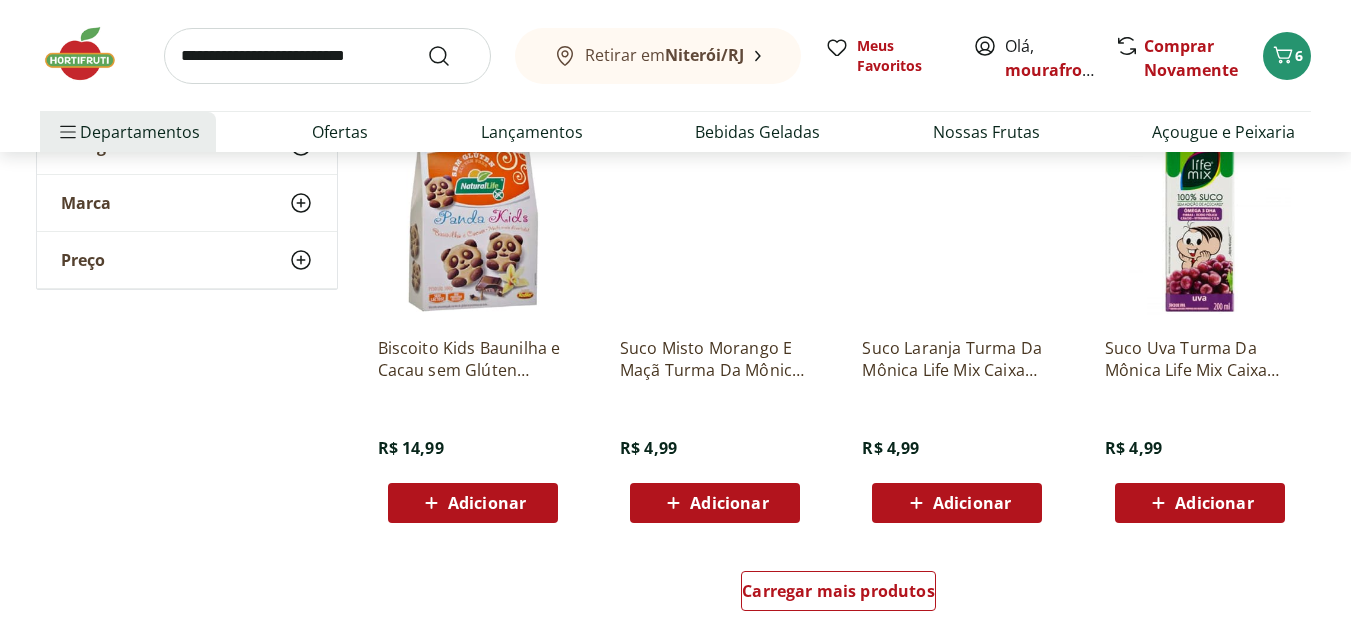 scroll, scrollTop: 1100, scrollLeft: 0, axis: vertical 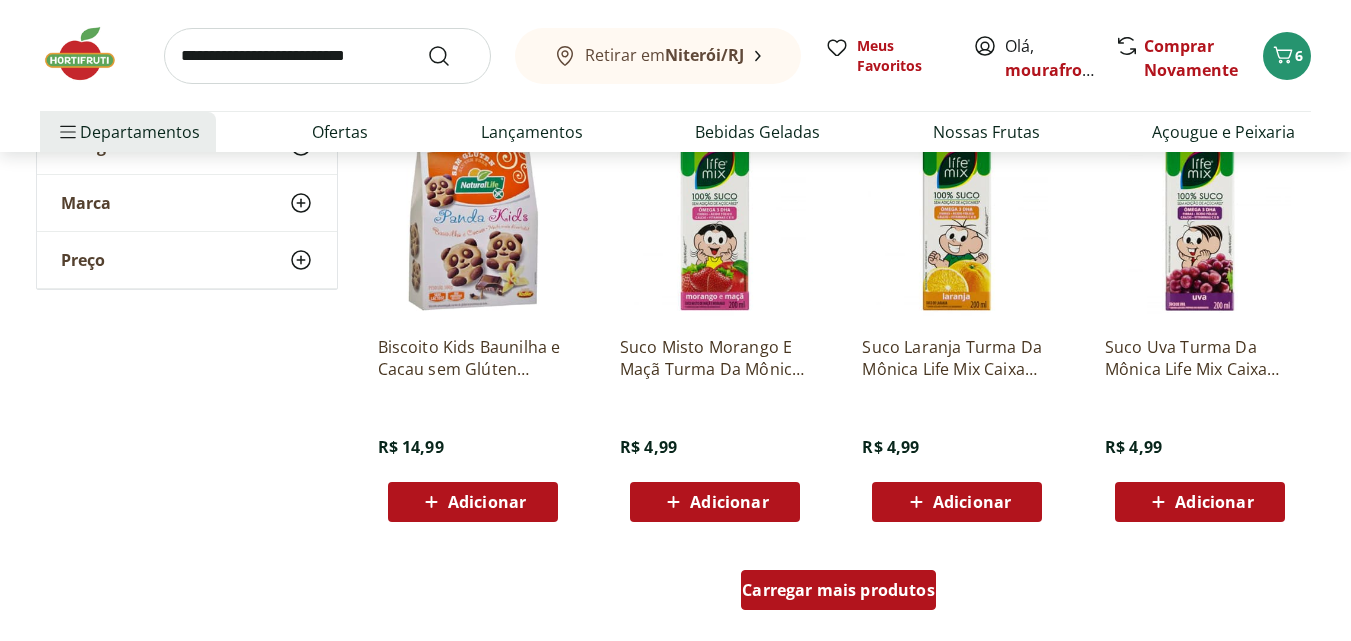 click on "Carregar mais produtos" at bounding box center [838, 590] 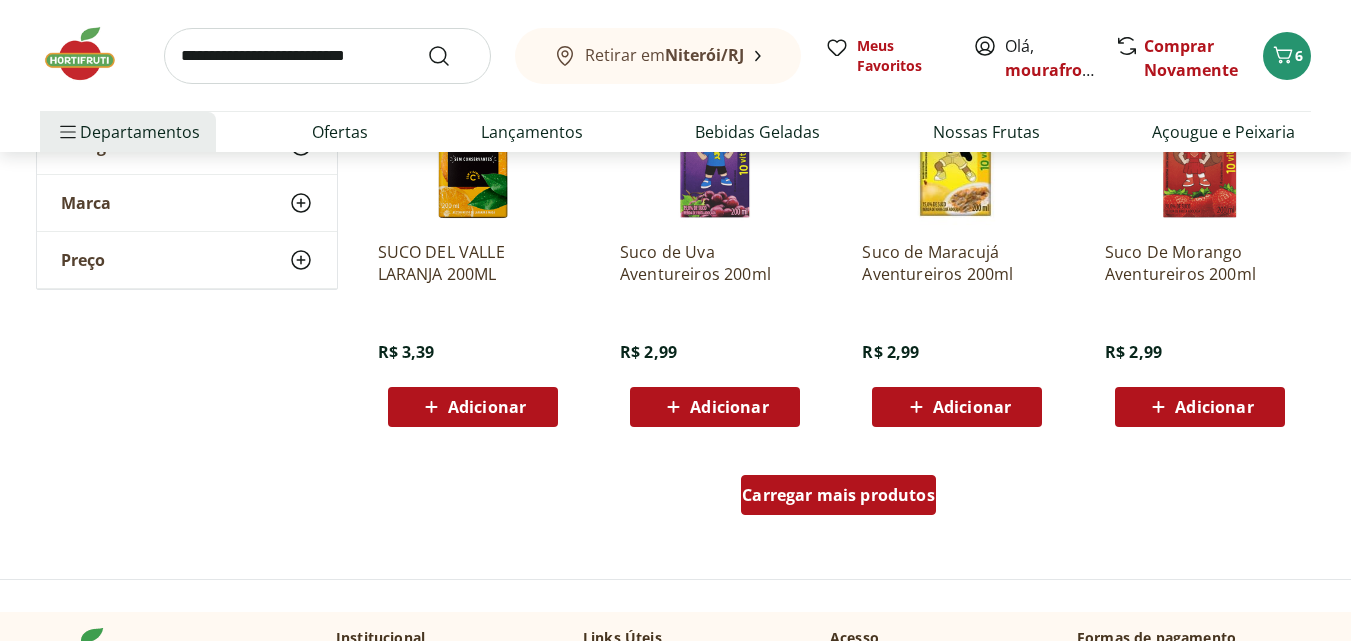 scroll, scrollTop: 2500, scrollLeft: 0, axis: vertical 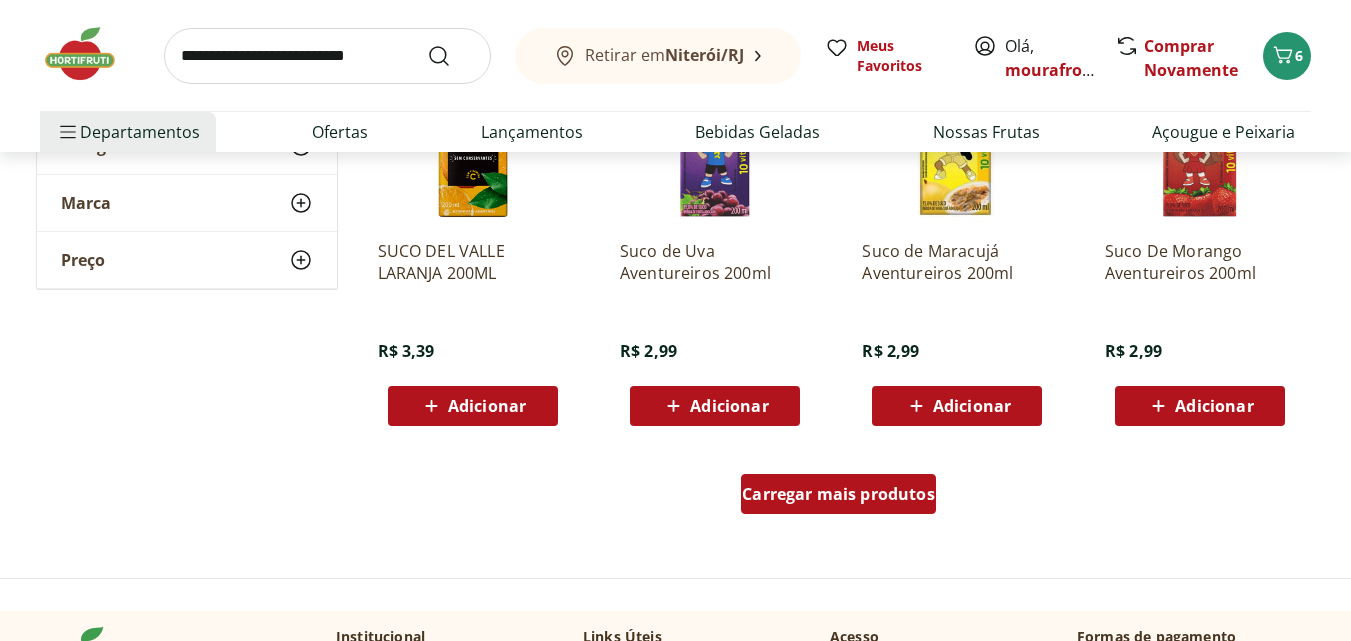 click on "Carregar mais produtos" at bounding box center [838, 494] 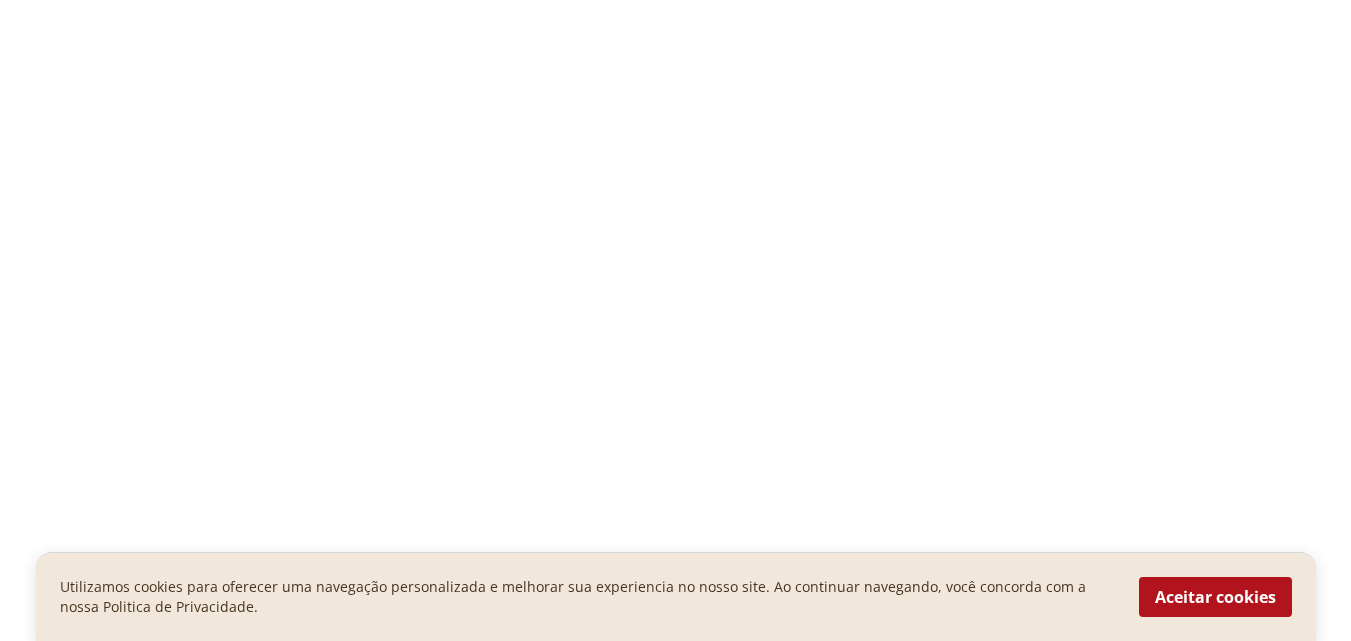 scroll, scrollTop: 0, scrollLeft: 0, axis: both 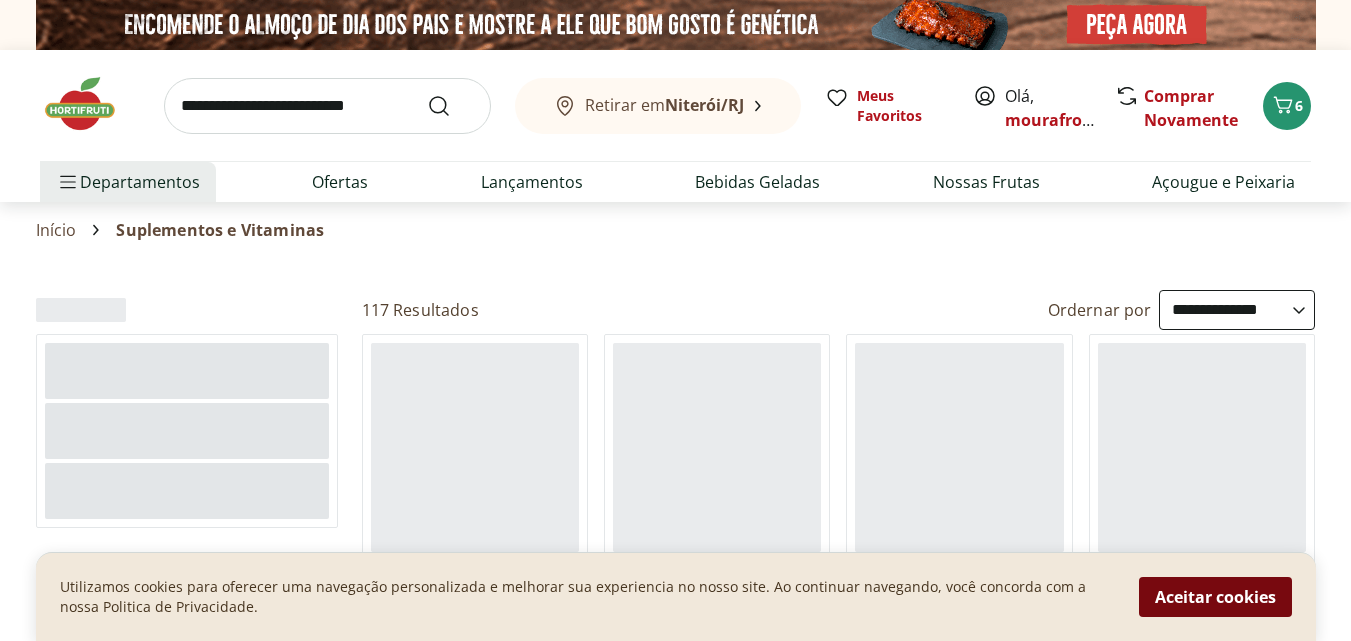 click on "Aceitar cookies" at bounding box center (1215, 597) 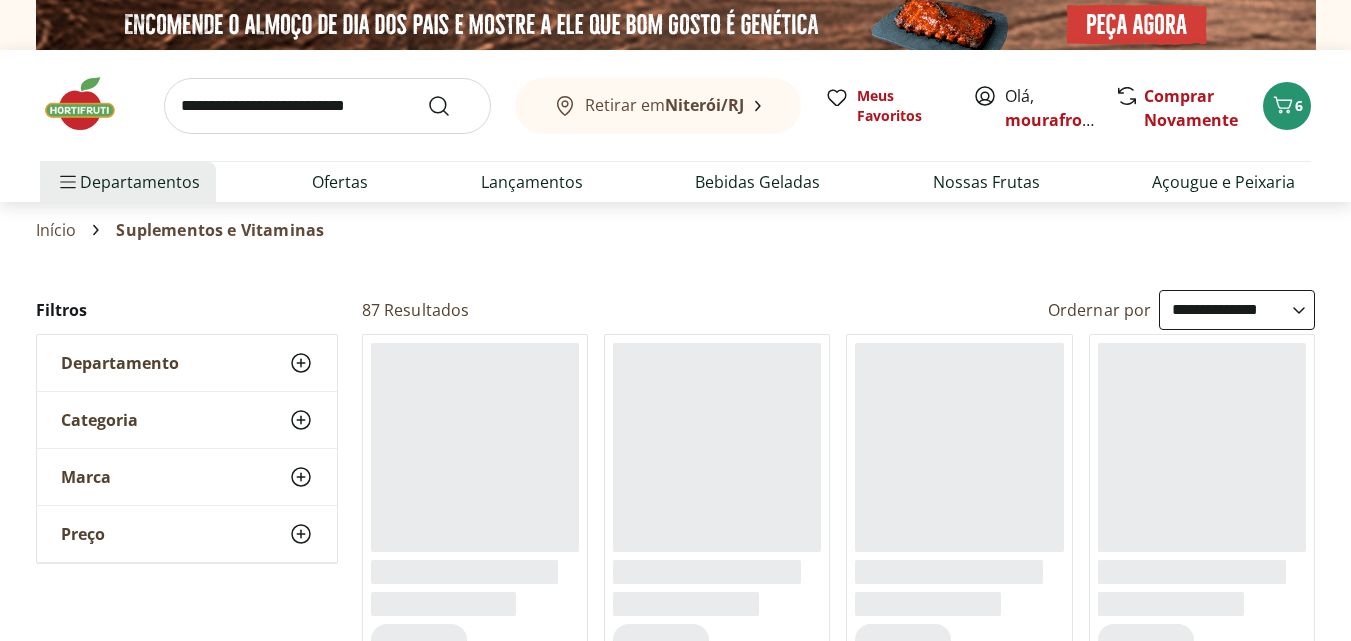click on "**********" at bounding box center [1237, 310] 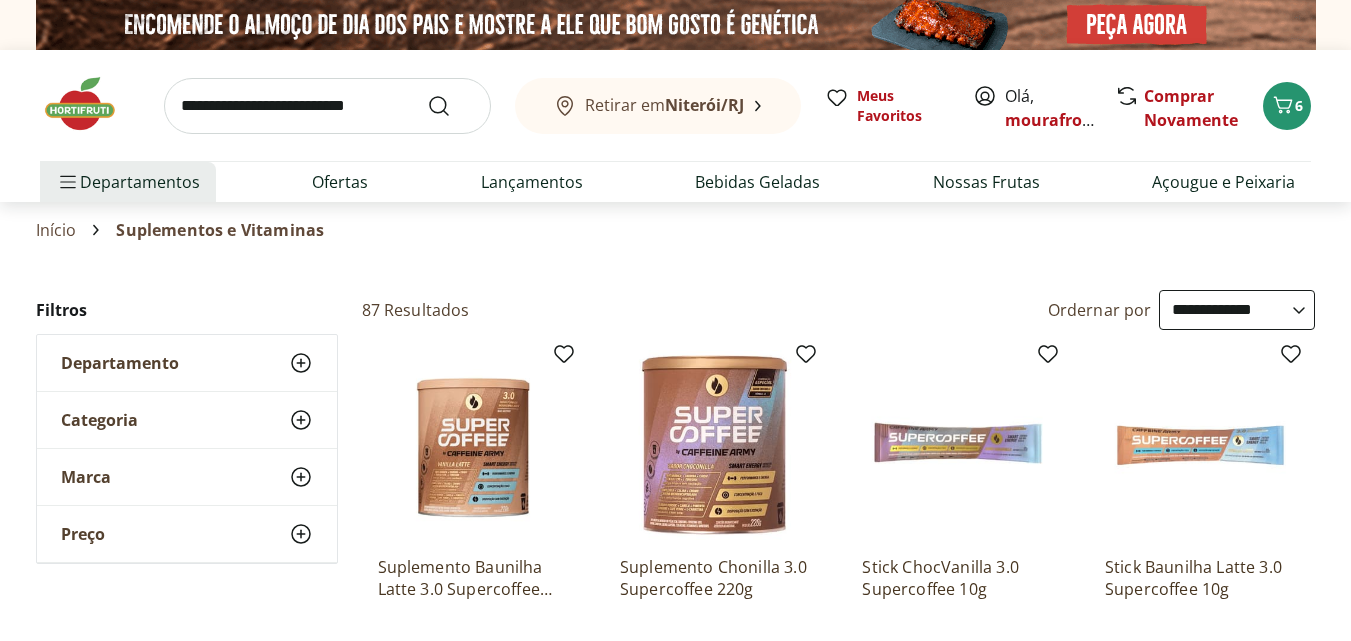 click on "**********" at bounding box center [1237, 310] 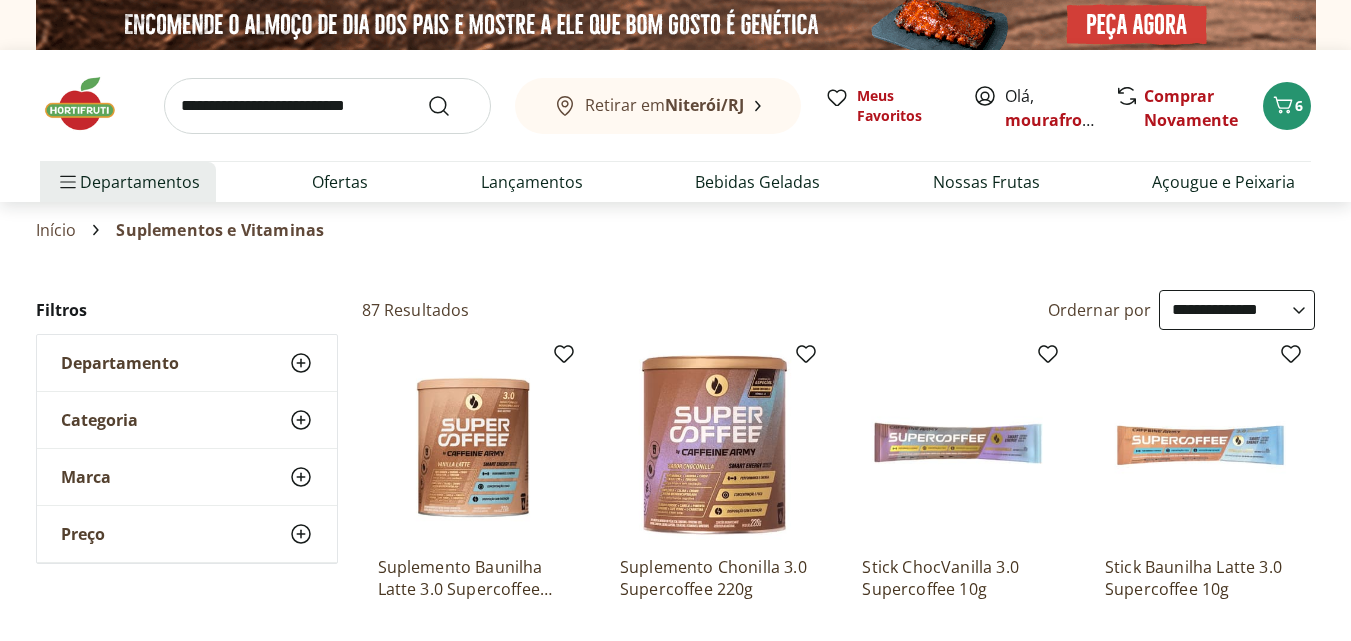 select on "**********" 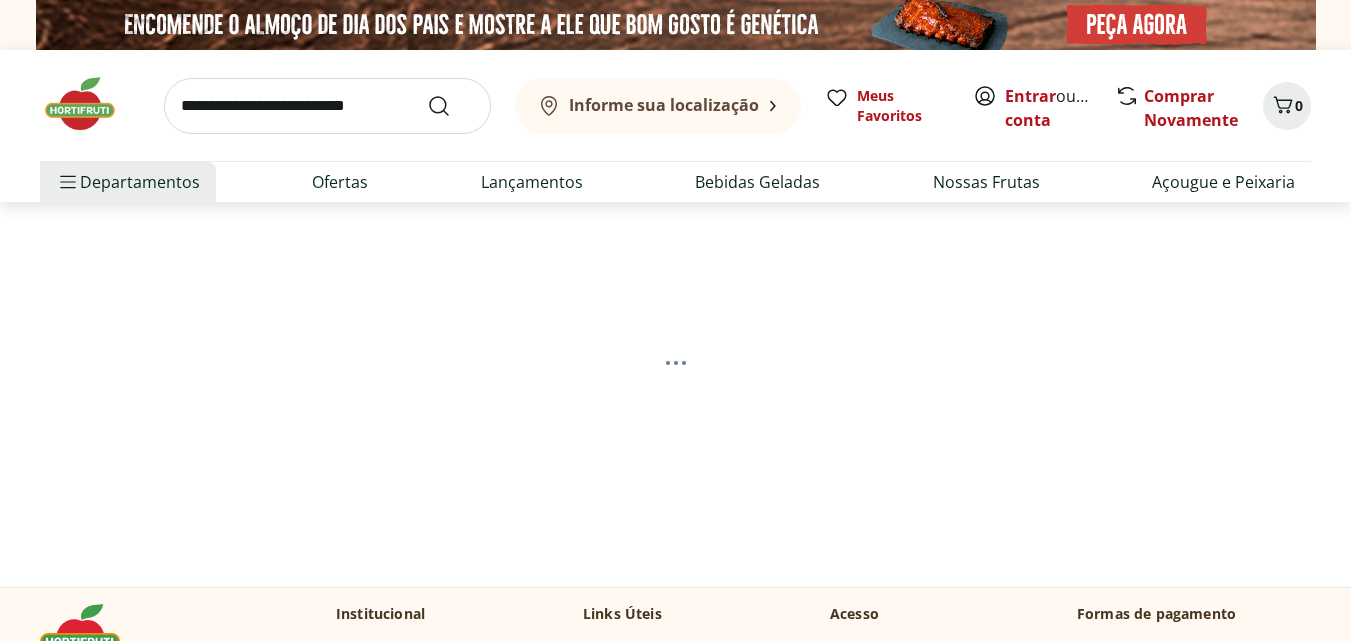 scroll, scrollTop: 0, scrollLeft: 0, axis: both 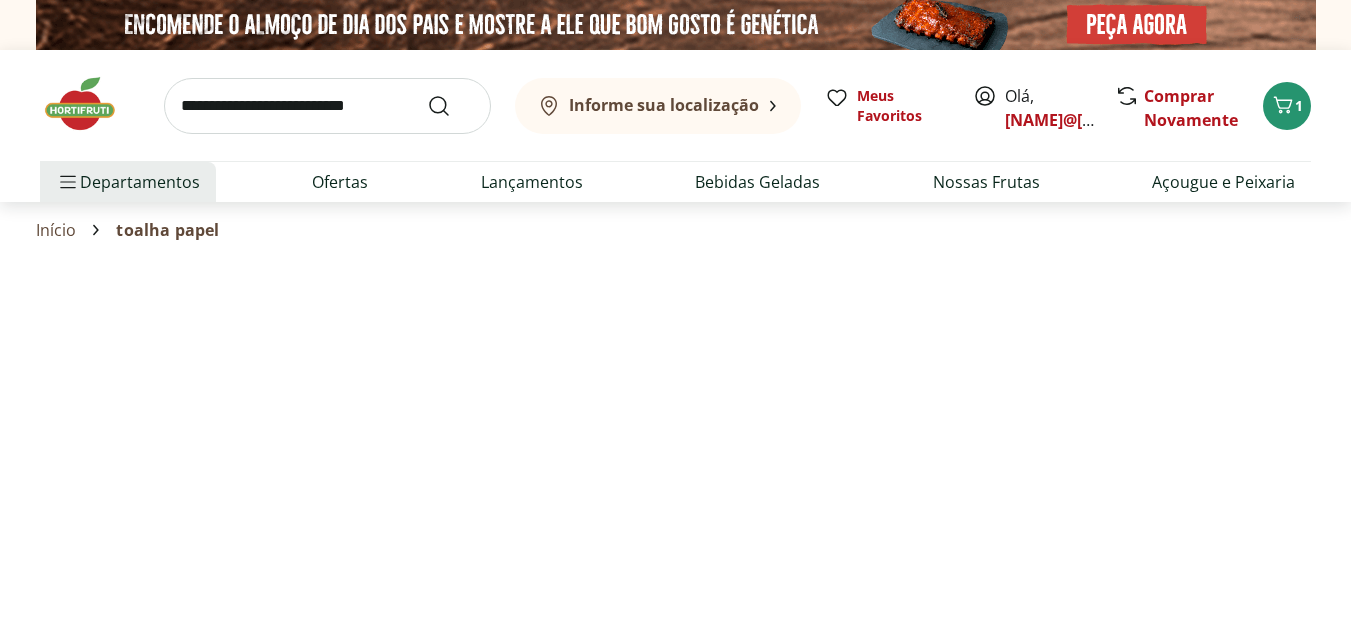 select on "**********" 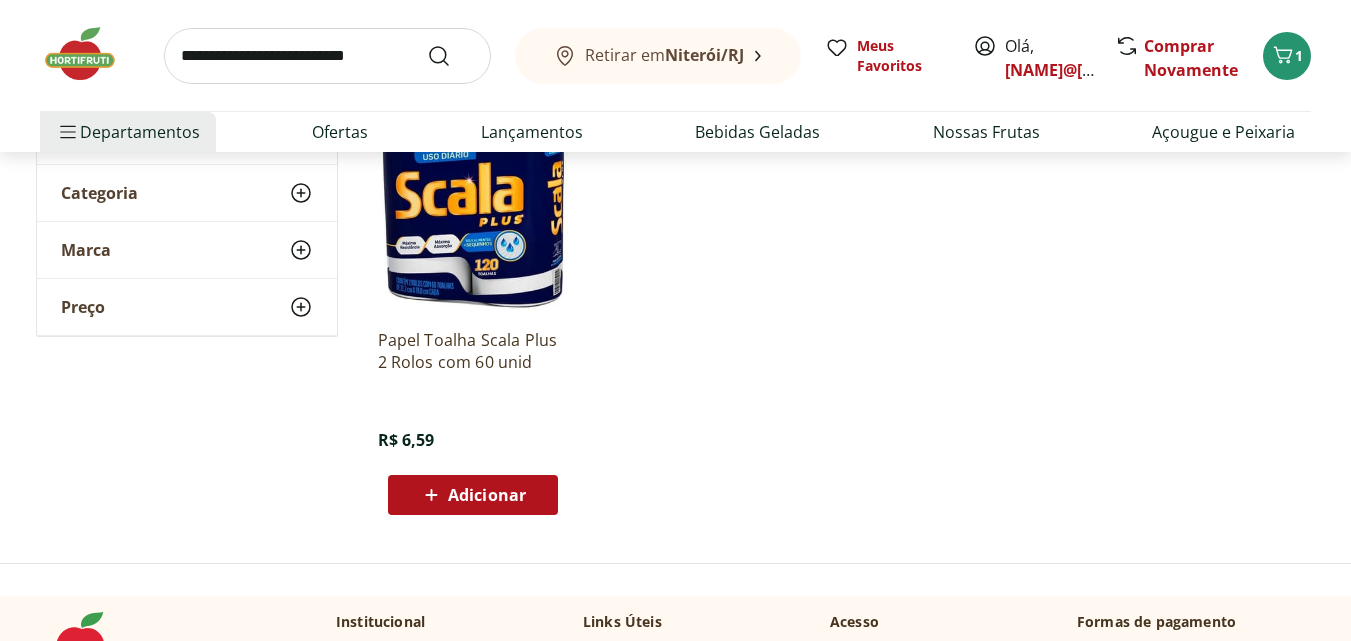 scroll, scrollTop: 200, scrollLeft: 0, axis: vertical 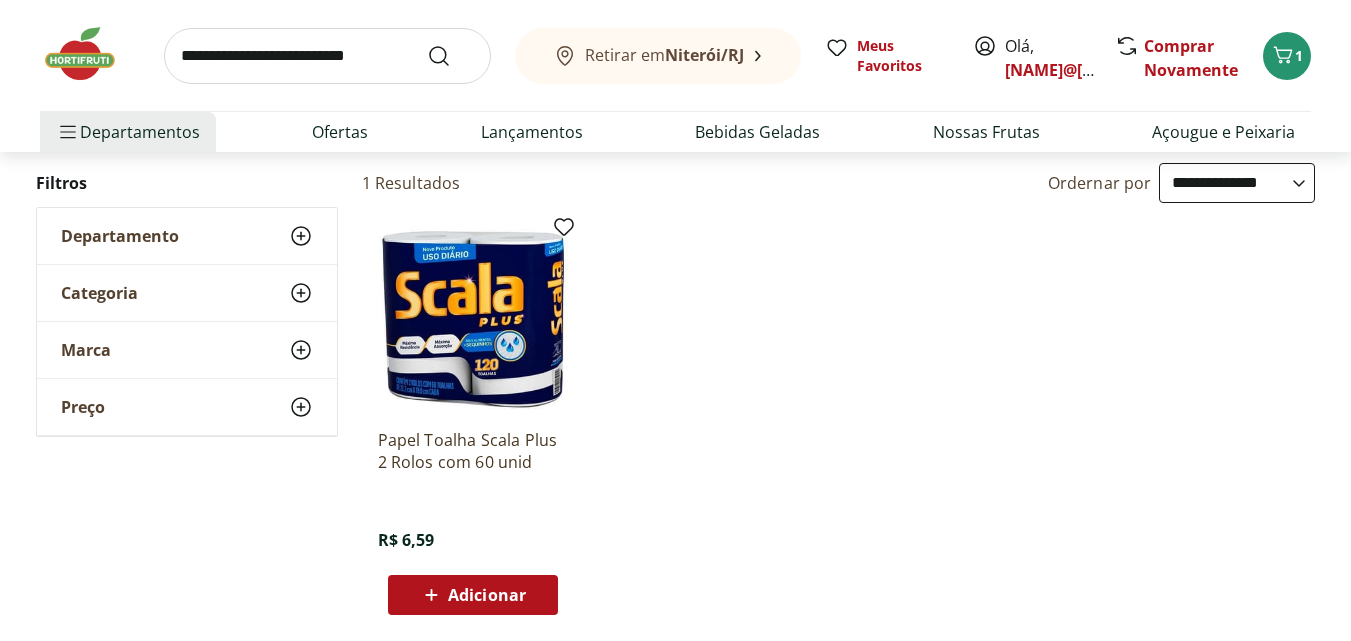 click on "Adicionar" at bounding box center [487, 595] 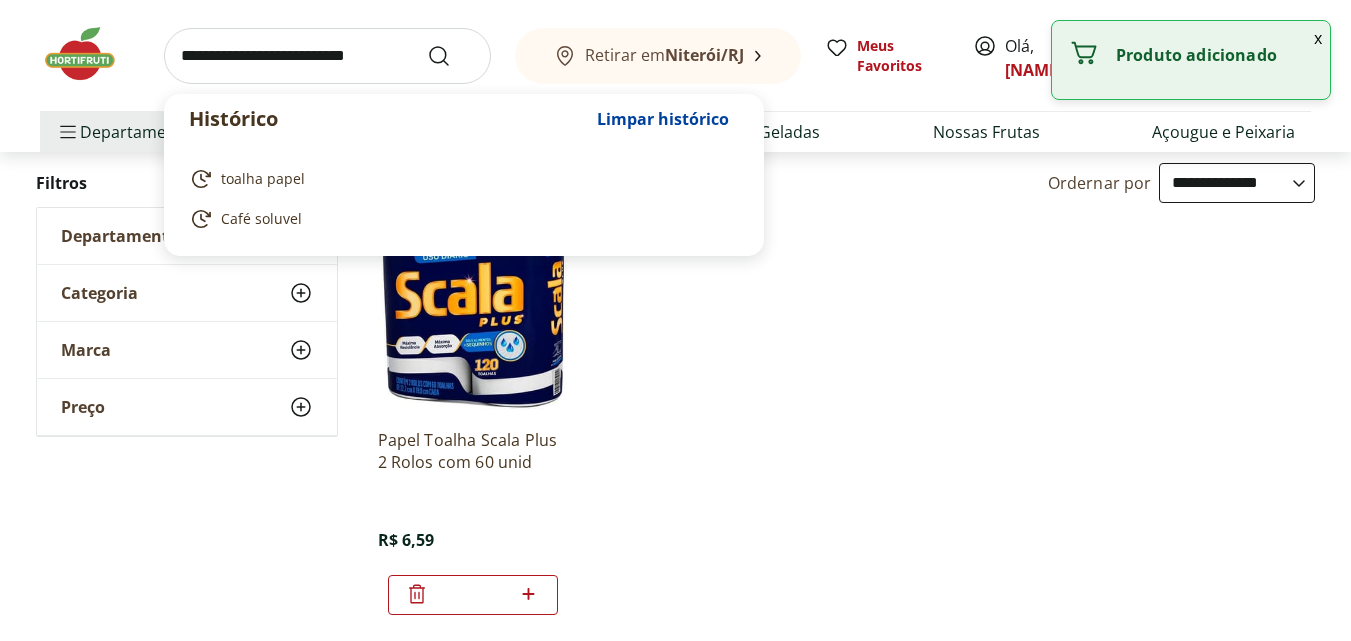 click at bounding box center (327, 56) 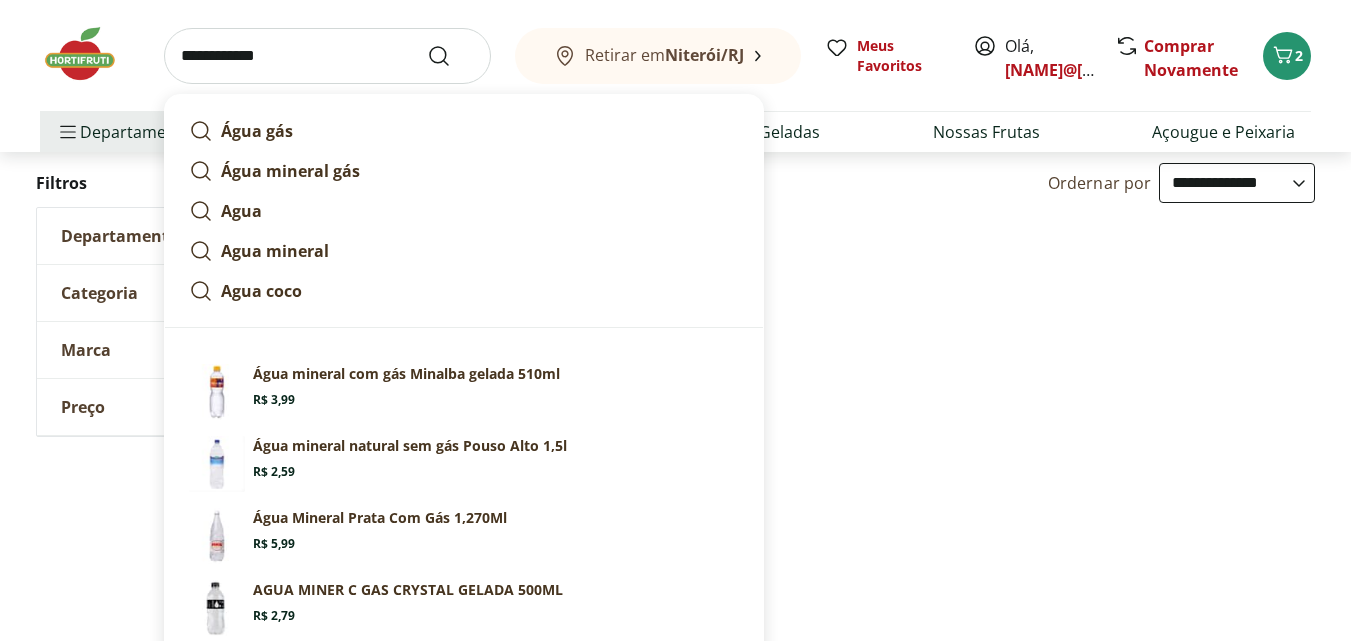 type on "**********" 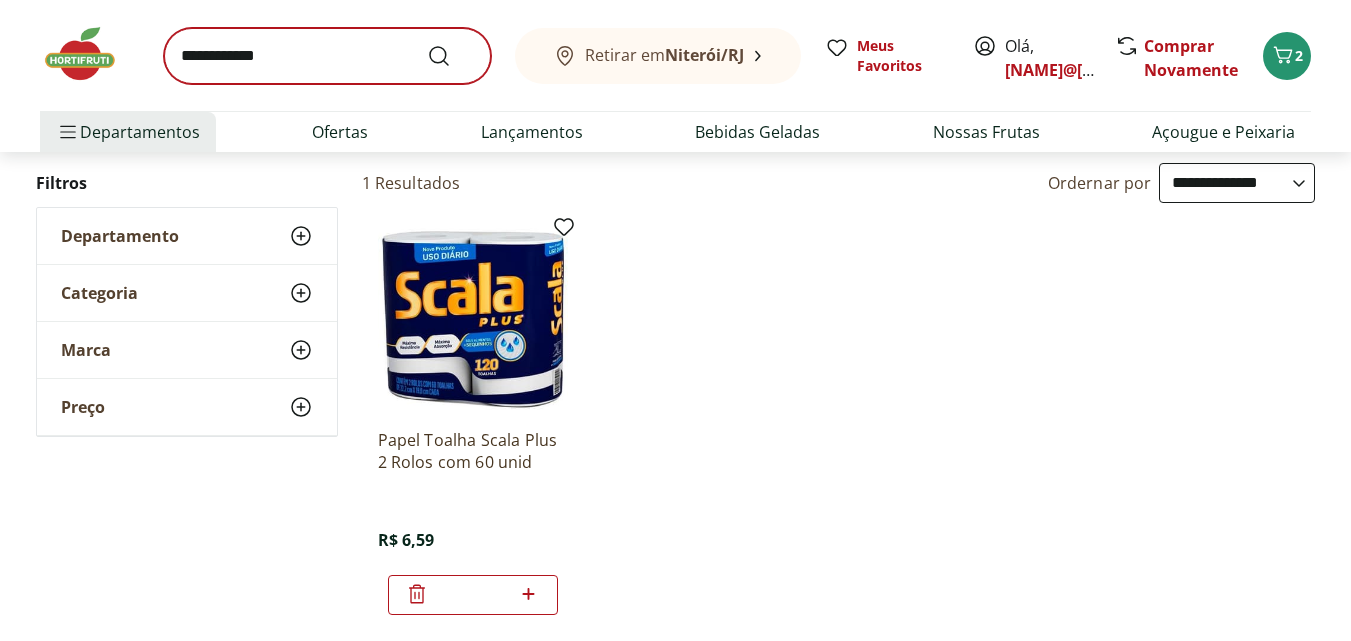scroll, scrollTop: 0, scrollLeft: 0, axis: both 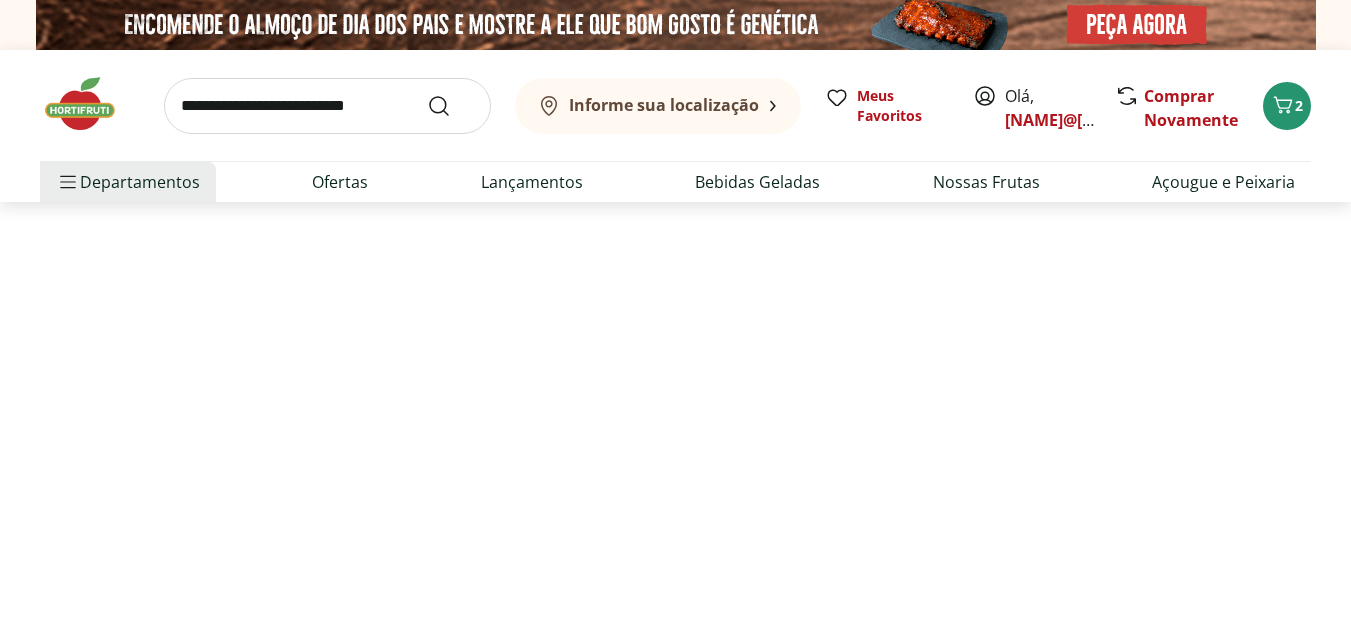 select on "**********" 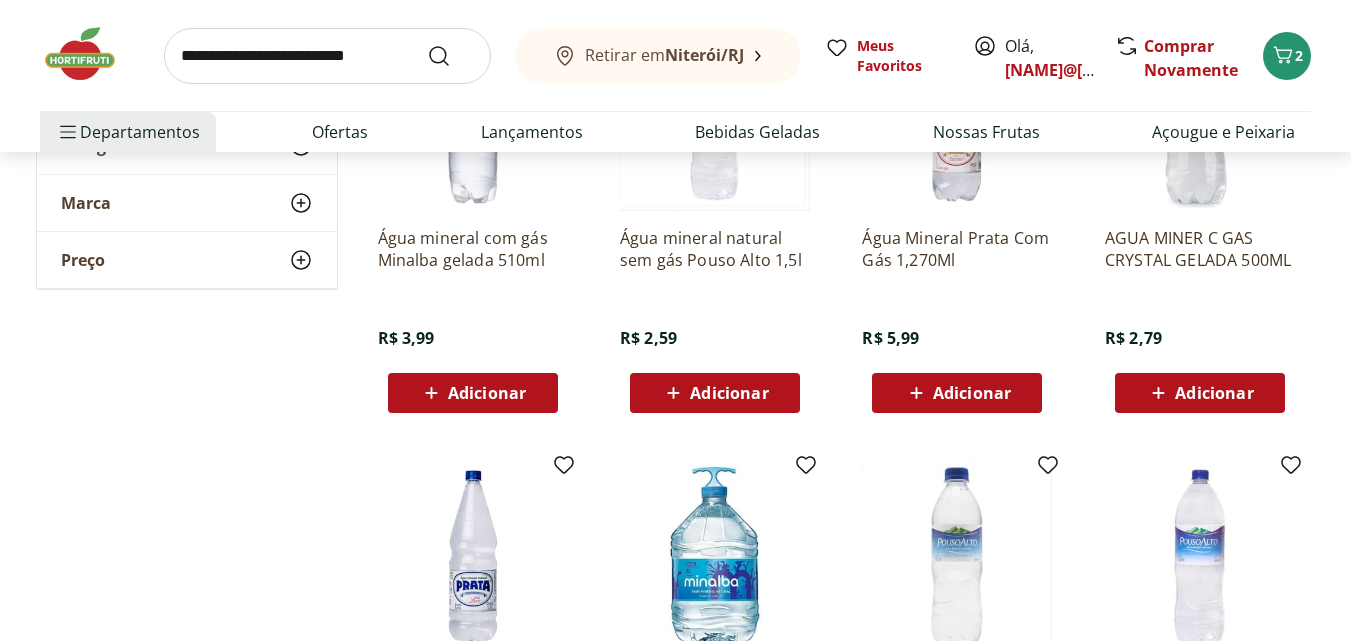 scroll, scrollTop: 400, scrollLeft: 0, axis: vertical 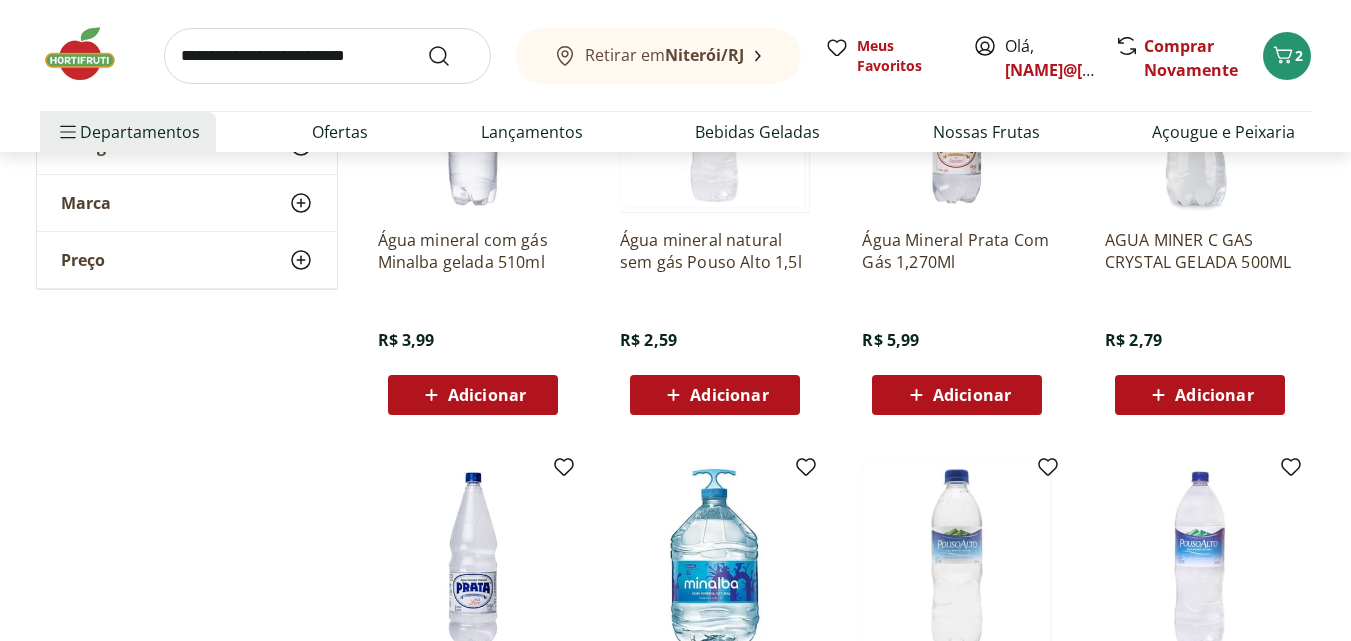 click 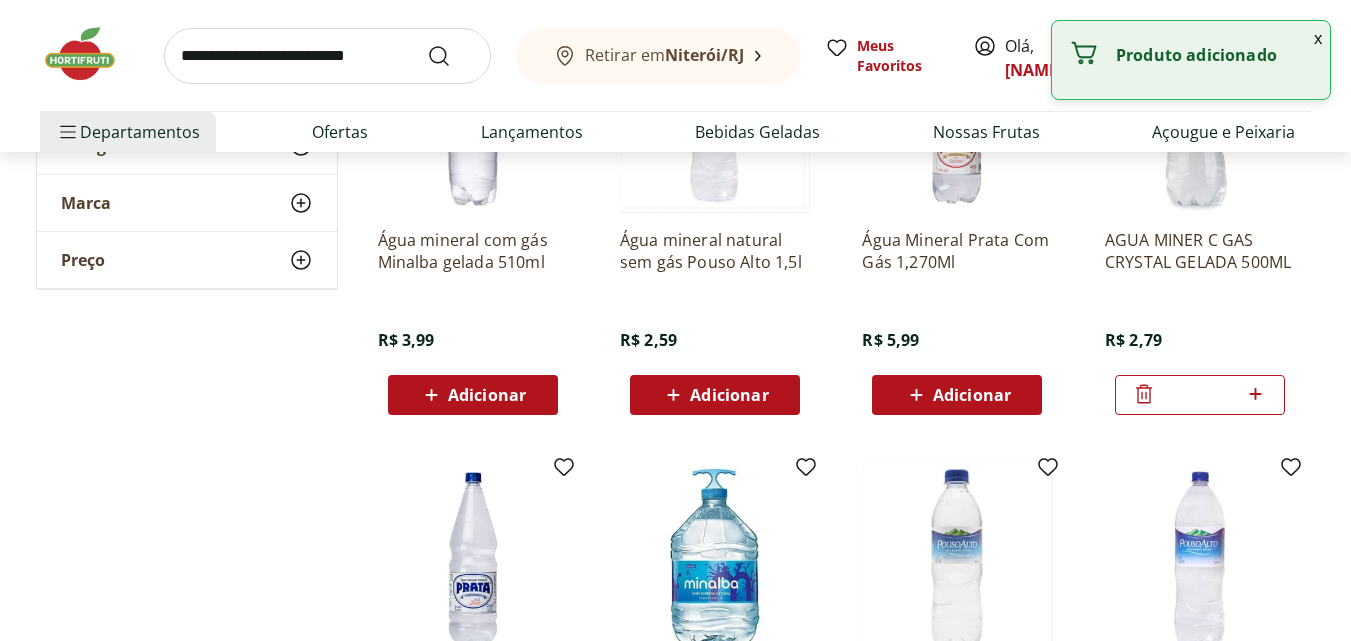 click 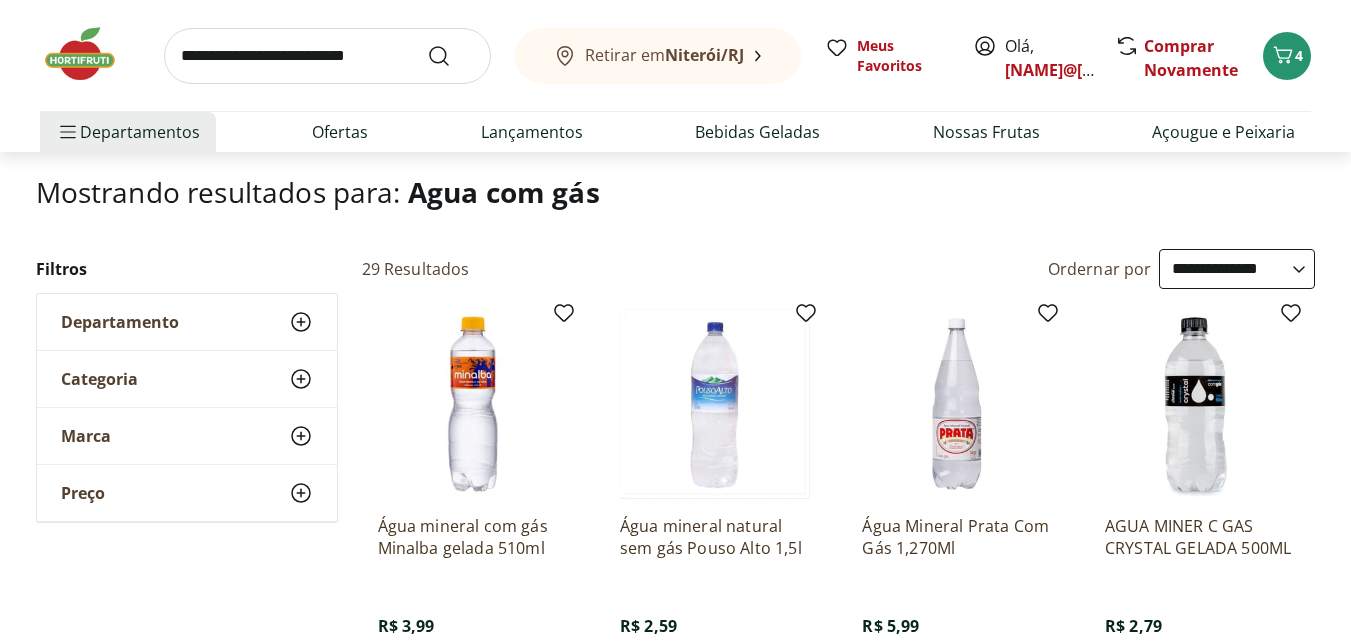 scroll, scrollTop: 0, scrollLeft: 0, axis: both 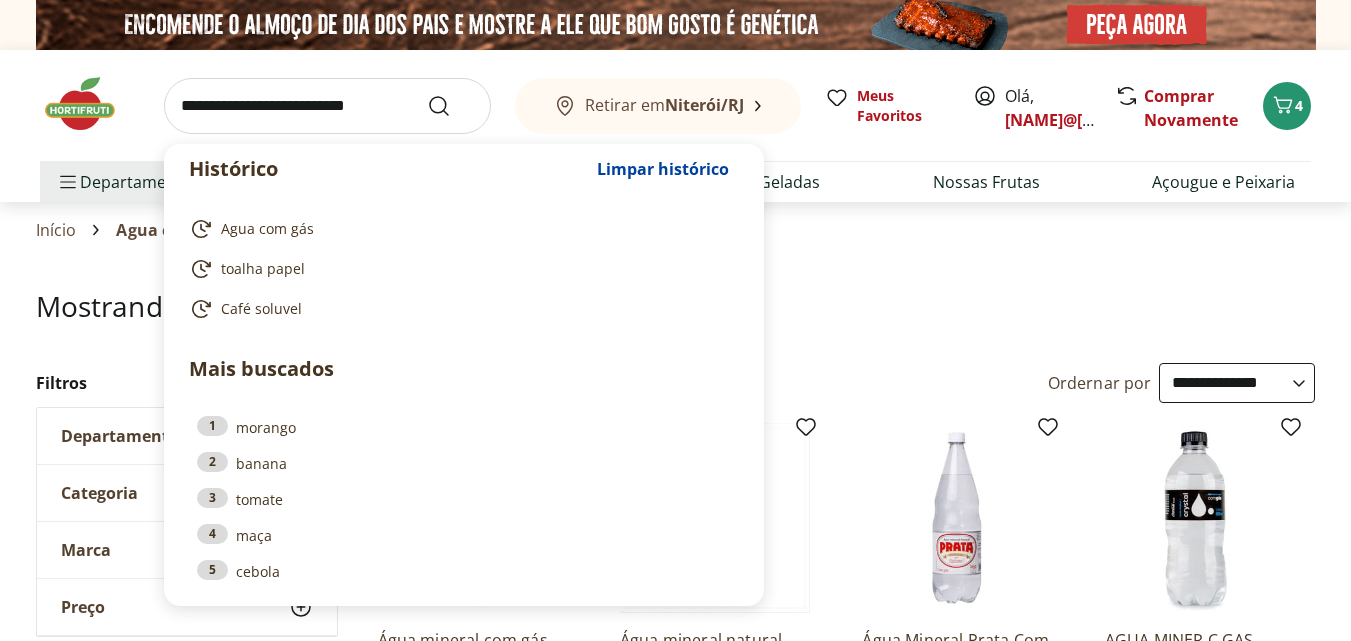 click at bounding box center (327, 106) 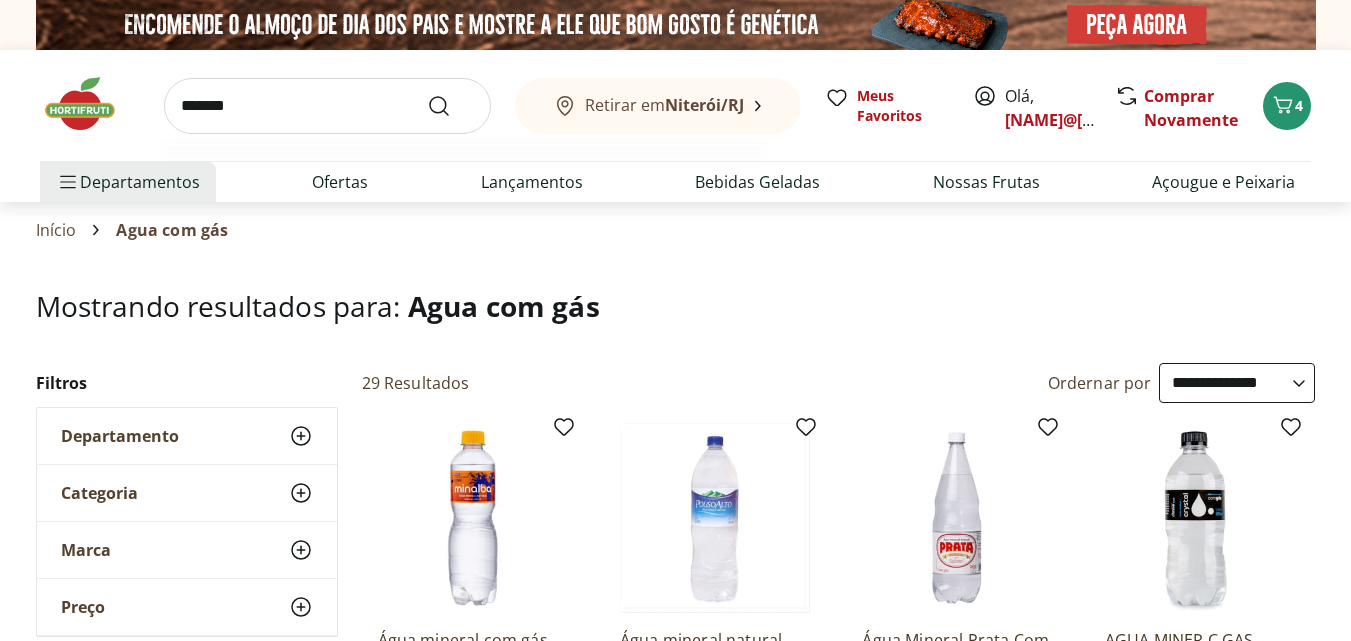 type on "*******" 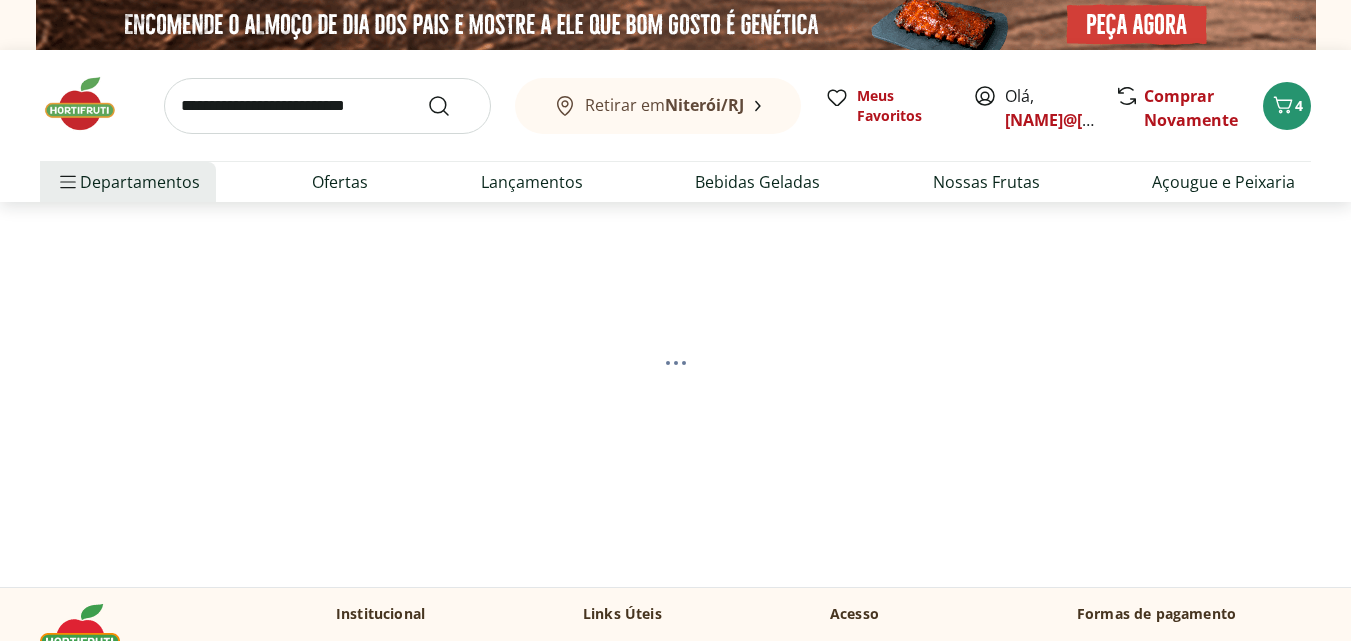 select on "**********" 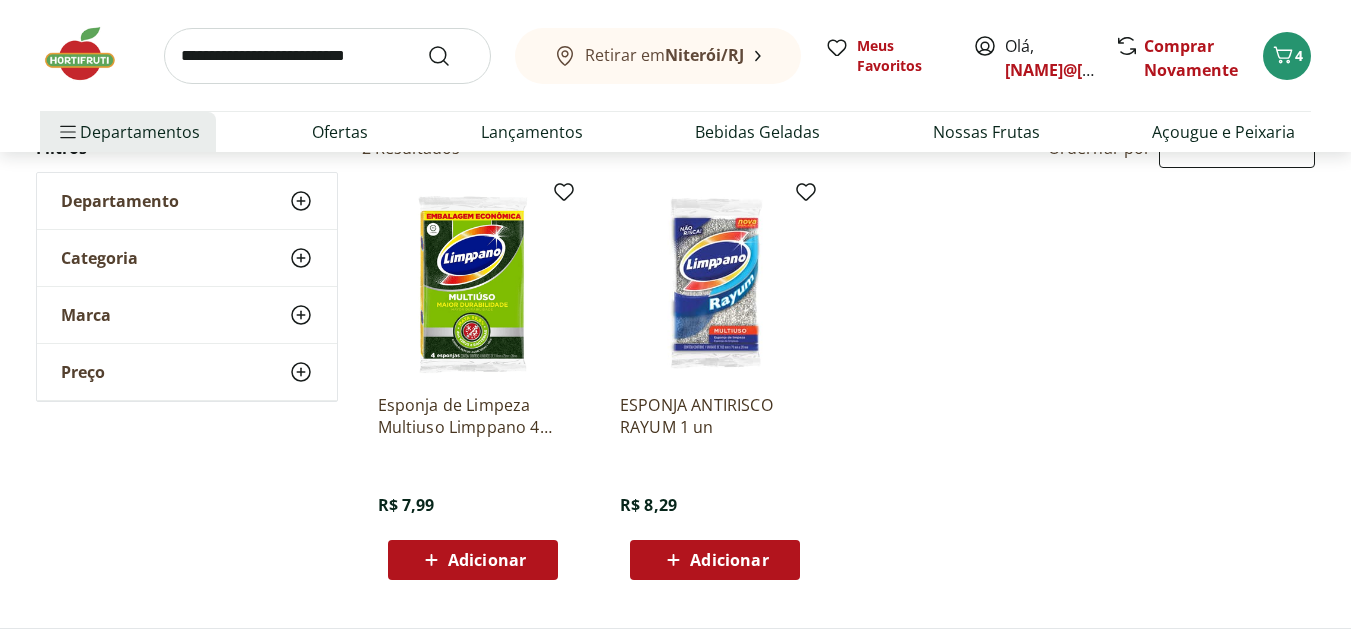 scroll, scrollTop: 200, scrollLeft: 0, axis: vertical 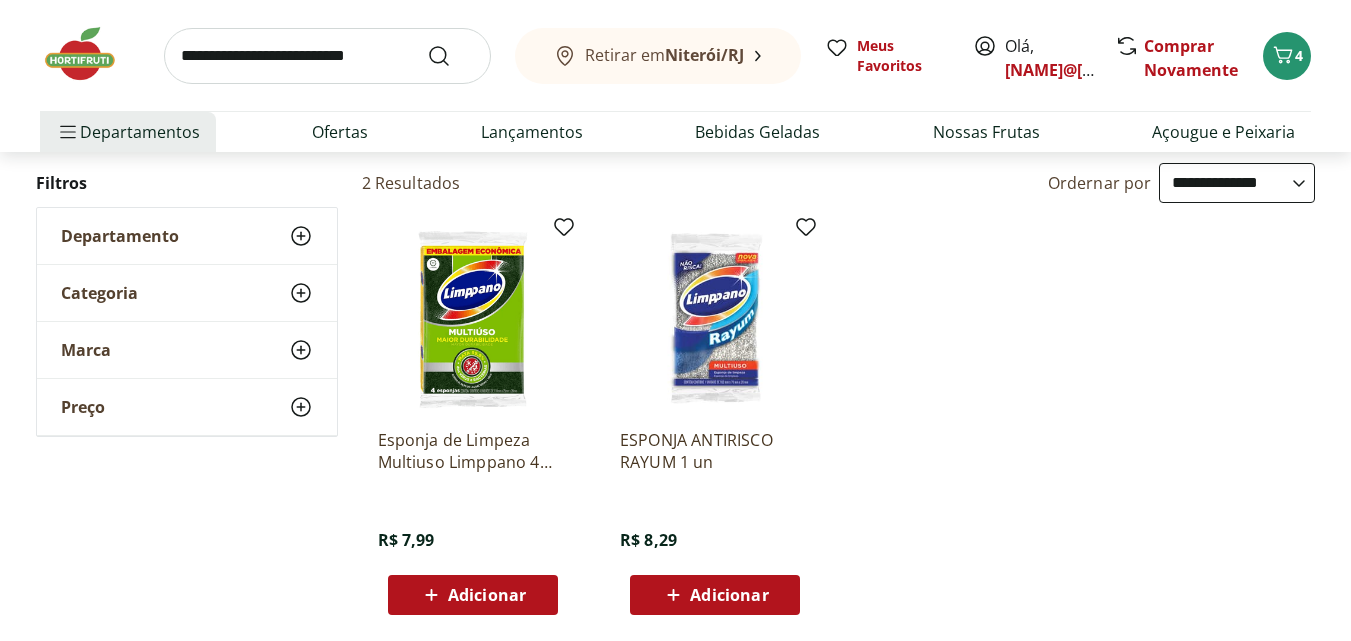 click on "Adicionar" at bounding box center (473, 595) 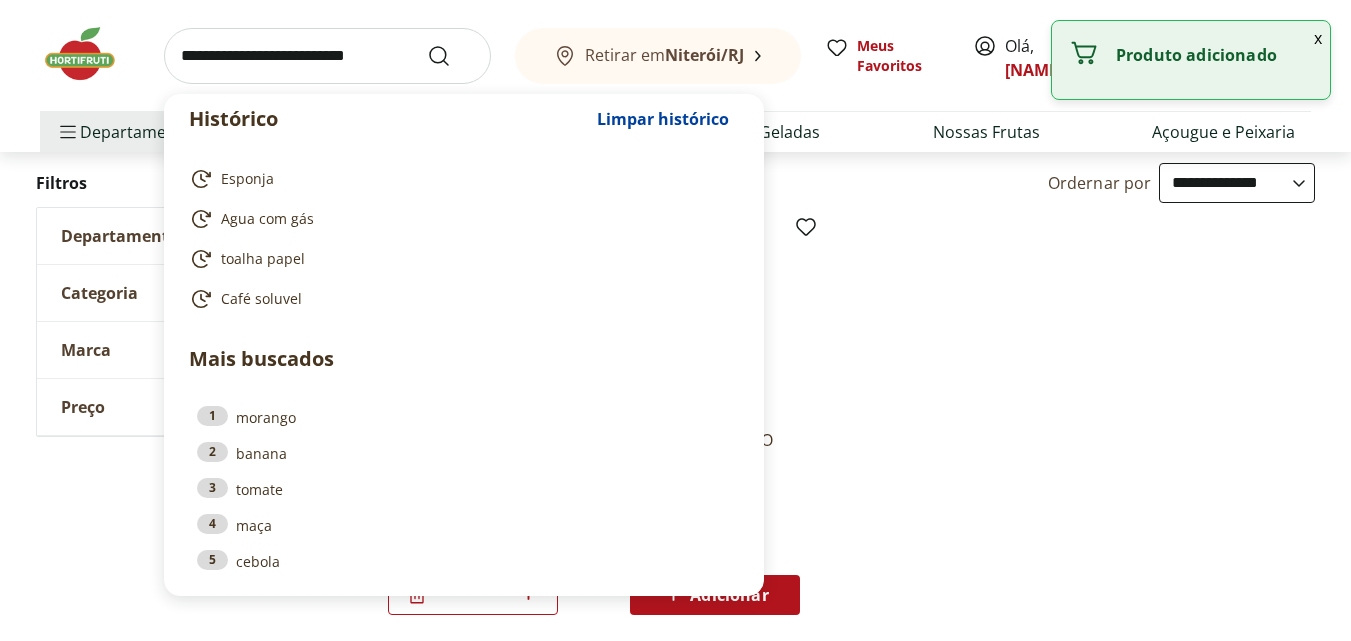 click at bounding box center (327, 56) 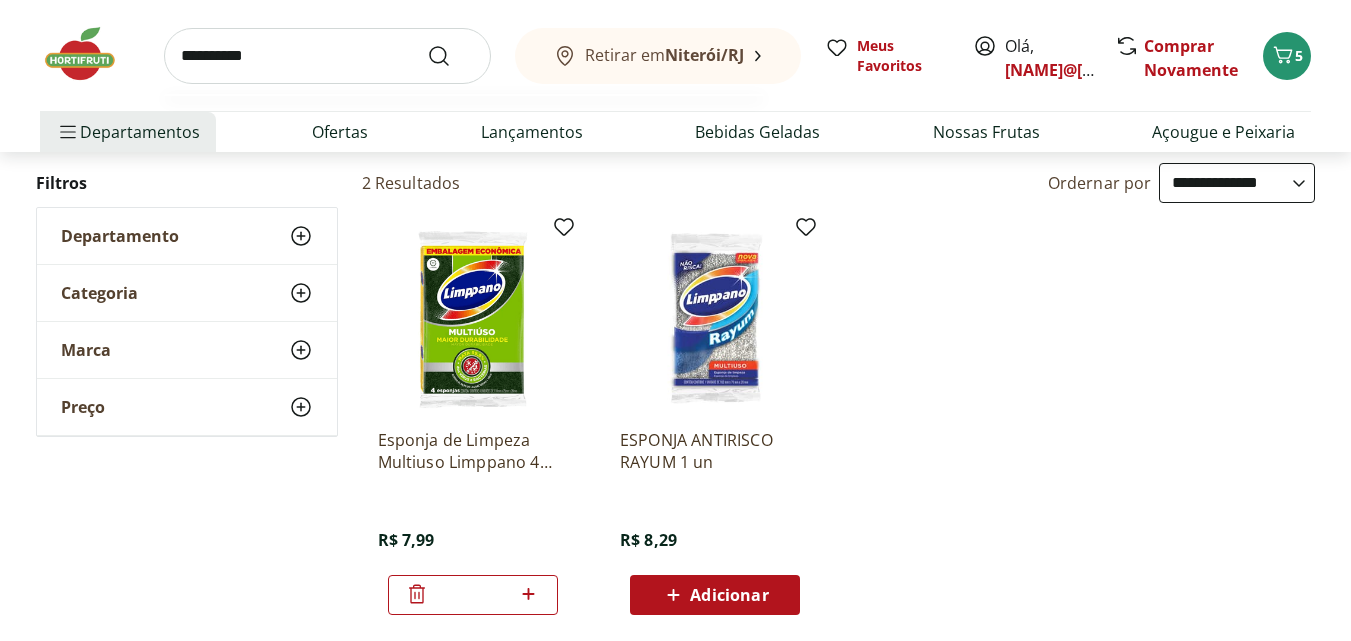 type on "**********" 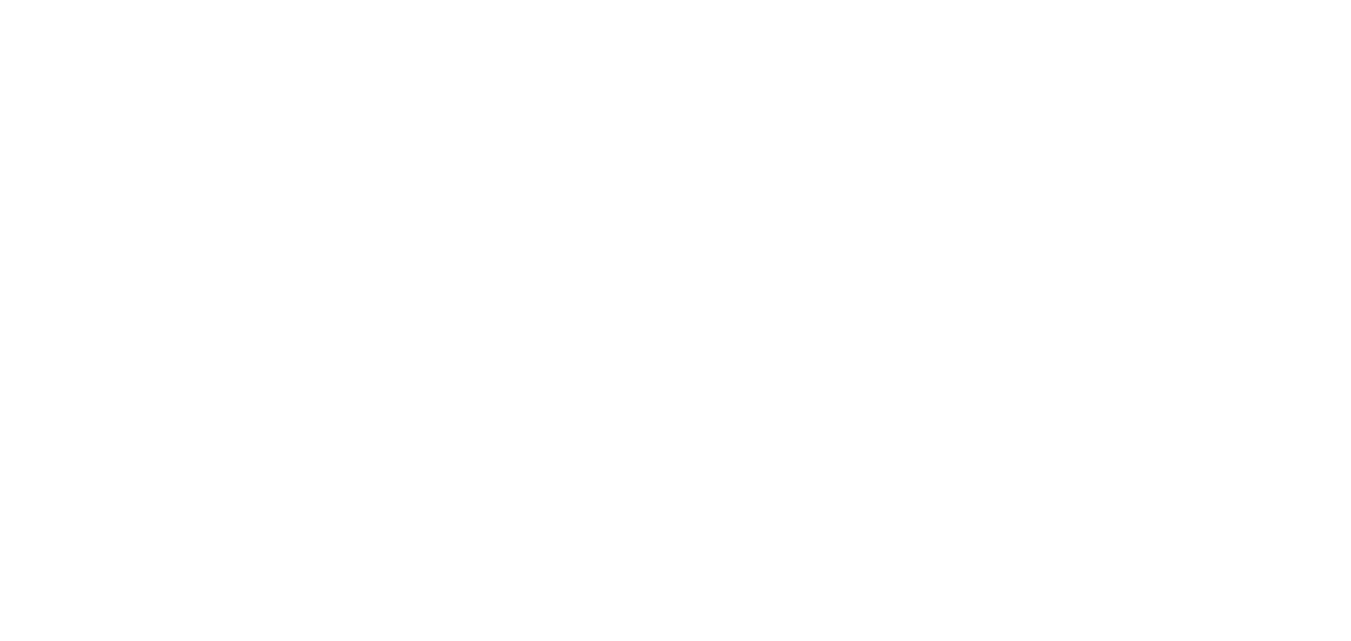 scroll, scrollTop: 0, scrollLeft: 0, axis: both 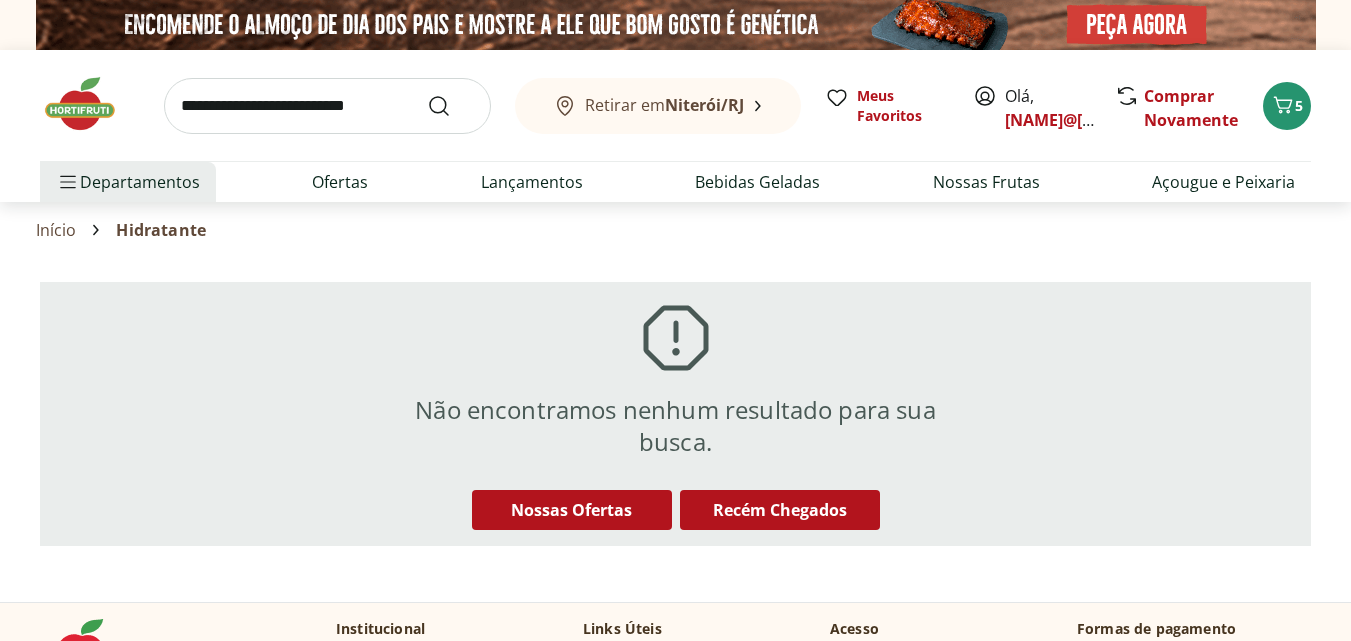 click at bounding box center [327, 106] 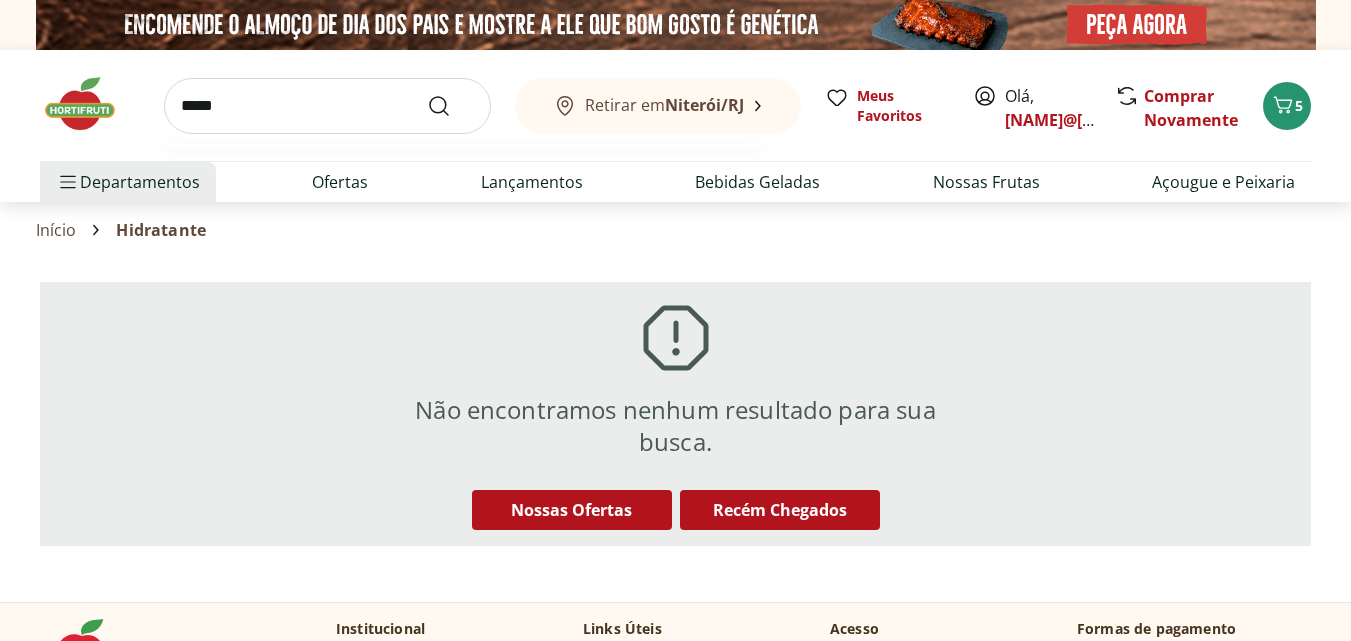 type on "*****" 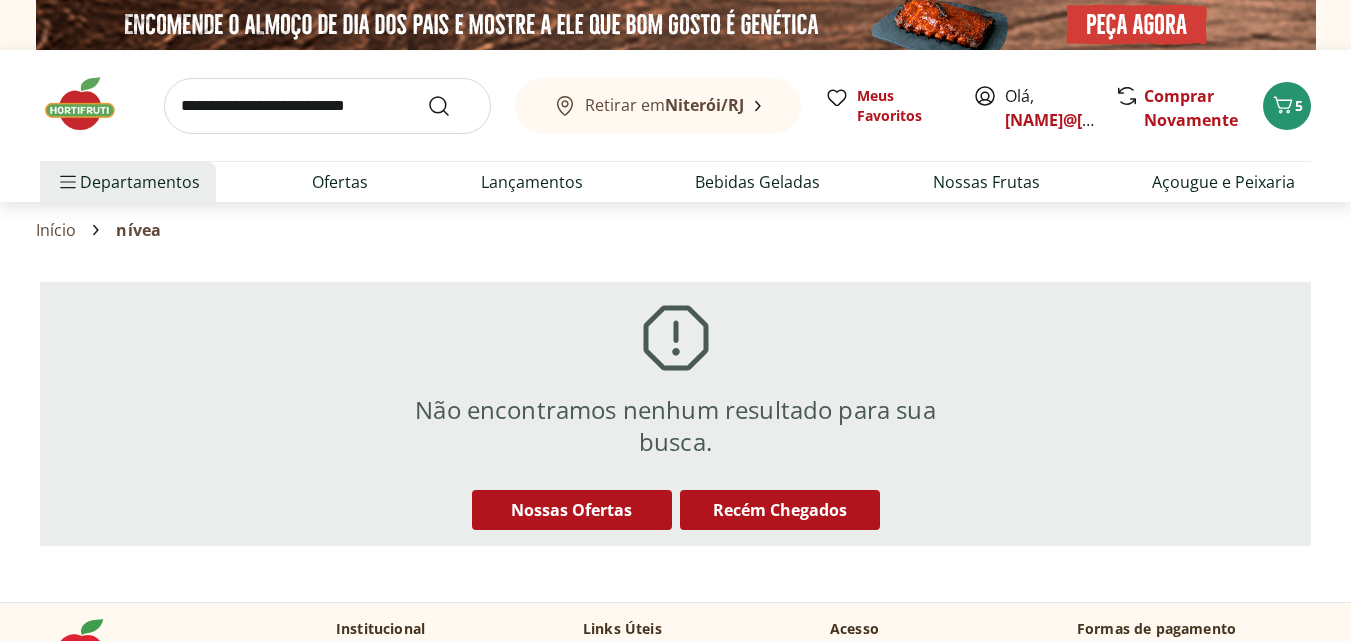 click at bounding box center [327, 106] 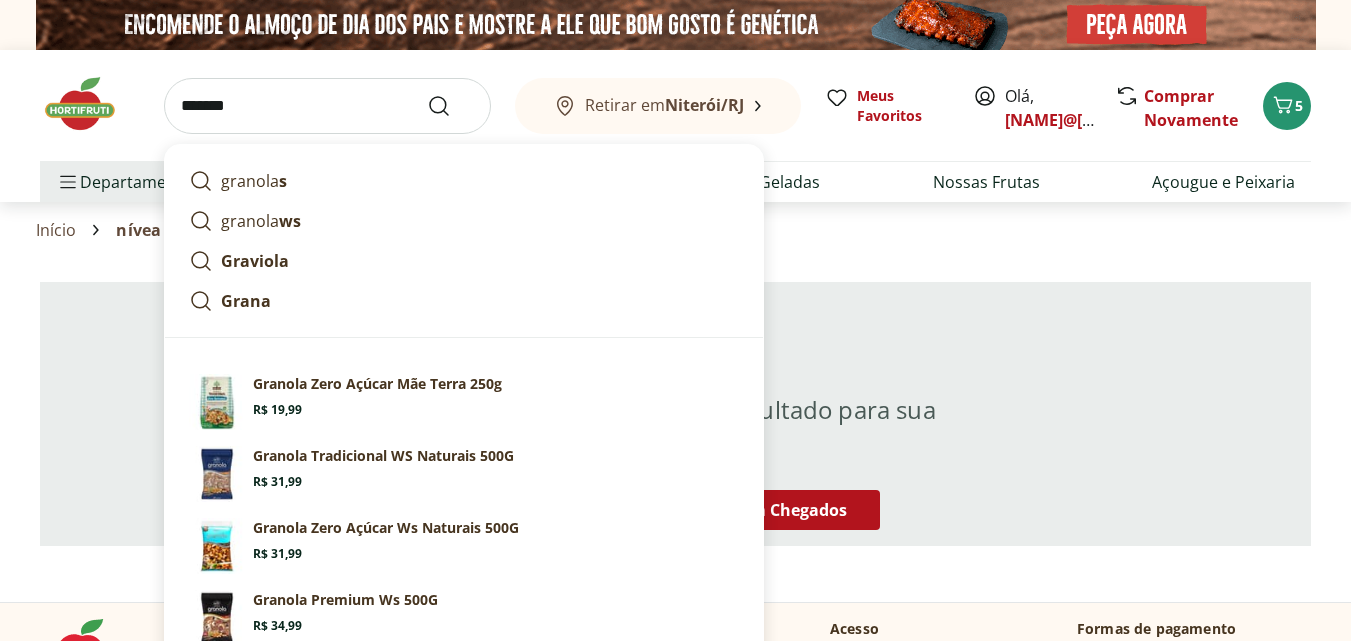type on "*******" 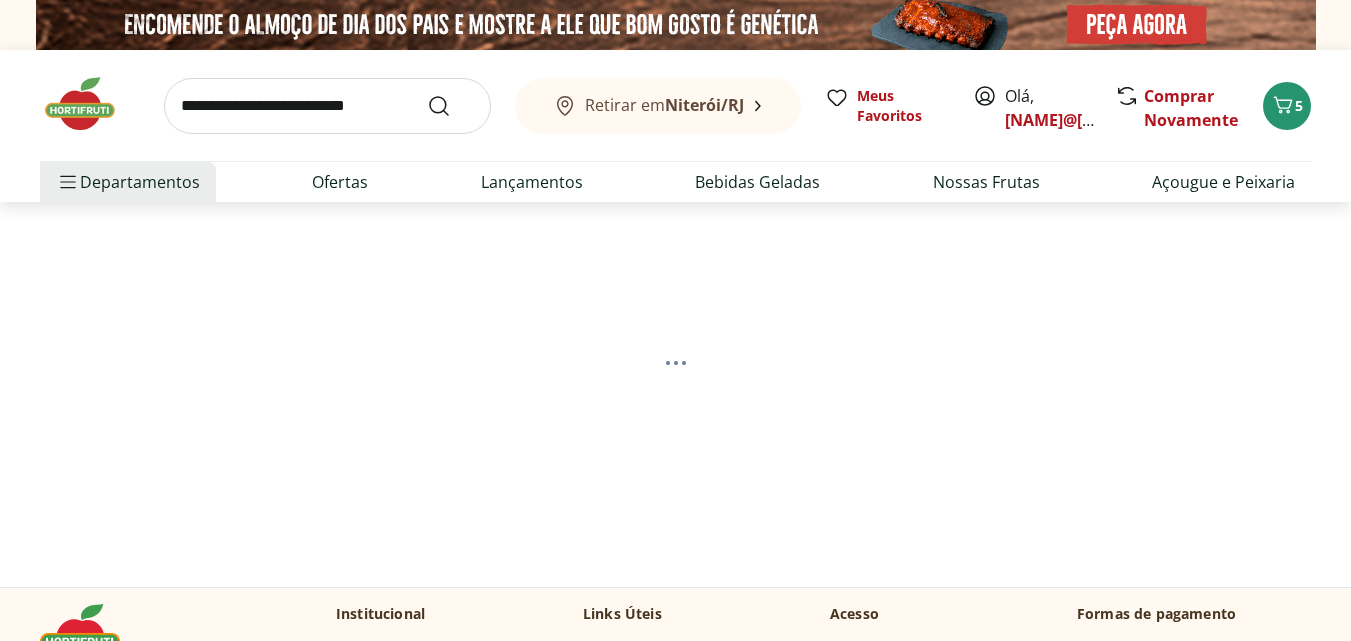 select on "**********" 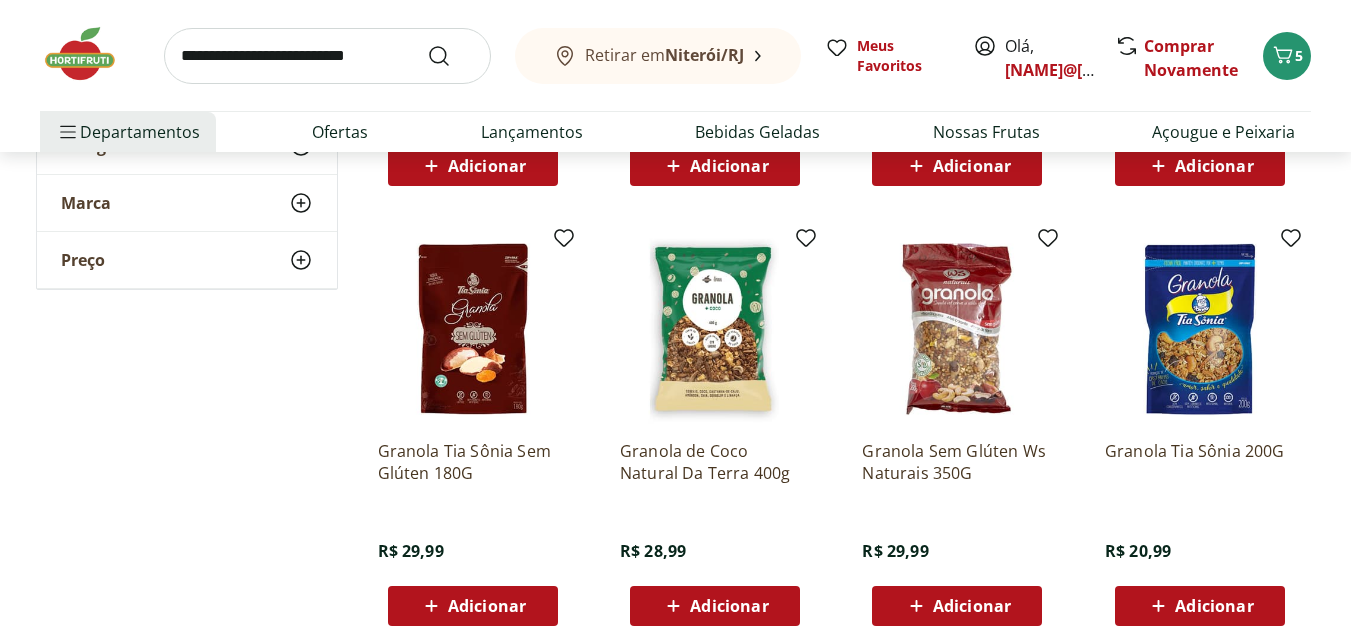 scroll, scrollTop: 700, scrollLeft: 0, axis: vertical 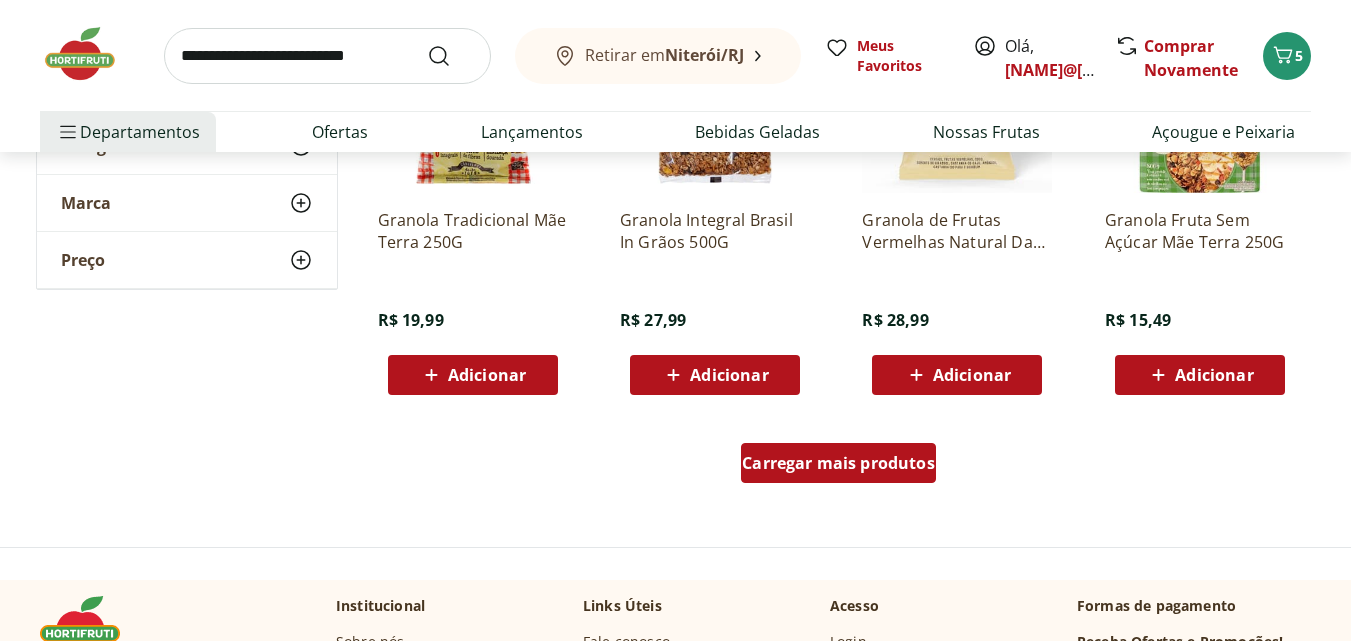 click on "Carregar mais produtos" at bounding box center [838, 463] 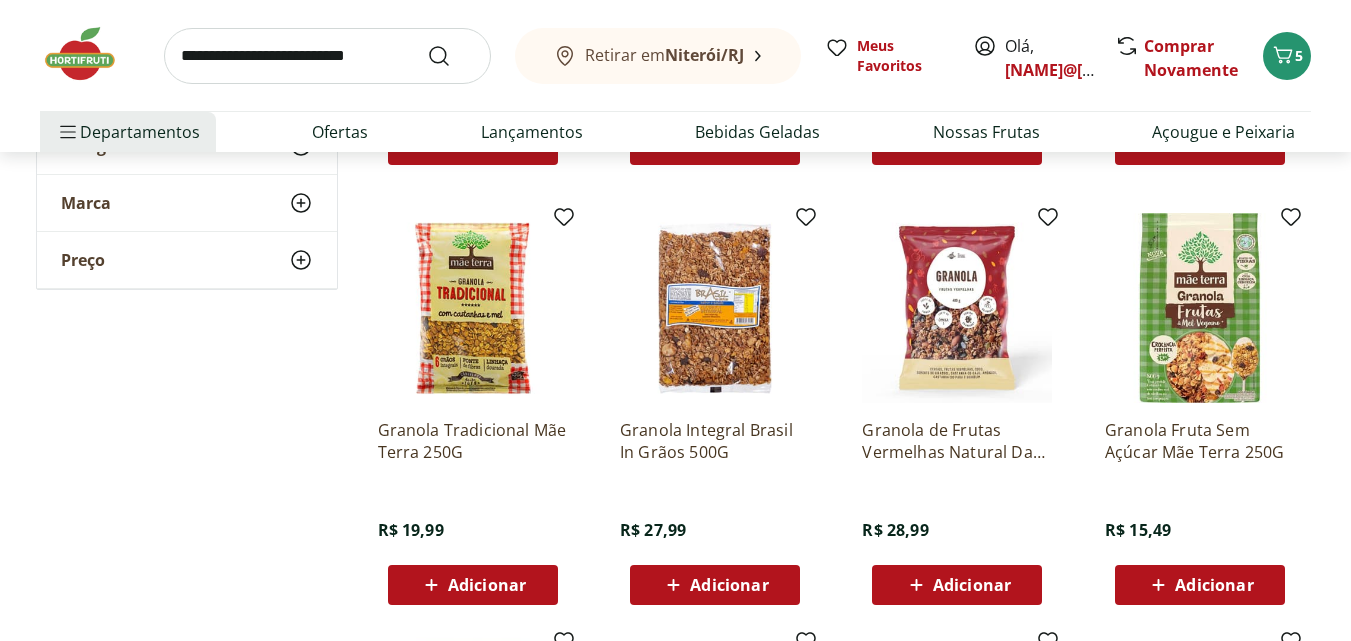 scroll, scrollTop: 1100, scrollLeft: 0, axis: vertical 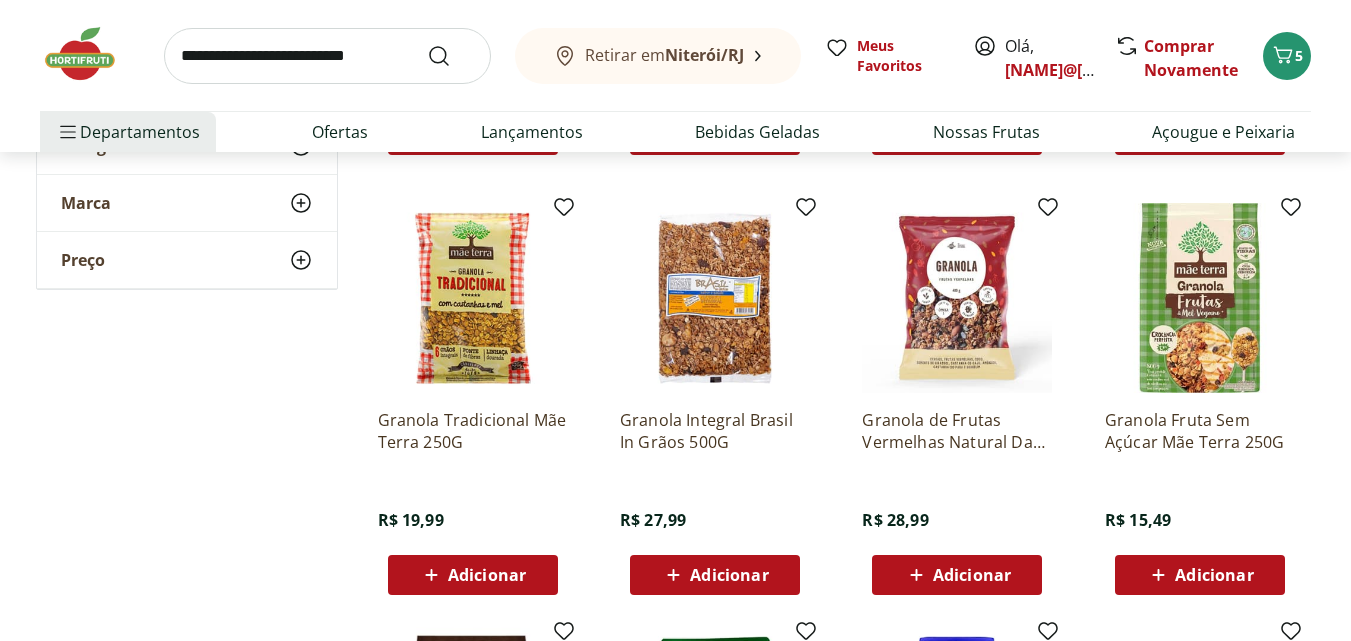 click on "Adicionar" at bounding box center [1214, 575] 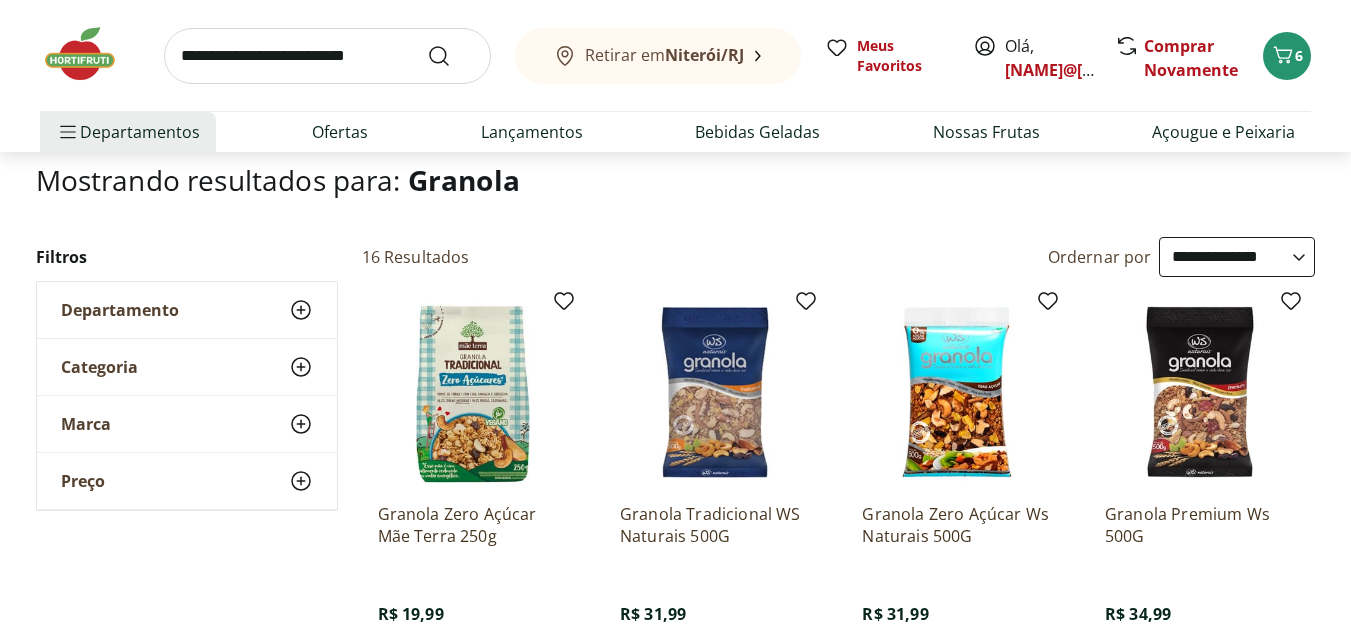 scroll, scrollTop: 0, scrollLeft: 0, axis: both 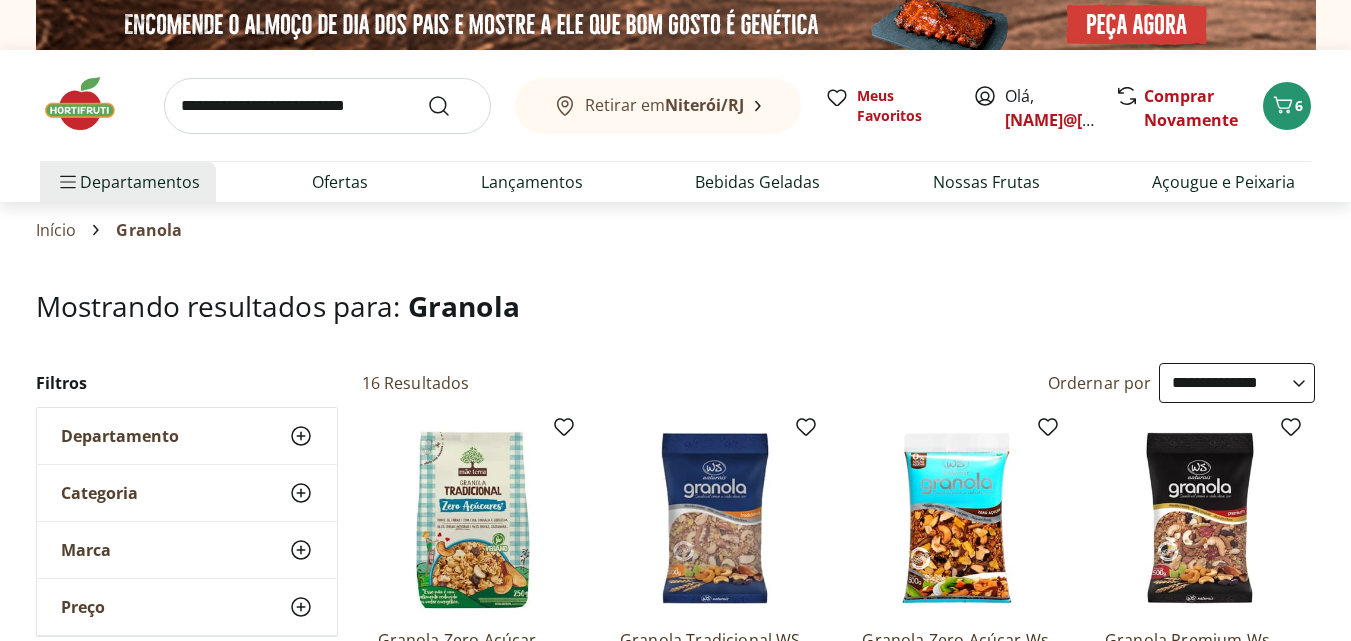 click at bounding box center [327, 106] 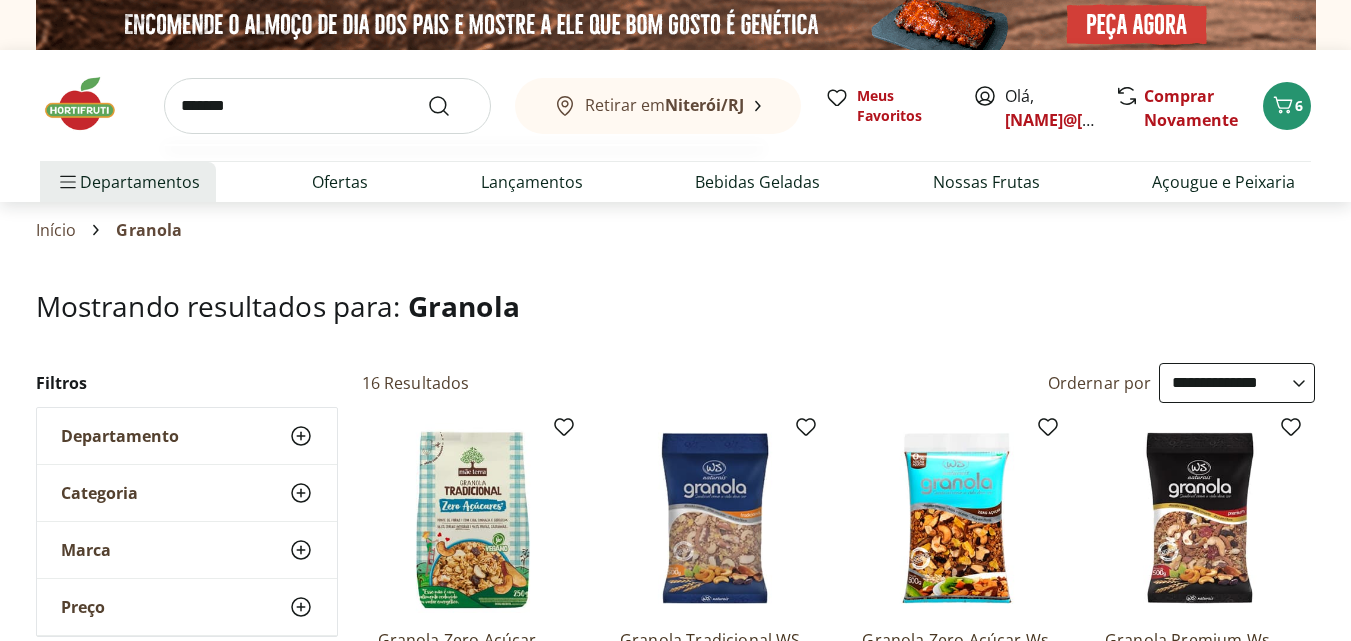 type on "********" 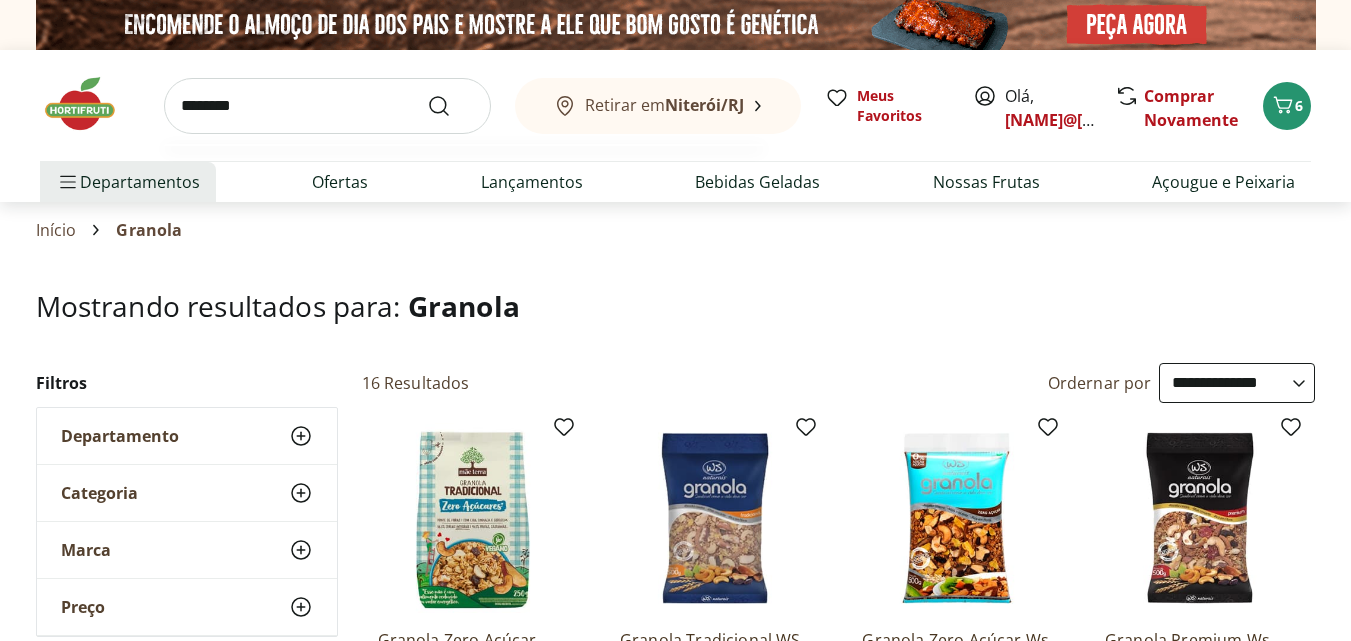 click at bounding box center (451, 106) 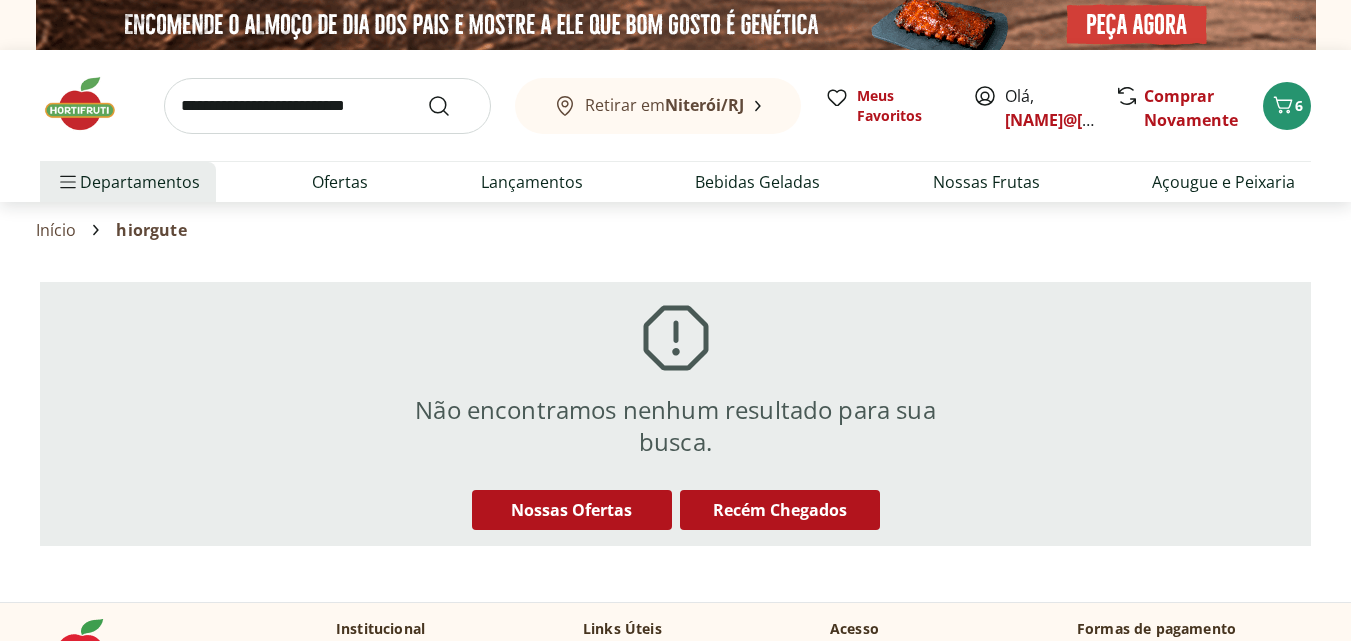 click at bounding box center [327, 106] 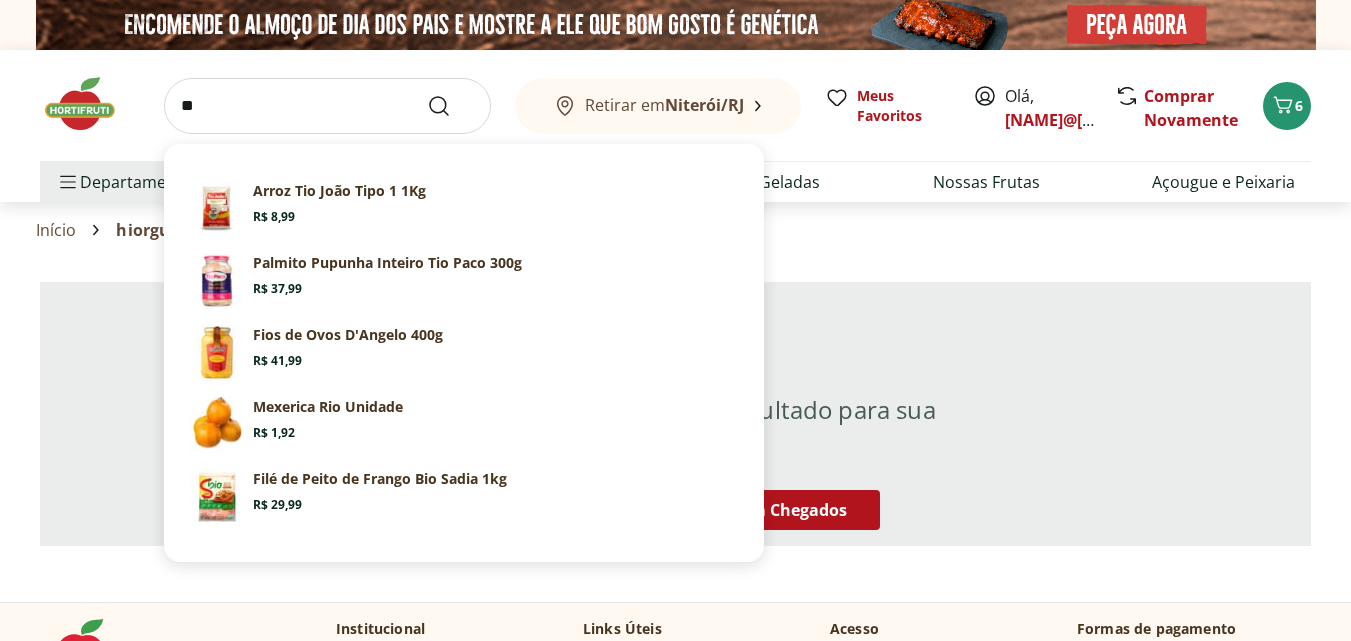 type on "*" 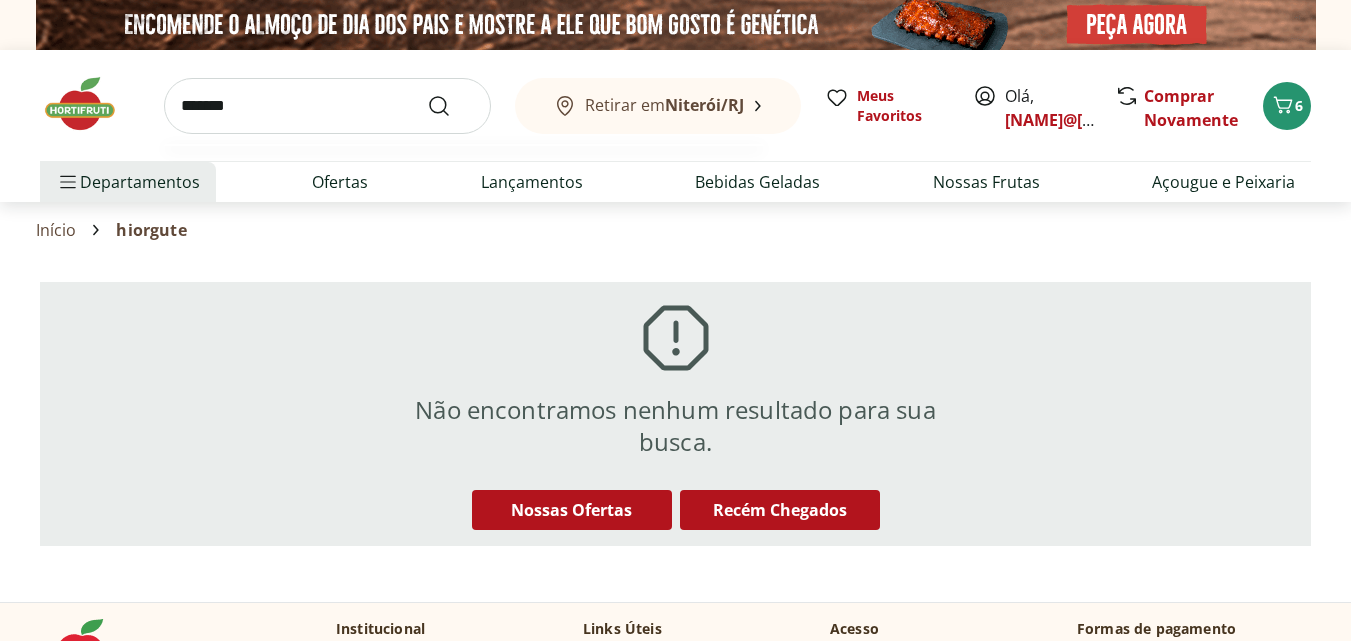 type on "*******" 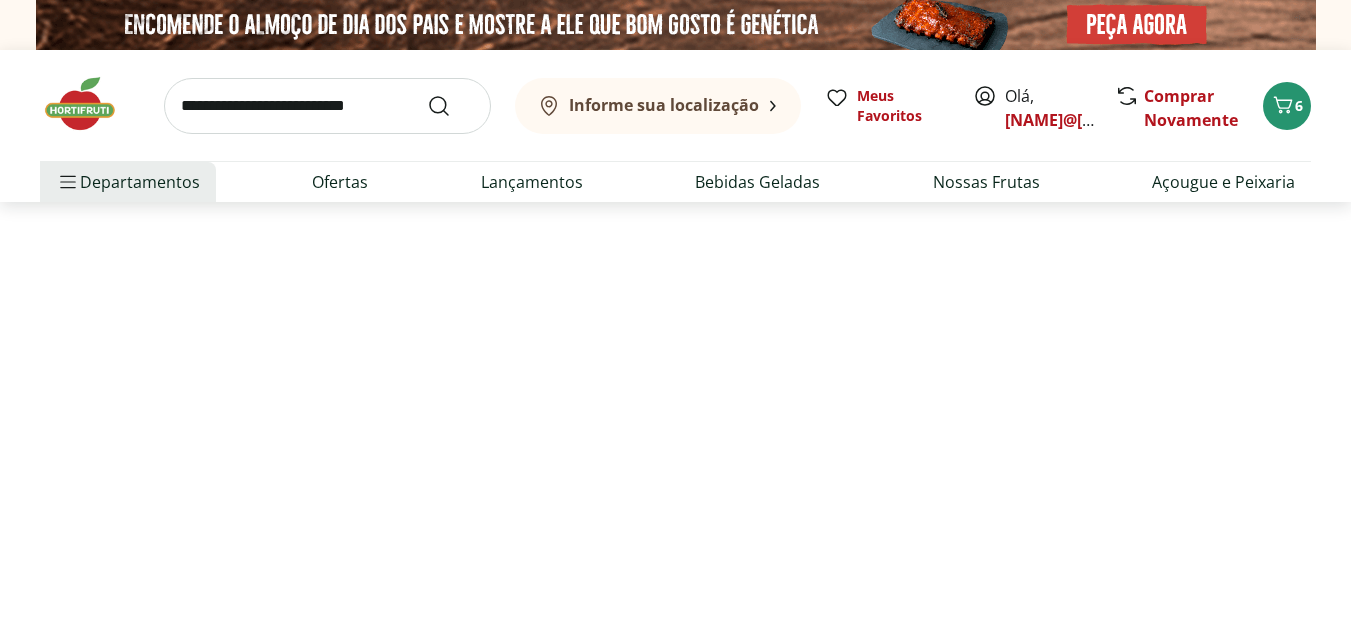 select on "**********" 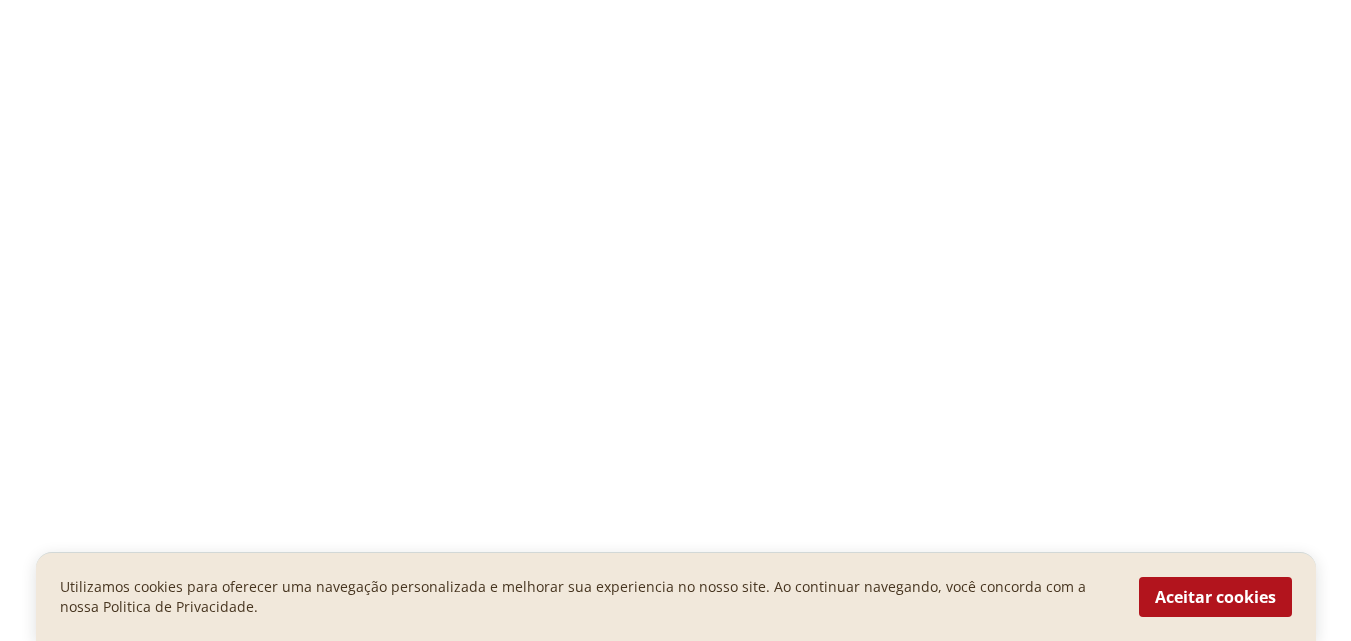 scroll, scrollTop: 0, scrollLeft: 0, axis: both 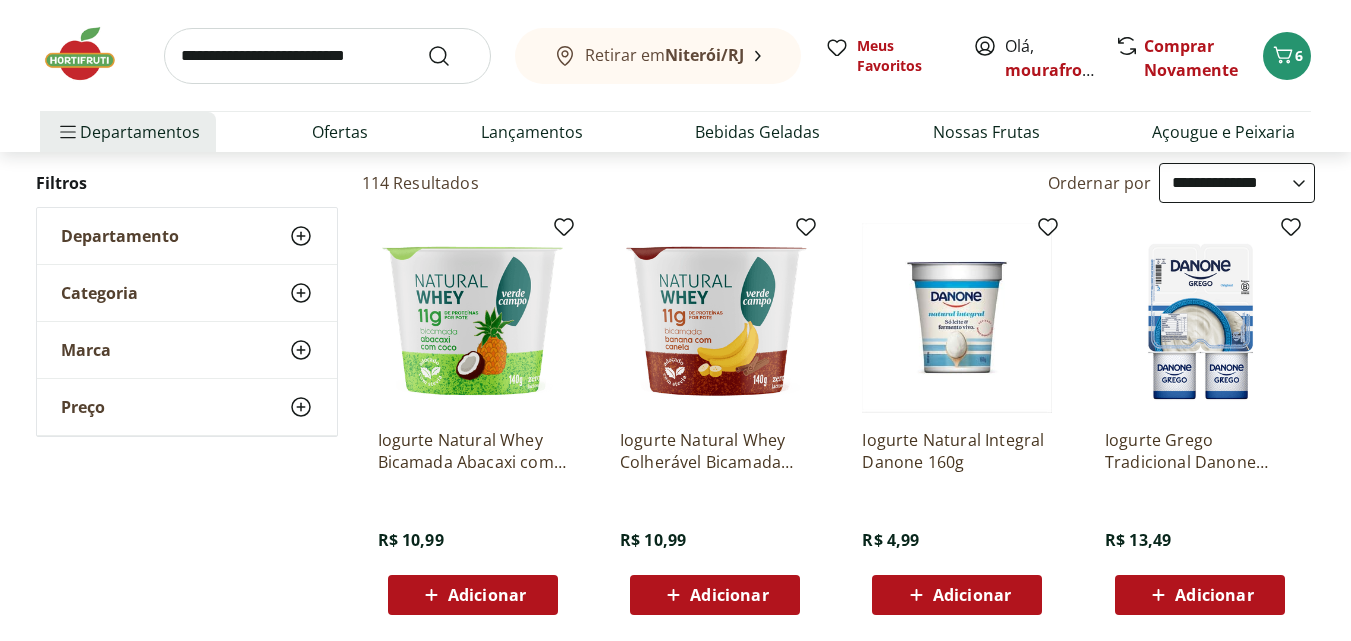 click on "Adicionar" at bounding box center [972, 595] 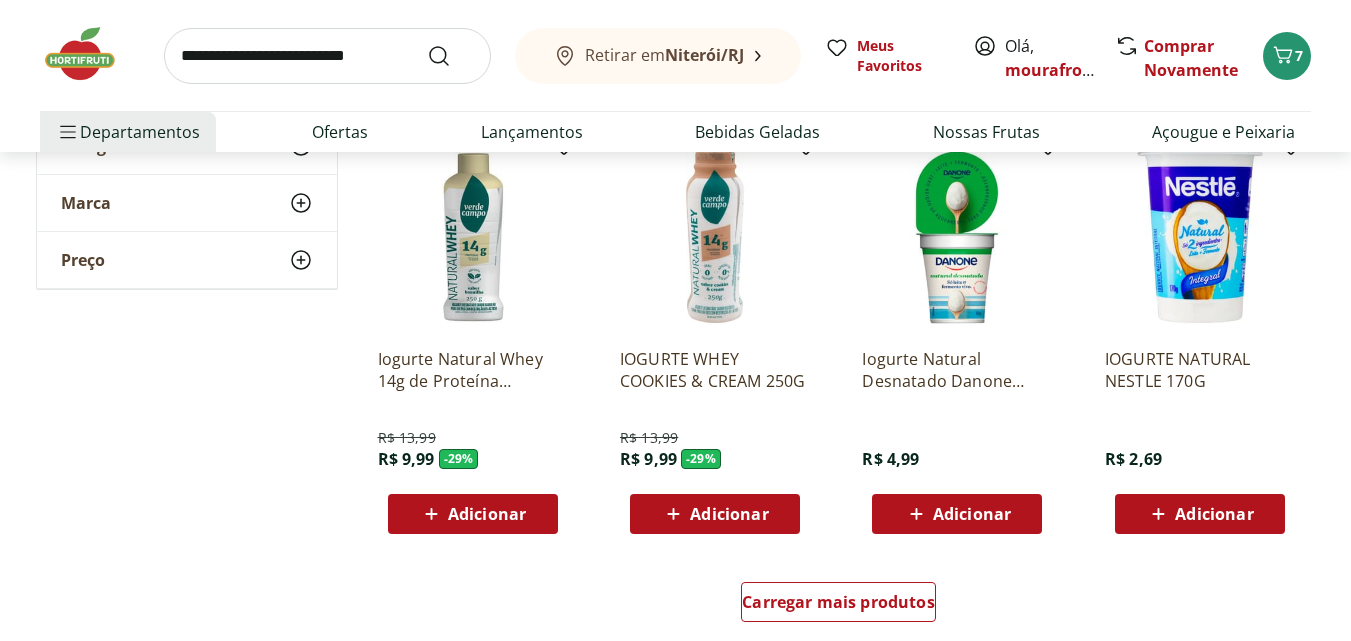 scroll, scrollTop: 2500, scrollLeft: 0, axis: vertical 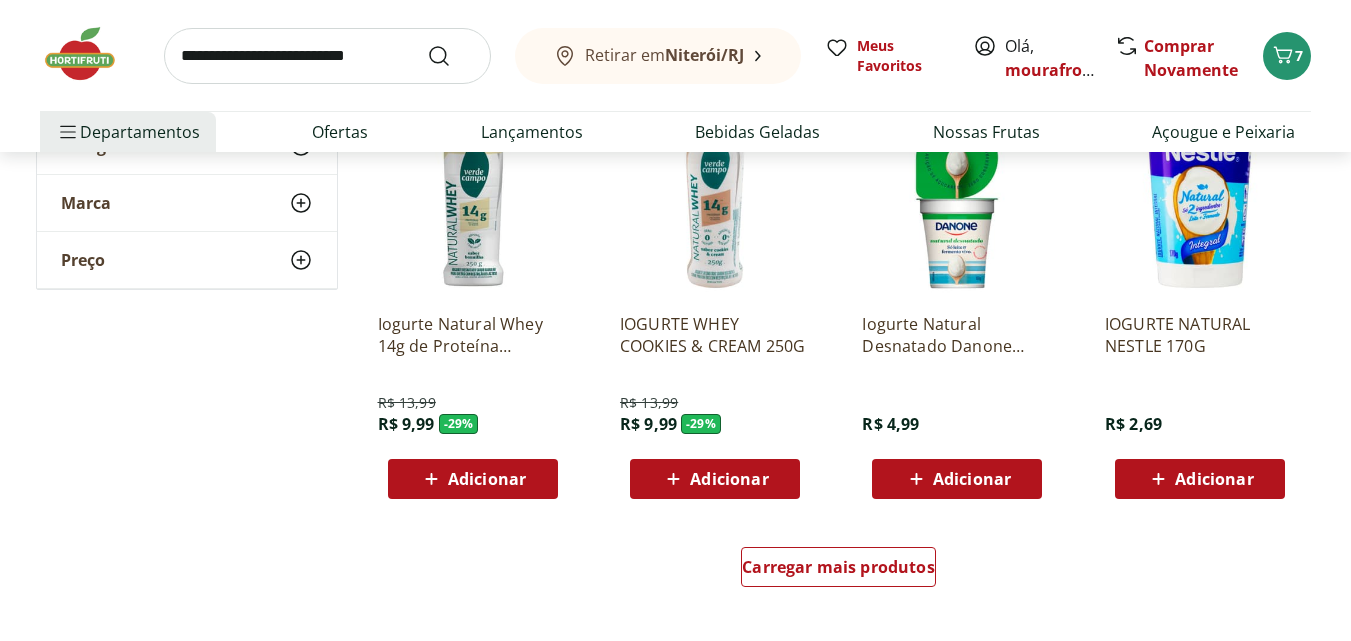 click on "Adicionar" at bounding box center [1214, 479] 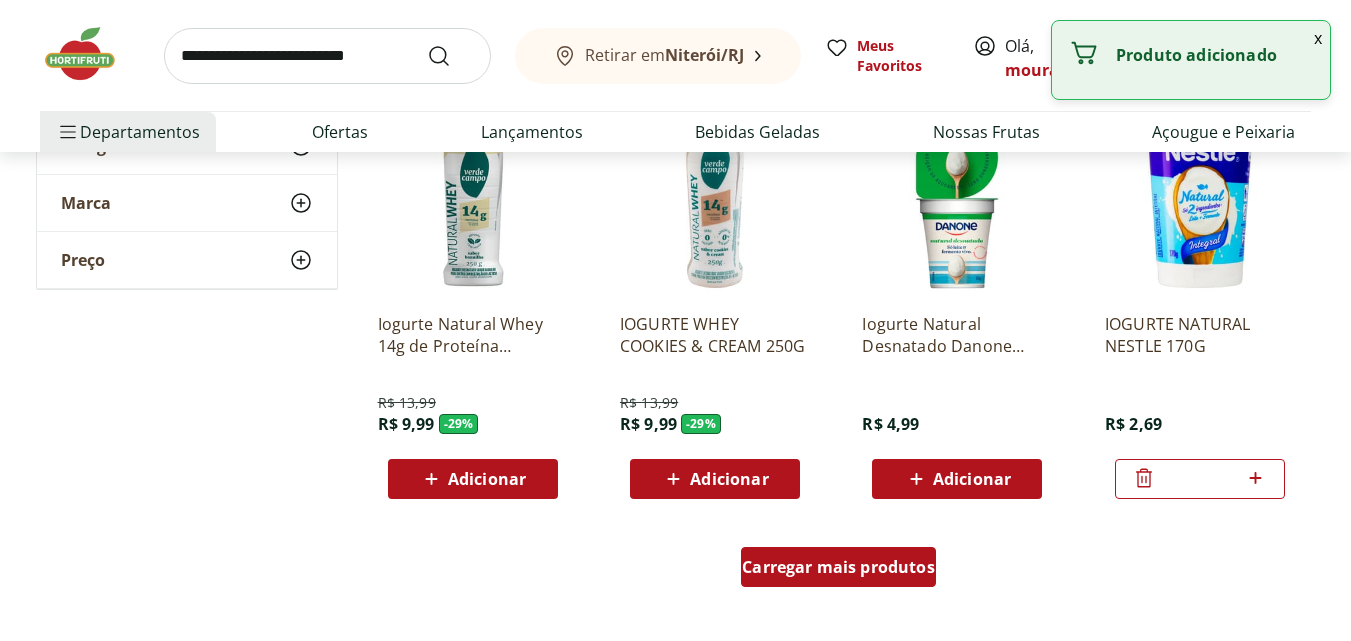 click on "Carregar mais produtos" at bounding box center (838, 567) 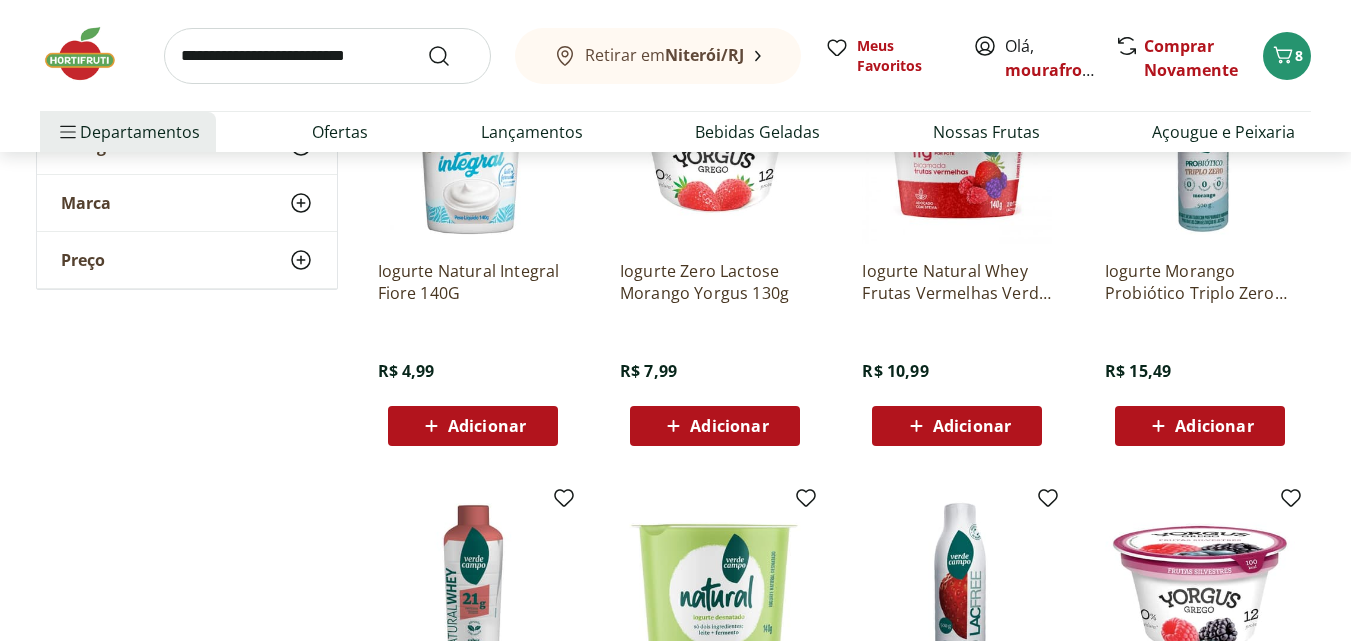 scroll, scrollTop: 3800, scrollLeft: 0, axis: vertical 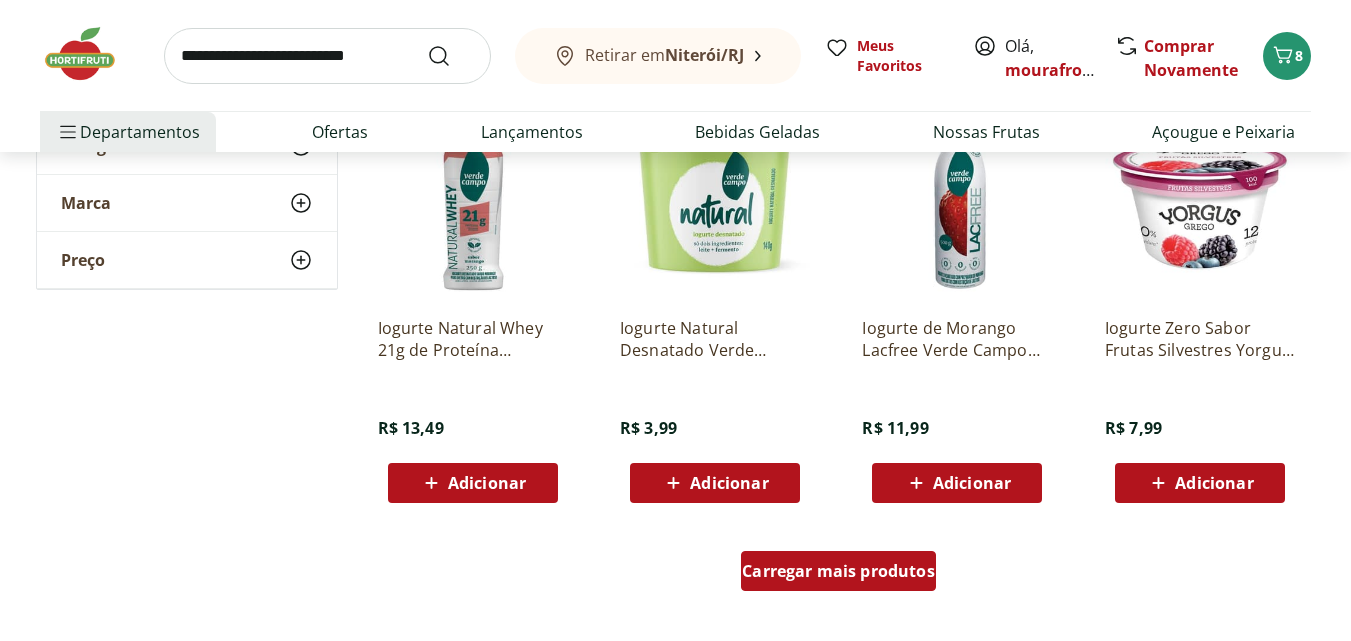 click on "Carregar mais produtos" at bounding box center [838, 571] 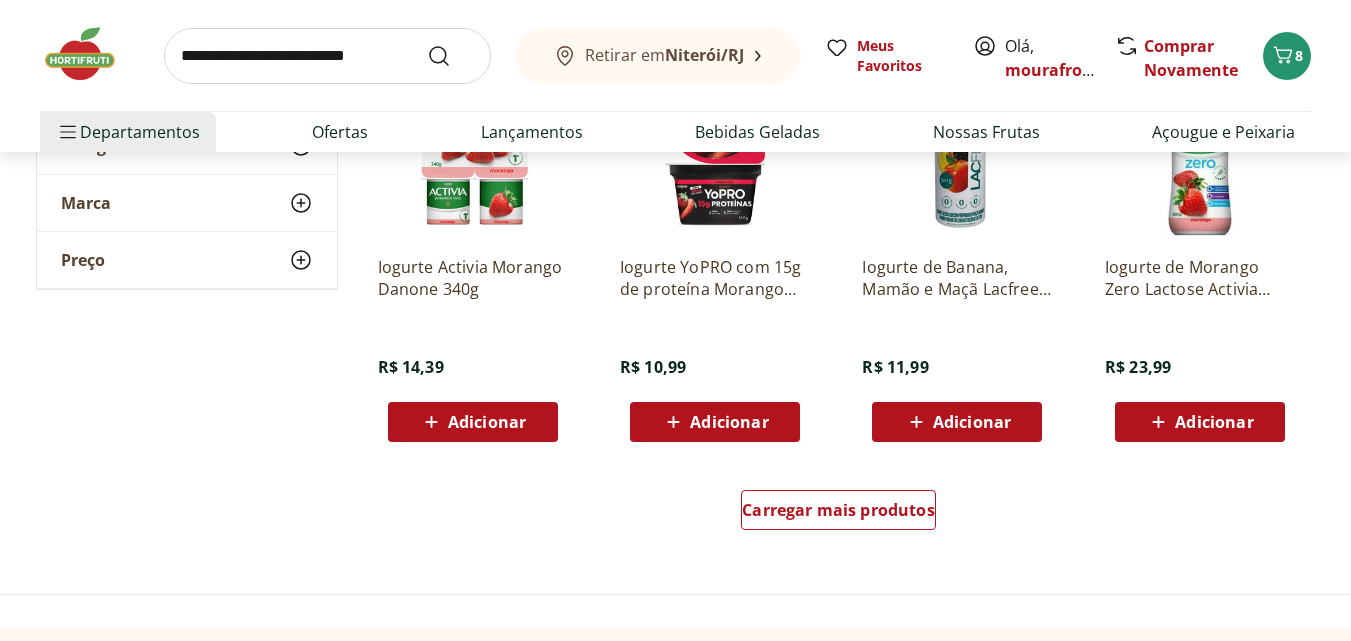 scroll, scrollTop: 5200, scrollLeft: 0, axis: vertical 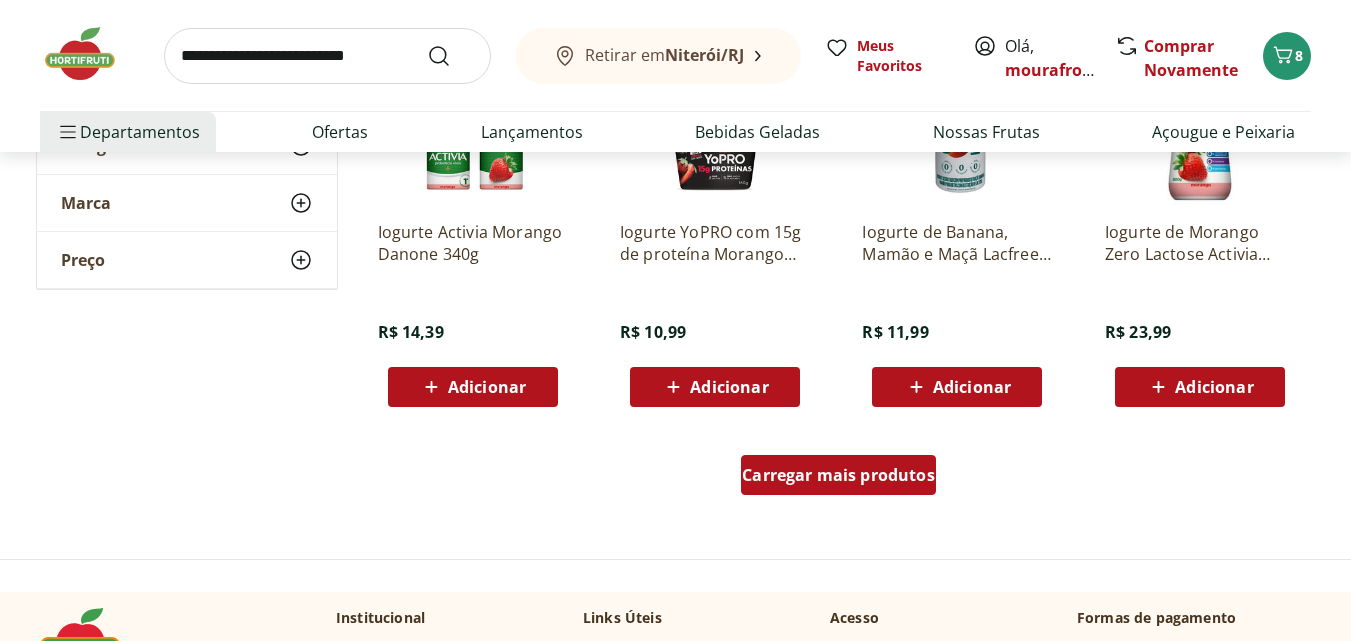 click on "Carregar mais produtos" at bounding box center (838, 475) 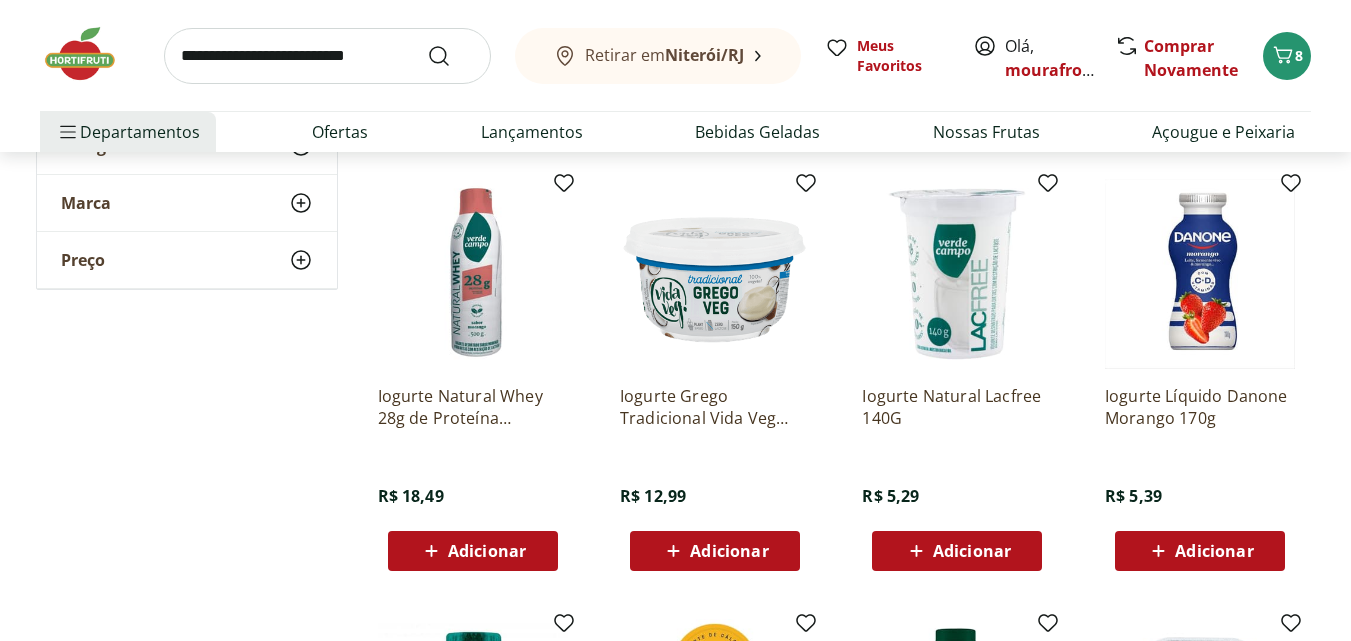 scroll, scrollTop: 6400, scrollLeft: 0, axis: vertical 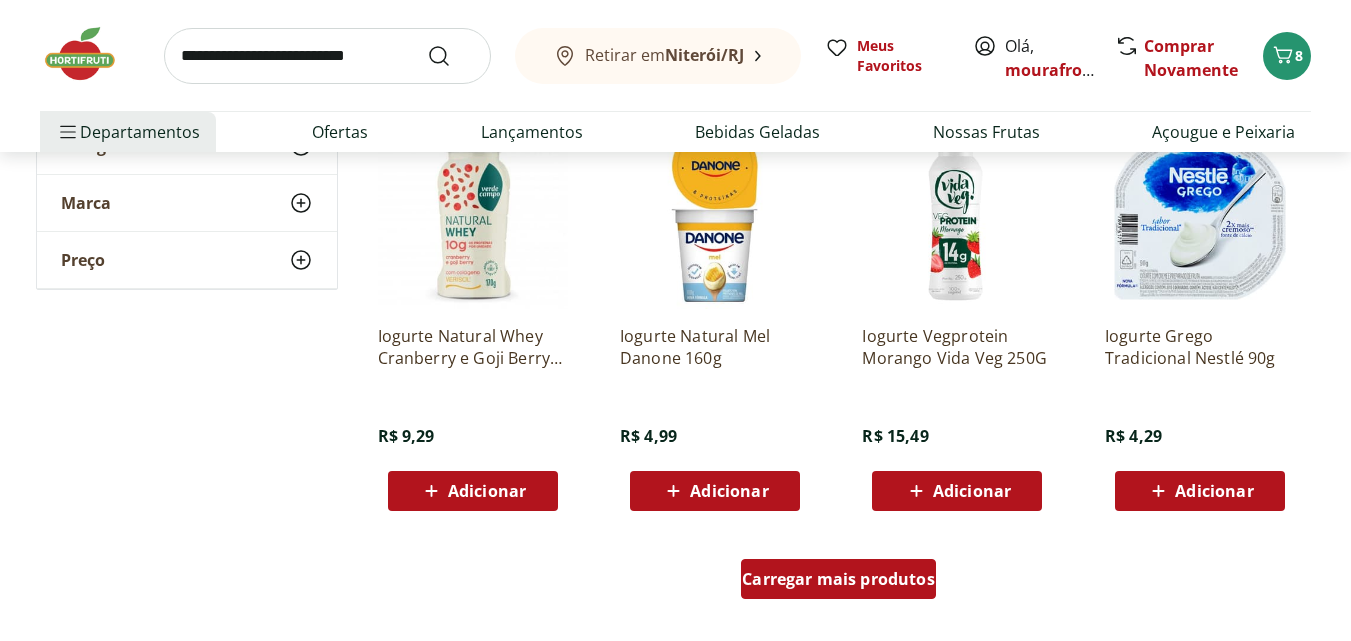 click on "Carregar mais produtos" at bounding box center (838, 579) 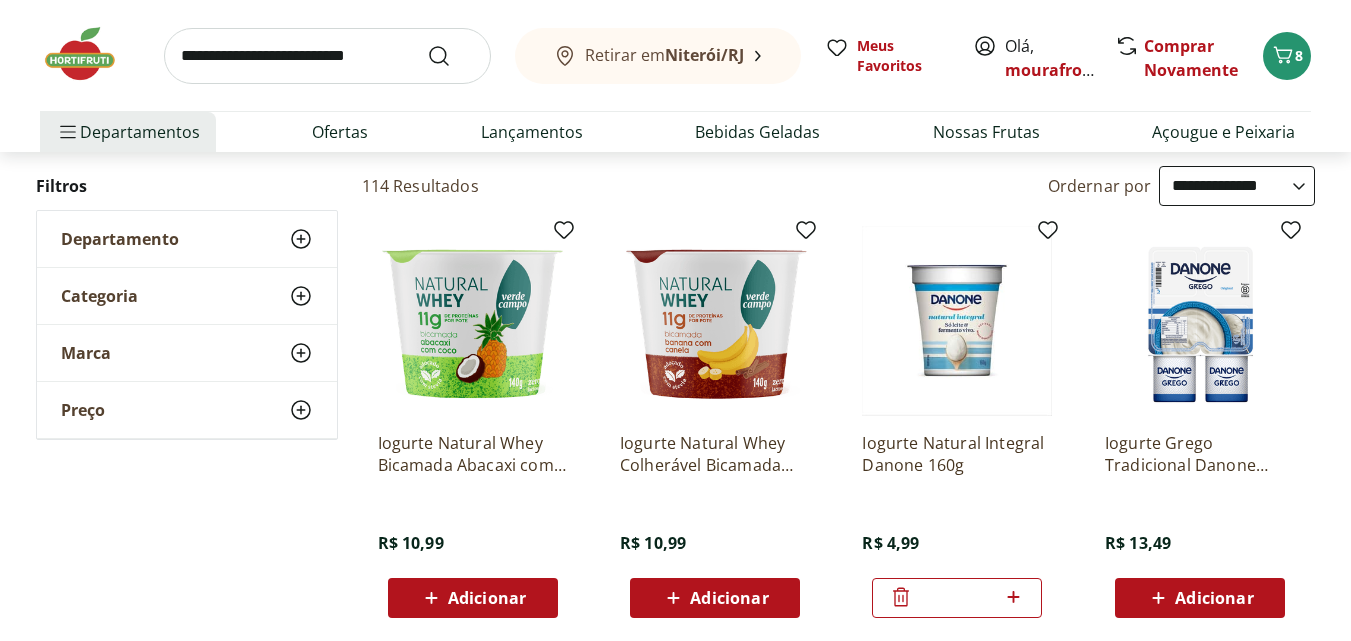 scroll, scrollTop: 0, scrollLeft: 0, axis: both 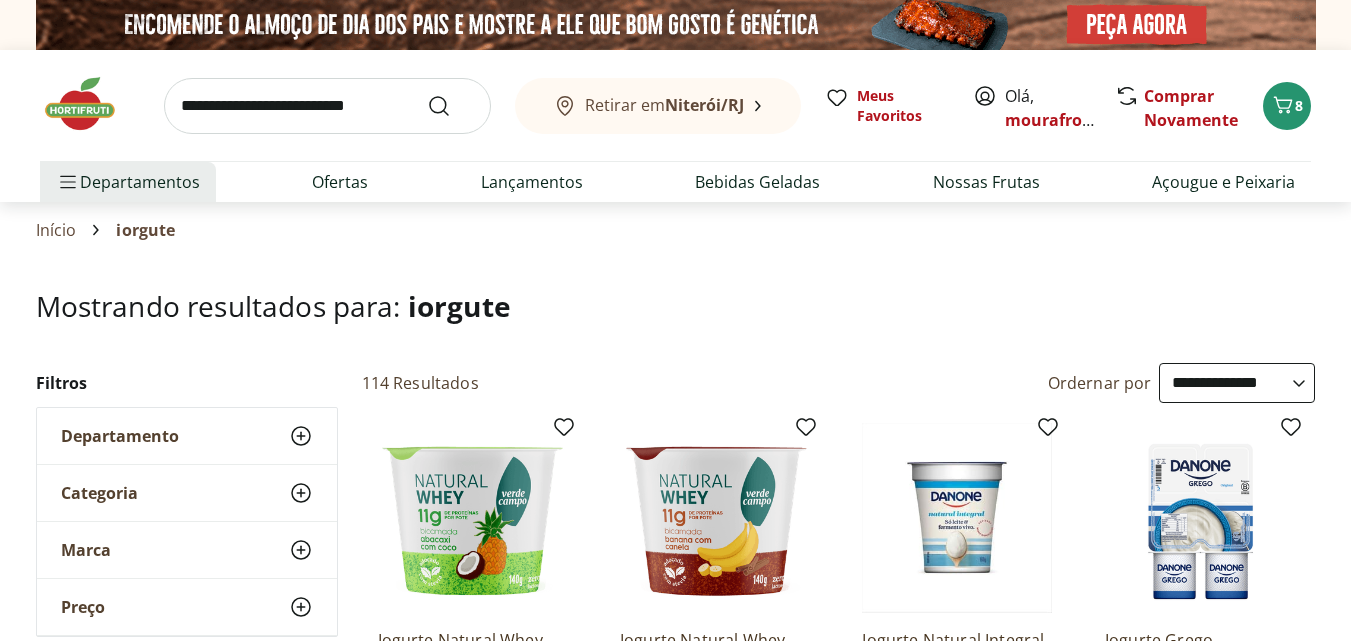 click on "**********" at bounding box center [1237, 383] 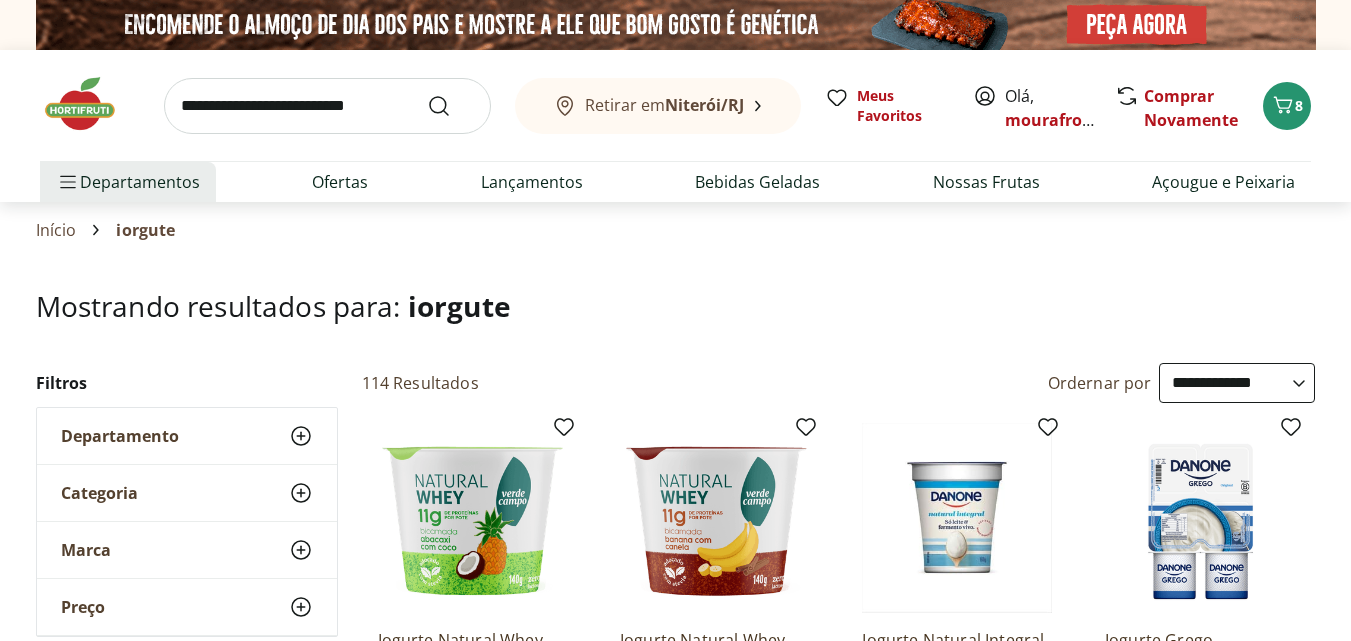 click on "**********" at bounding box center [1237, 383] 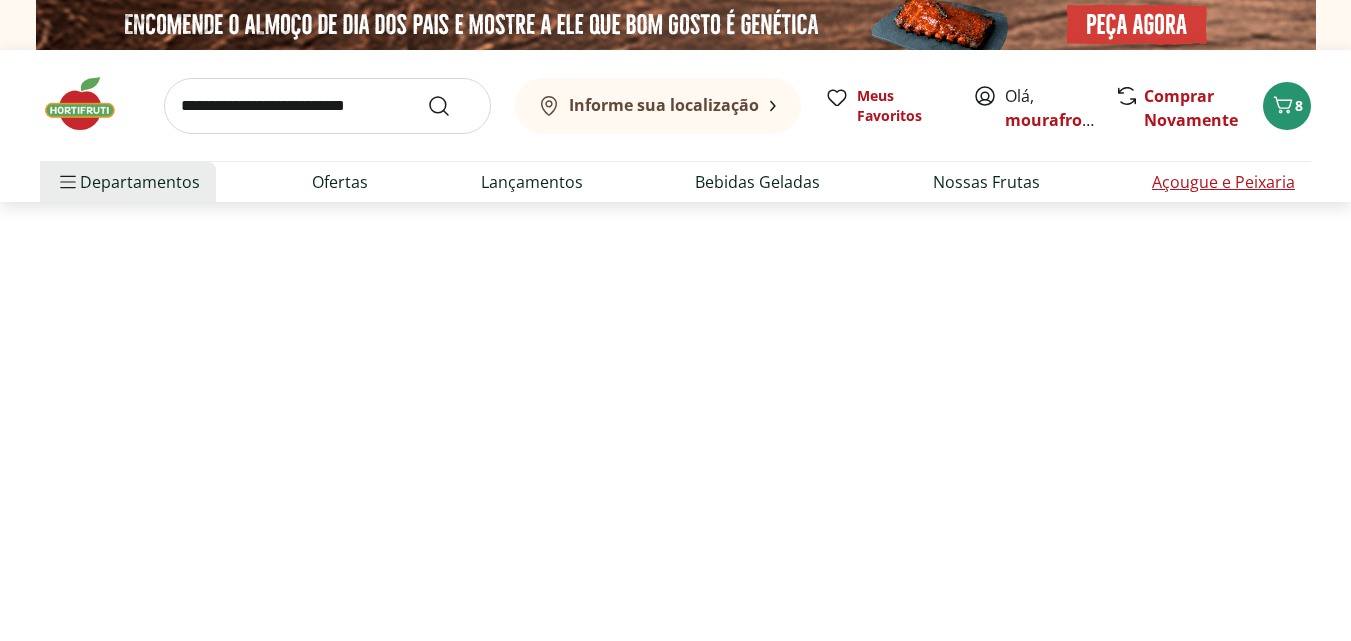 select on "**********" 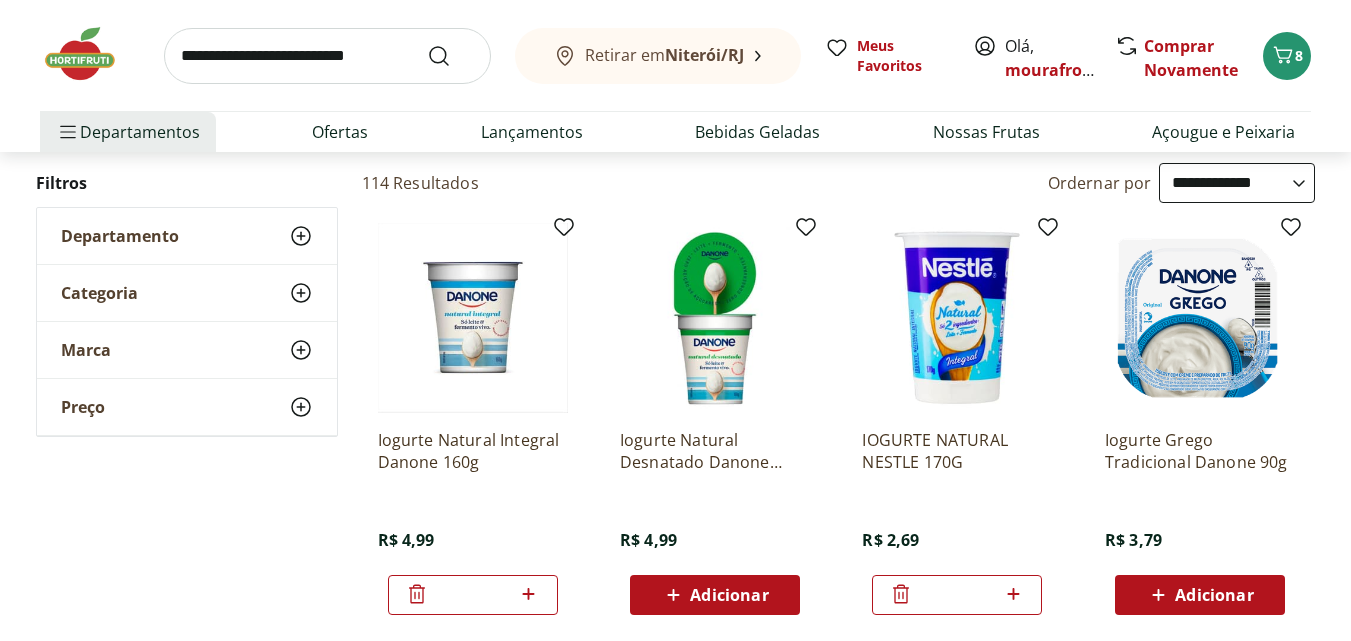 scroll, scrollTop: 300, scrollLeft: 0, axis: vertical 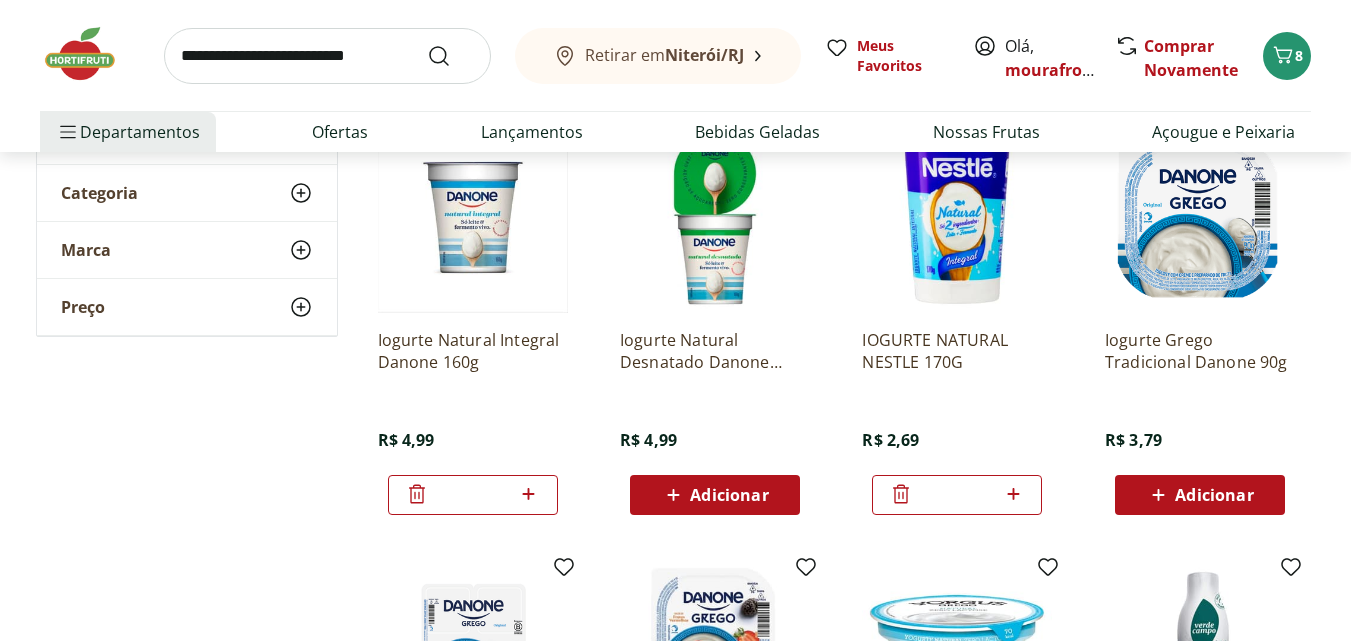 click 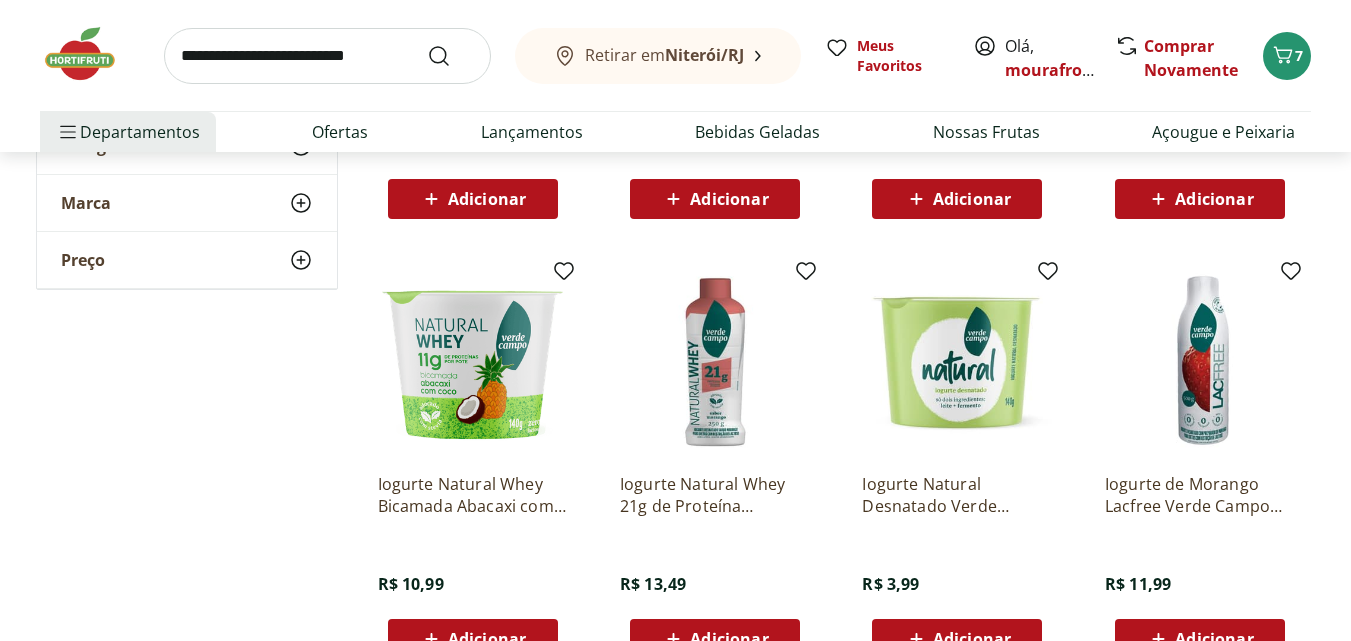scroll, scrollTop: 2100, scrollLeft: 0, axis: vertical 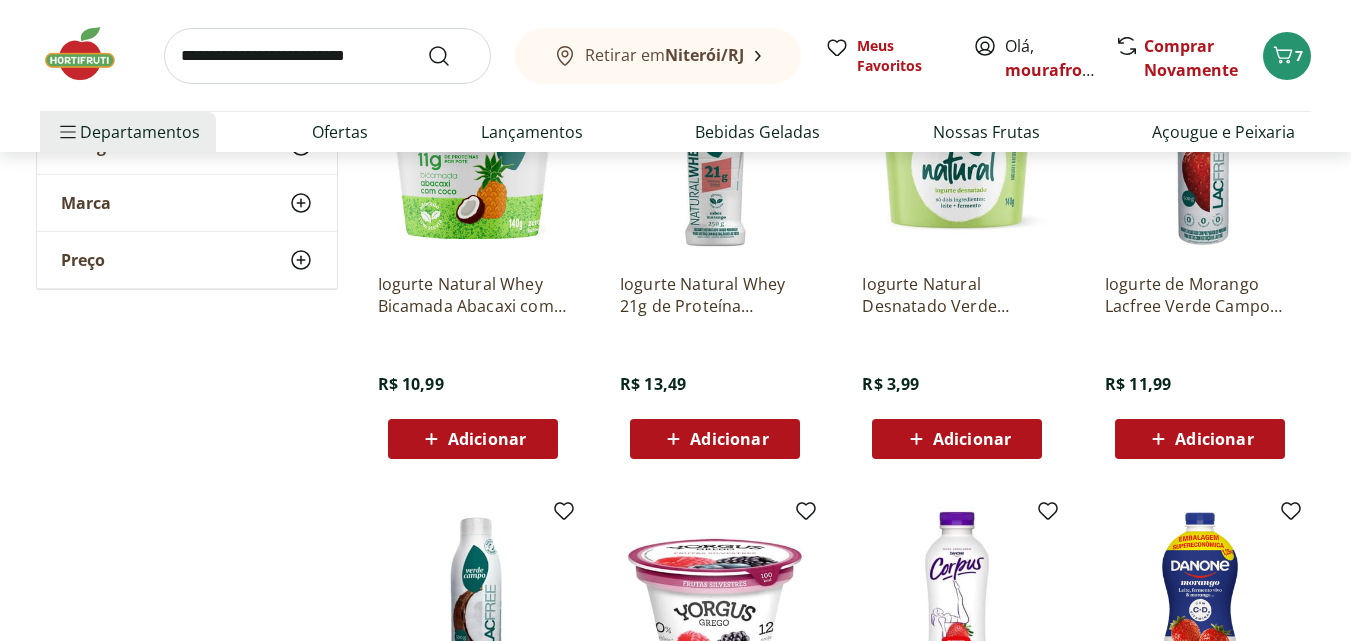 click on "Adicionar" at bounding box center (972, 439) 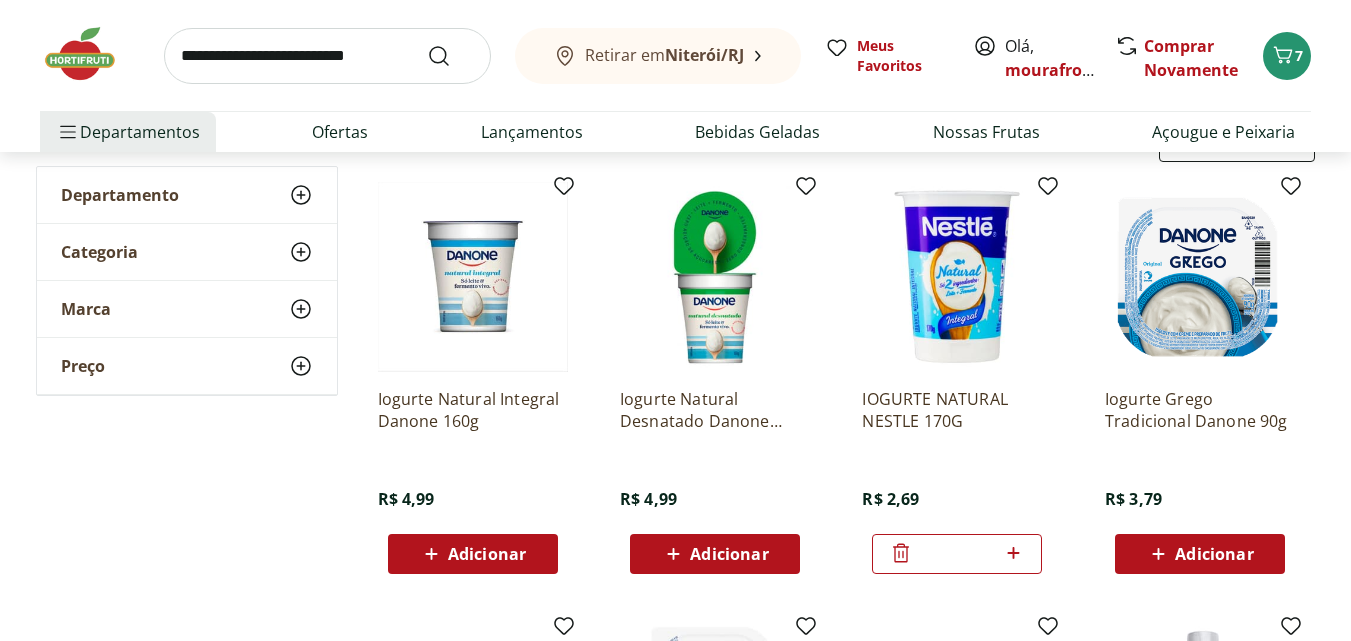 scroll, scrollTop: 0, scrollLeft: 0, axis: both 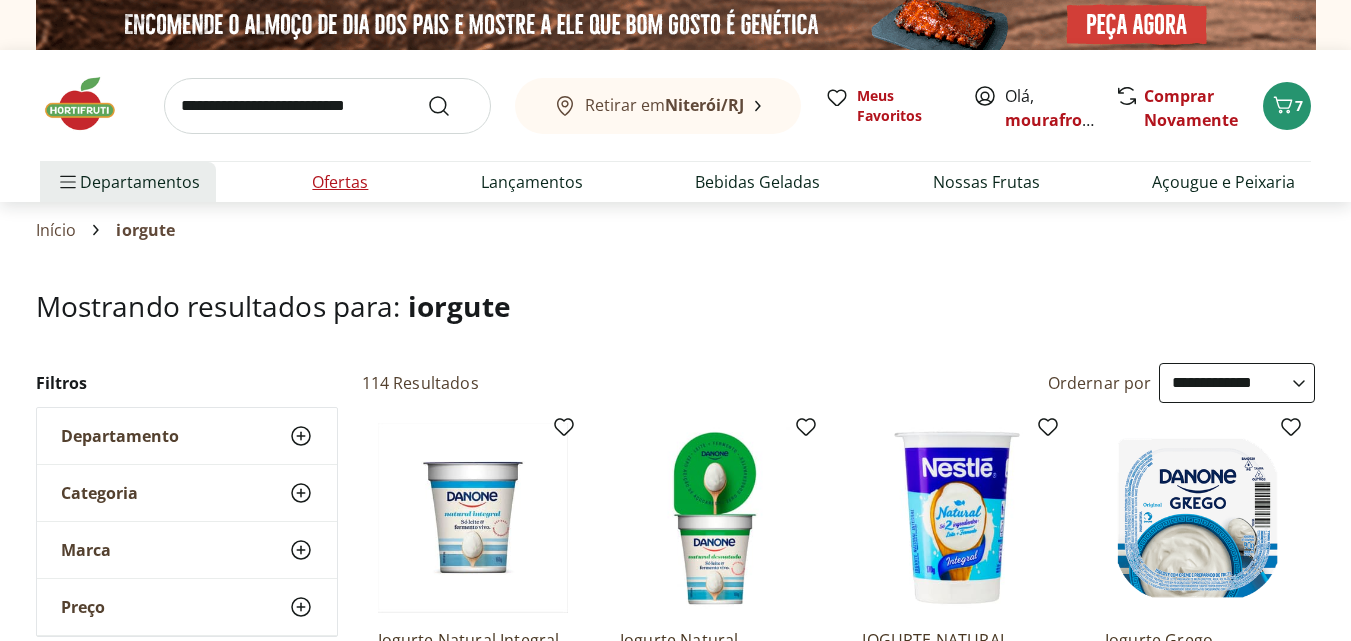 click on "Ofertas" at bounding box center (340, 182) 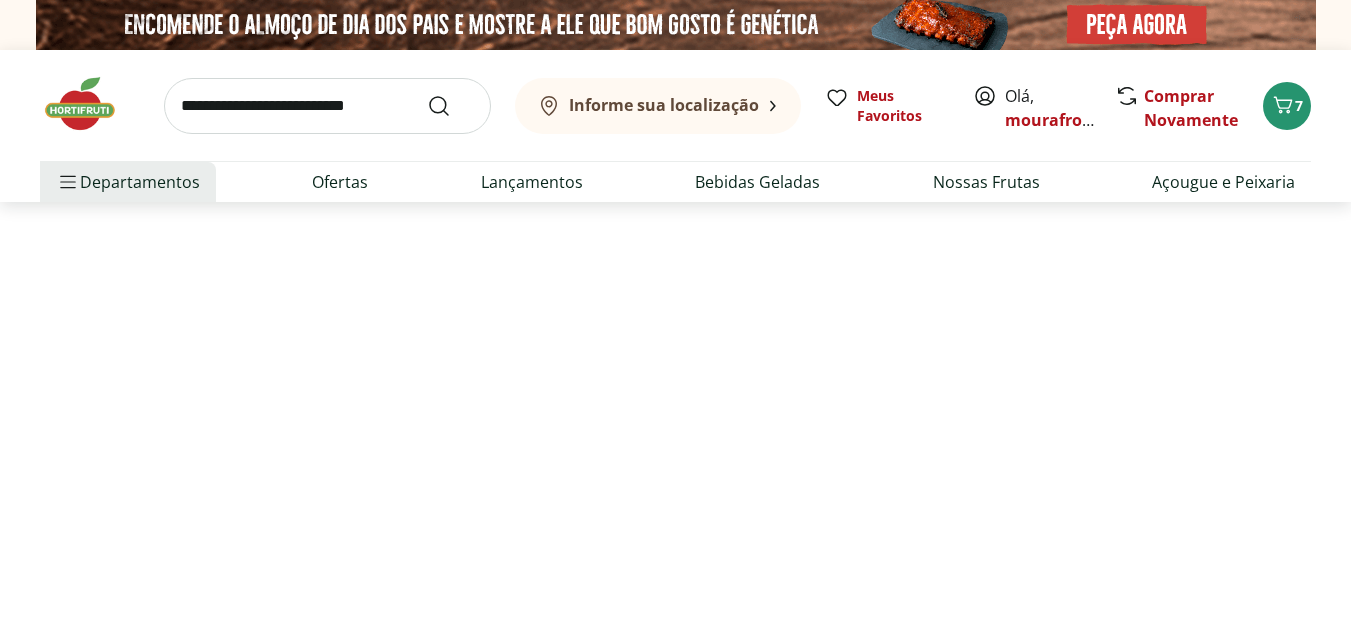 select on "**********" 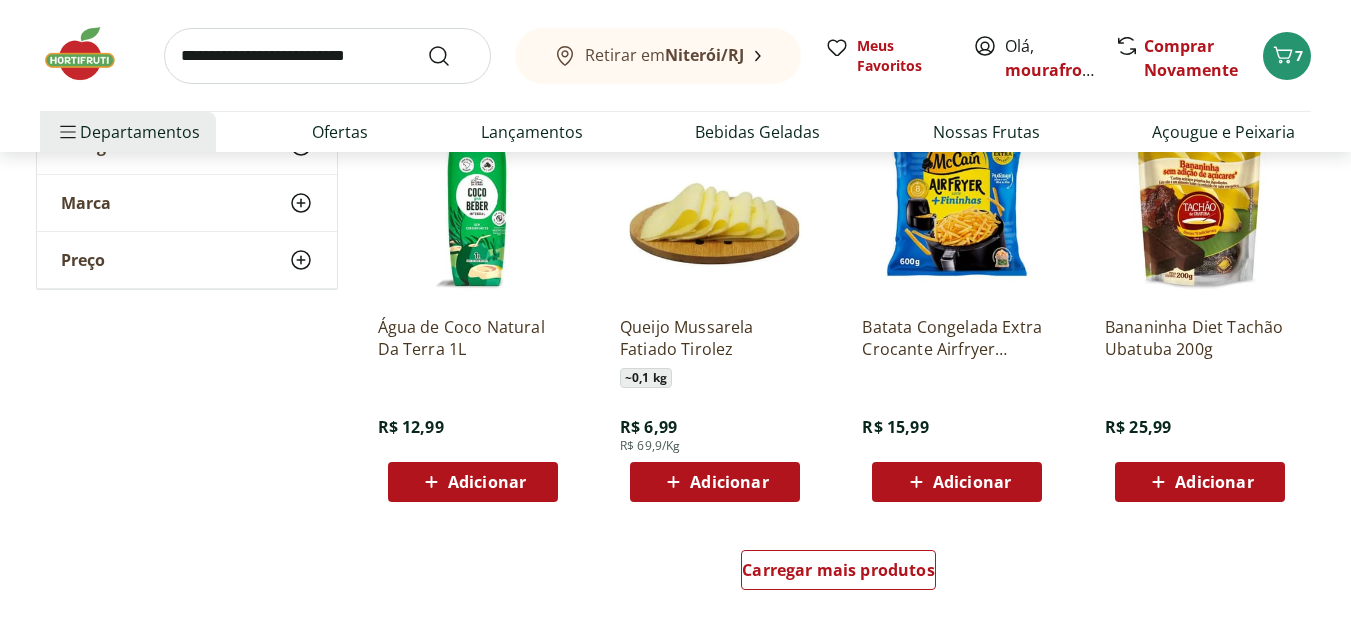 scroll, scrollTop: 1100, scrollLeft: 0, axis: vertical 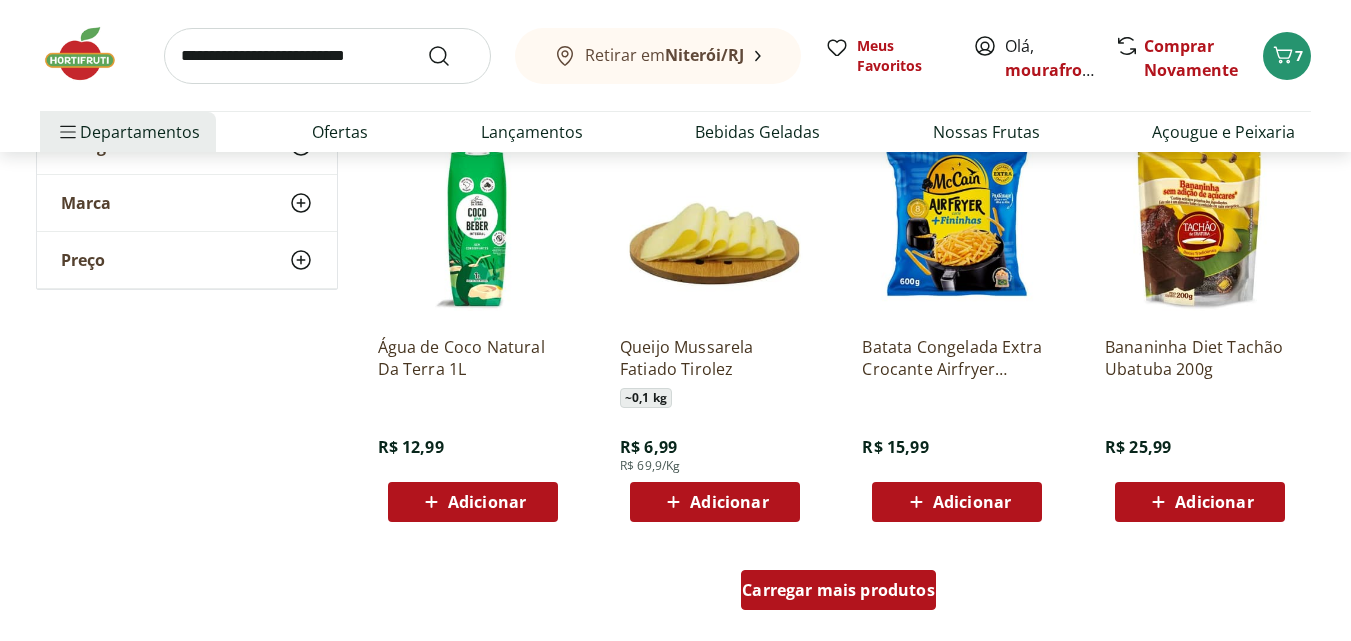 click on "Carregar mais produtos" at bounding box center [838, 590] 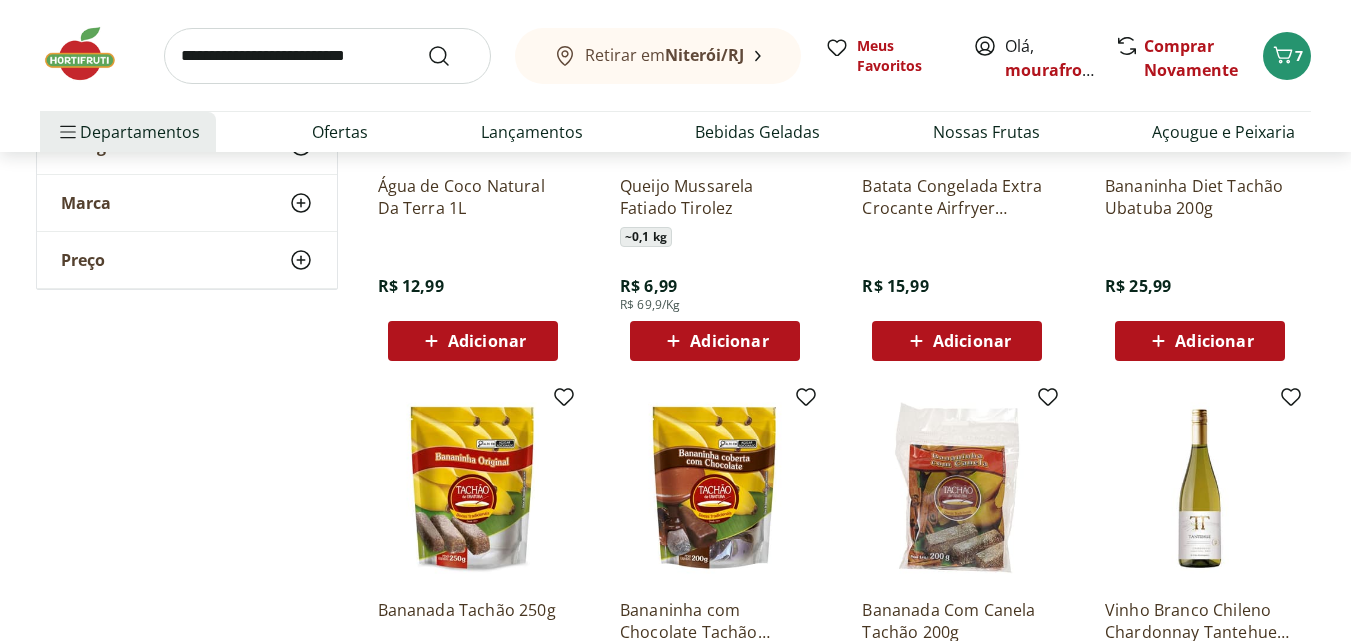 scroll, scrollTop: 1300, scrollLeft: 0, axis: vertical 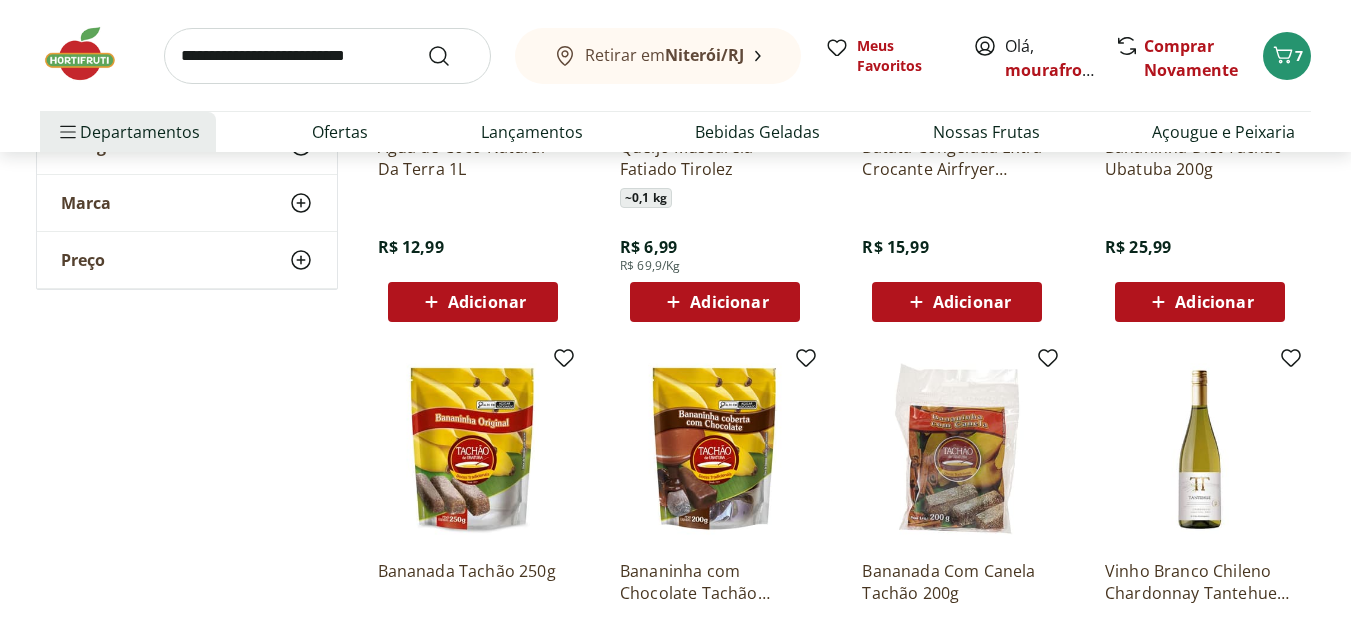 click on "Adicionar" at bounding box center (729, 302) 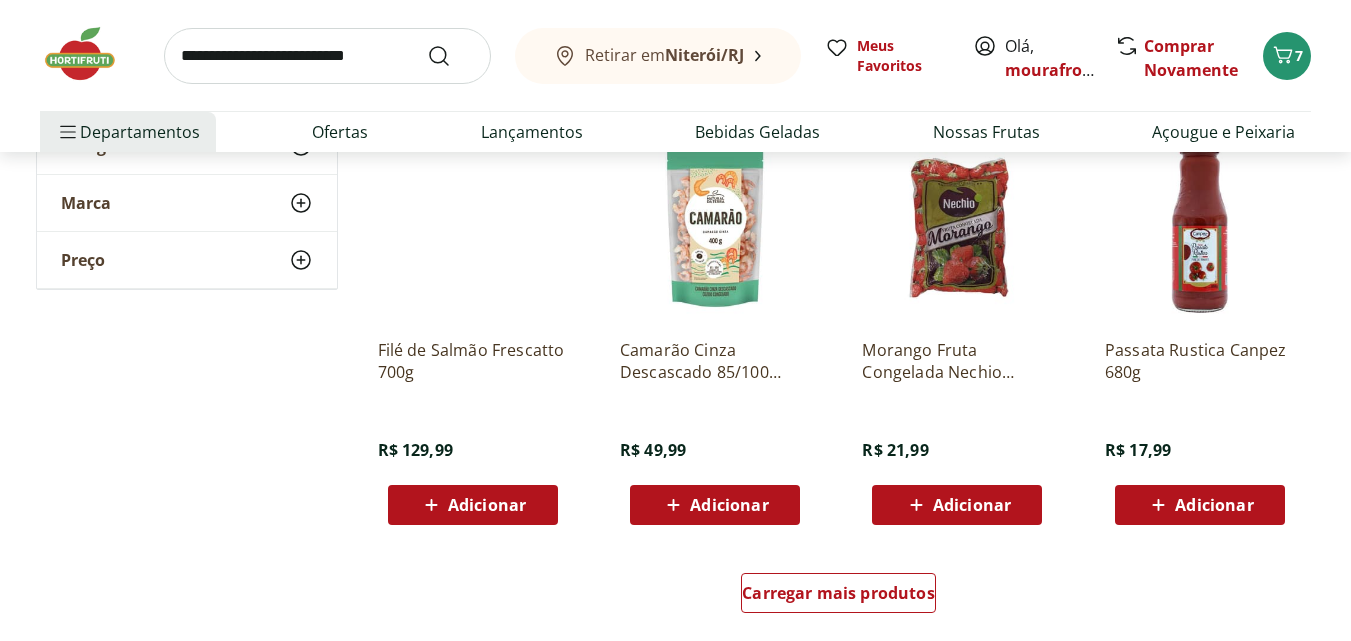 scroll, scrollTop: 2400, scrollLeft: 0, axis: vertical 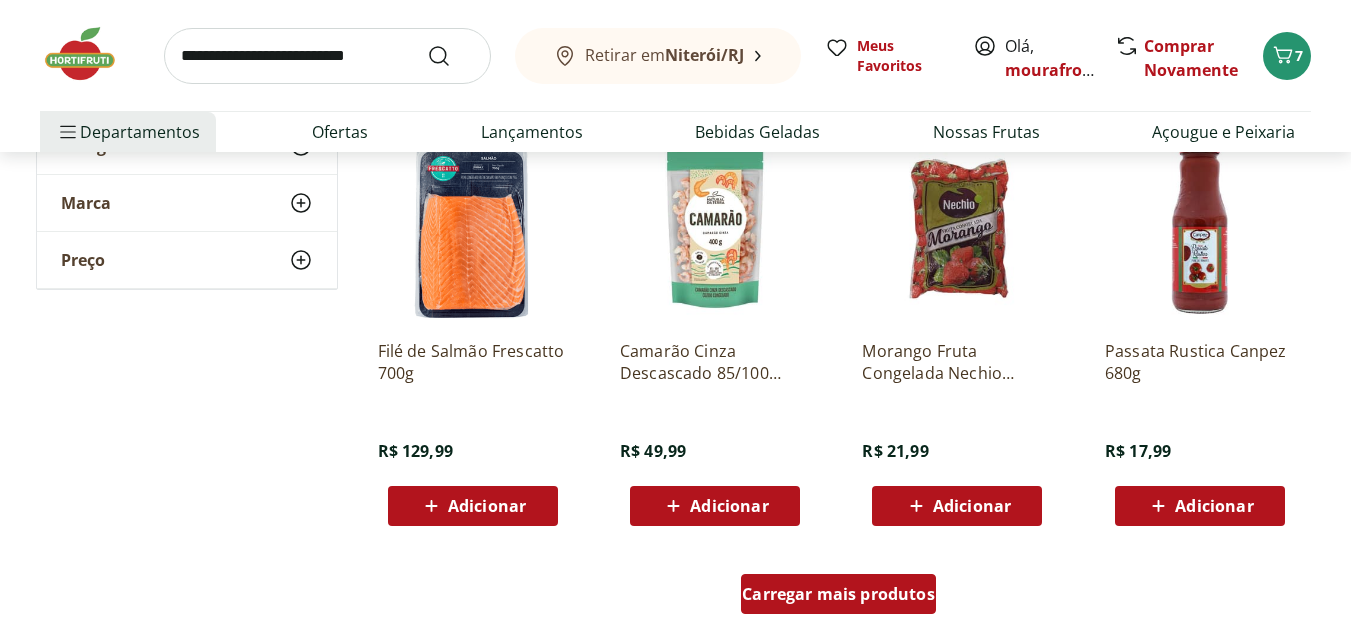 click on "Carregar mais produtos" at bounding box center [838, 594] 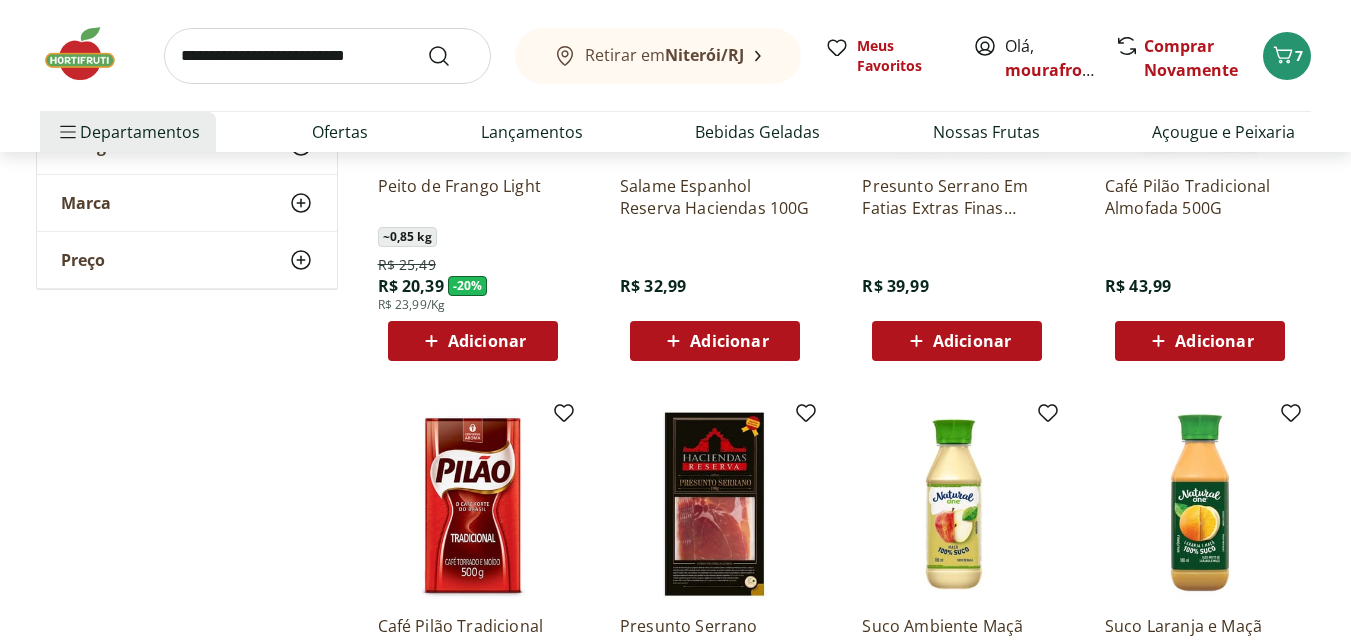 scroll, scrollTop: 3700, scrollLeft: 0, axis: vertical 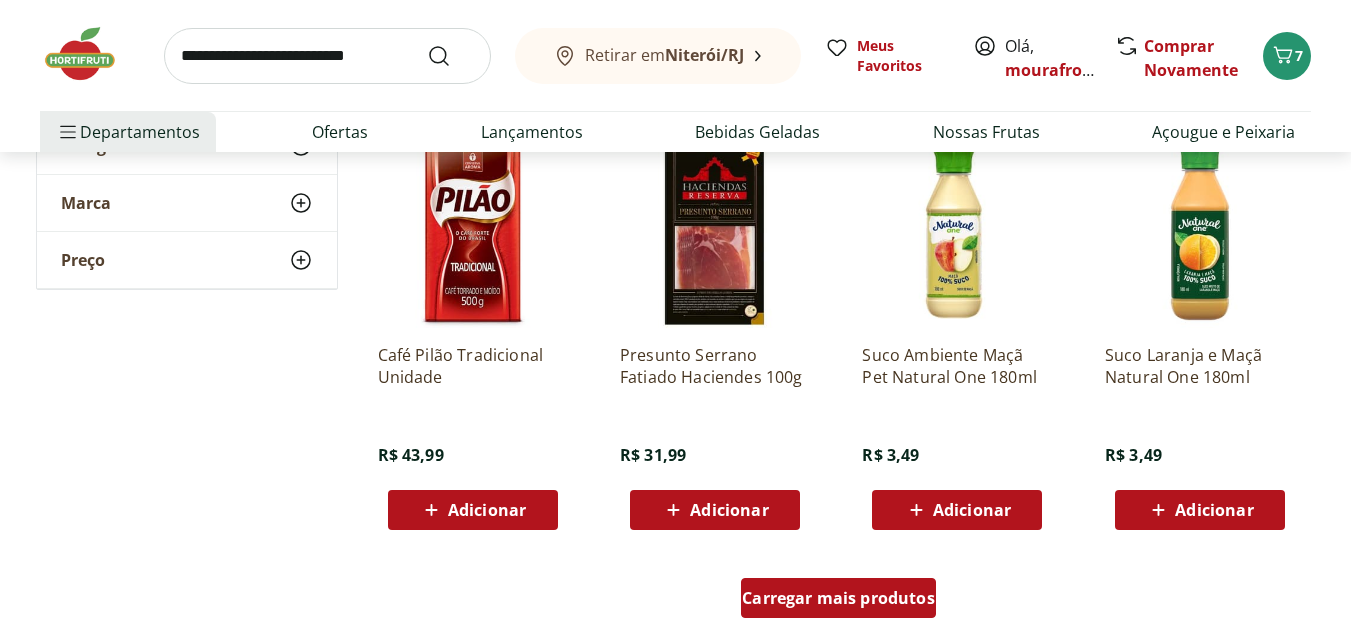 click on "Carregar mais produtos" at bounding box center [838, 598] 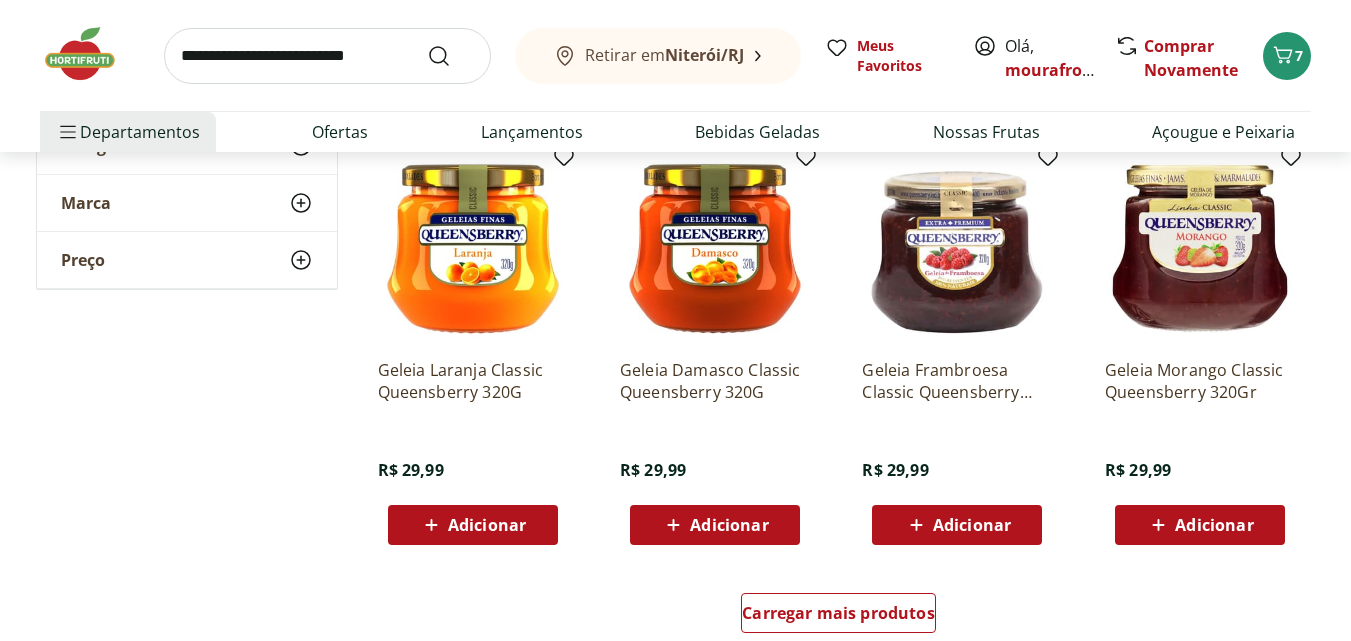 scroll, scrollTop: 5000, scrollLeft: 0, axis: vertical 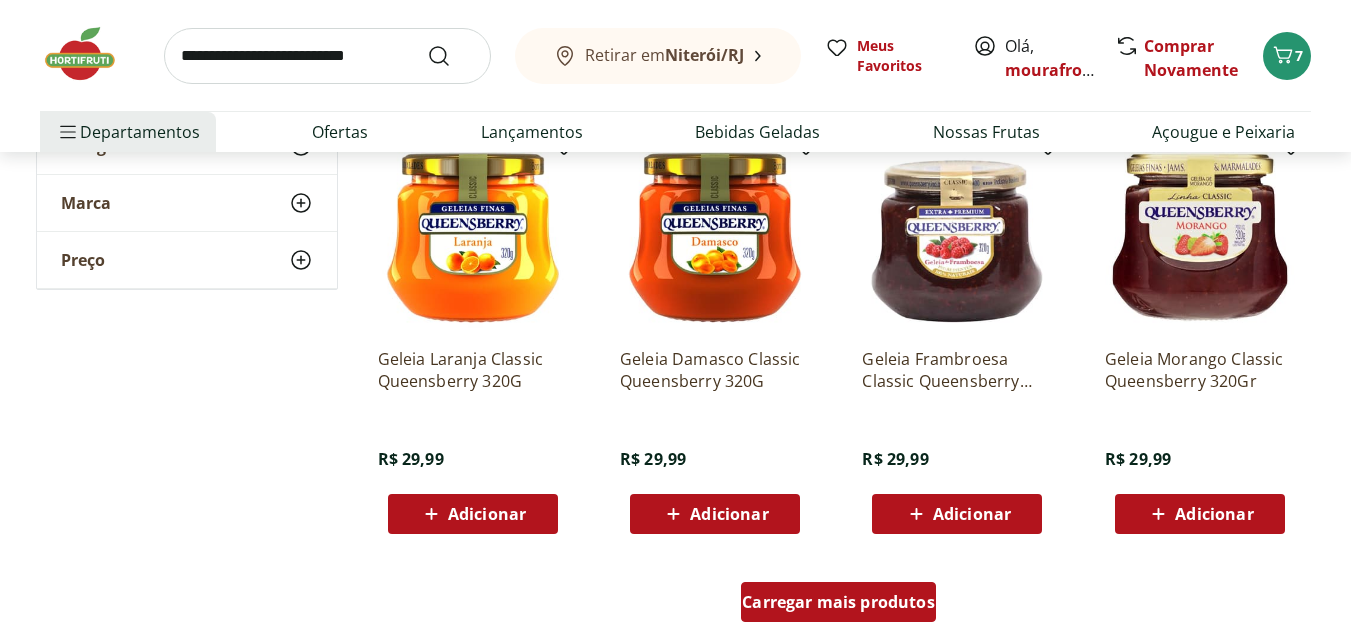 click on "Carregar mais produtos" at bounding box center [838, 602] 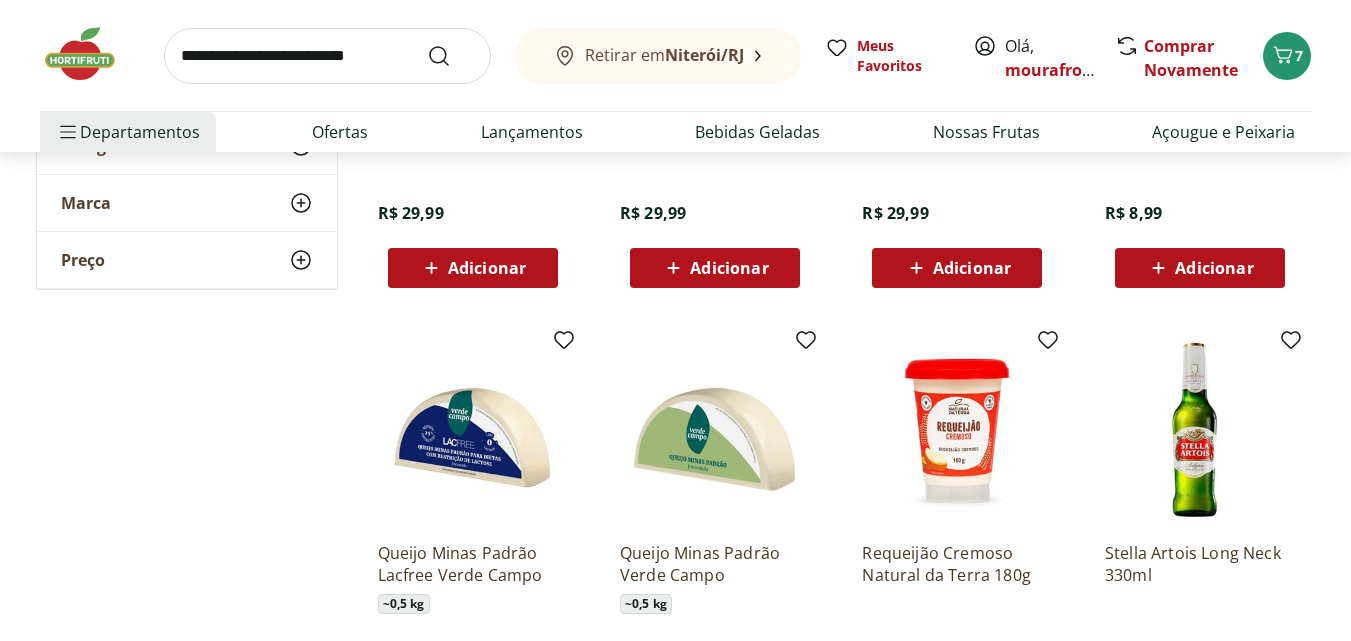 scroll, scrollTop: 6100, scrollLeft: 0, axis: vertical 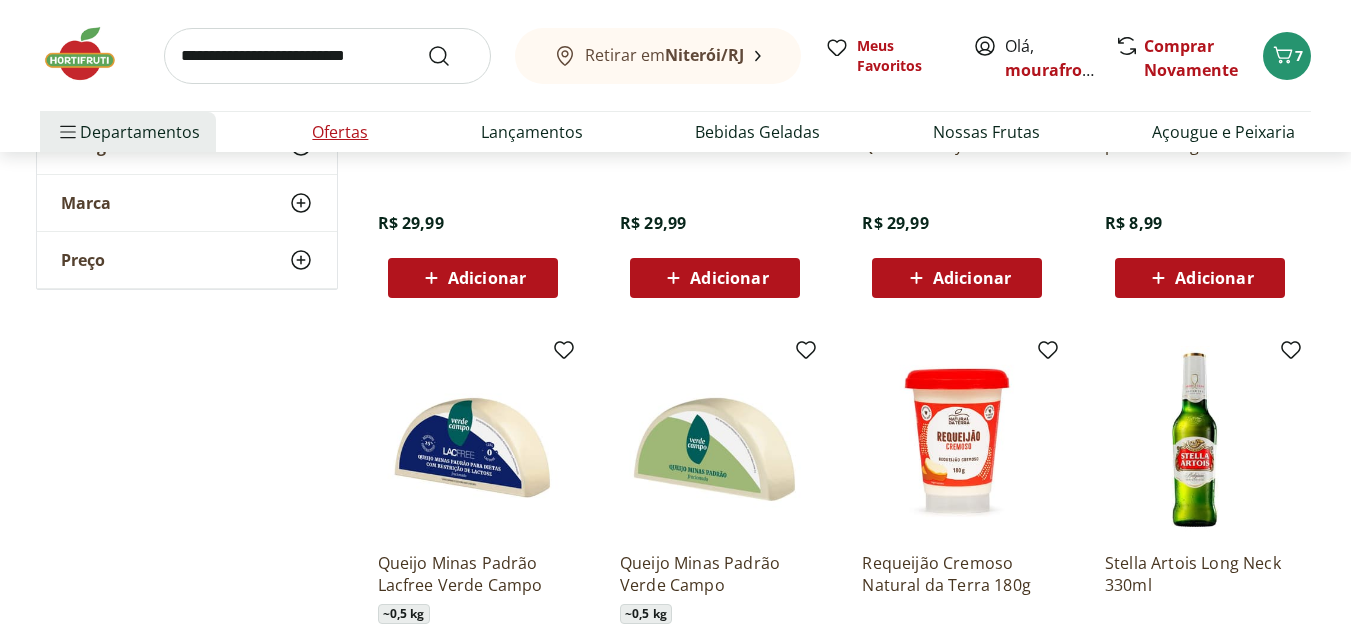 click on "Ofertas" at bounding box center [340, 132] 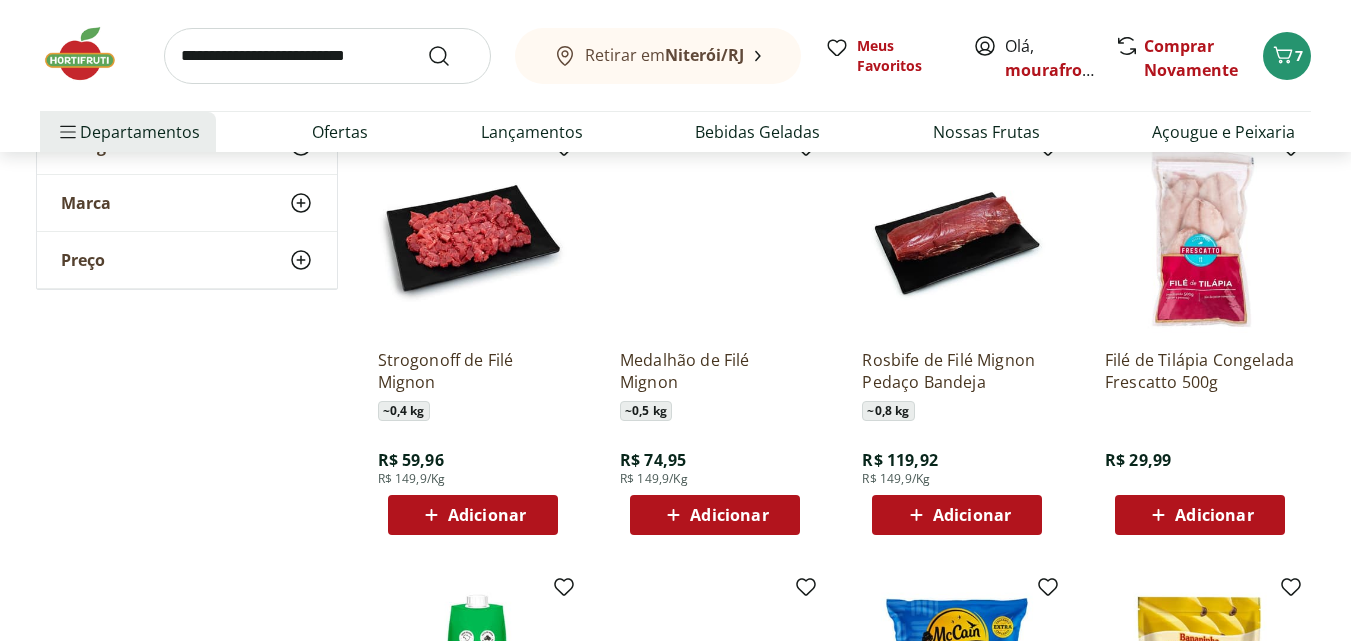 scroll, scrollTop: 633, scrollLeft: 0, axis: vertical 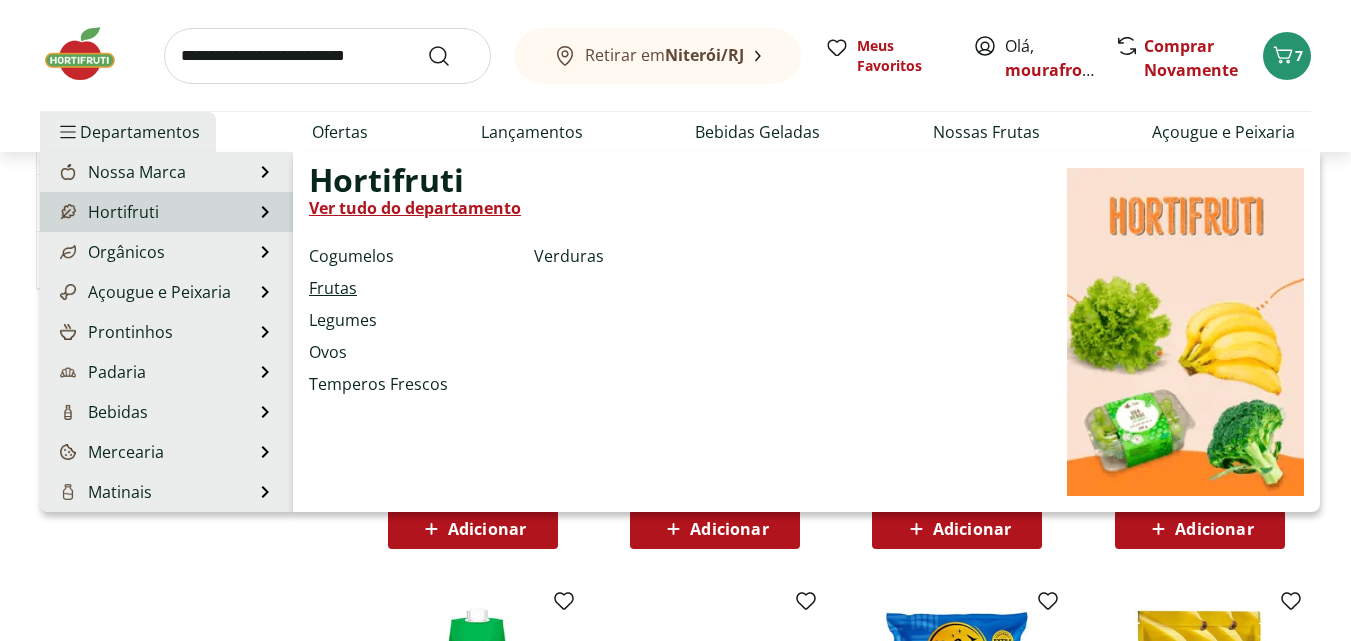 click on "Frutas" at bounding box center [333, 288] 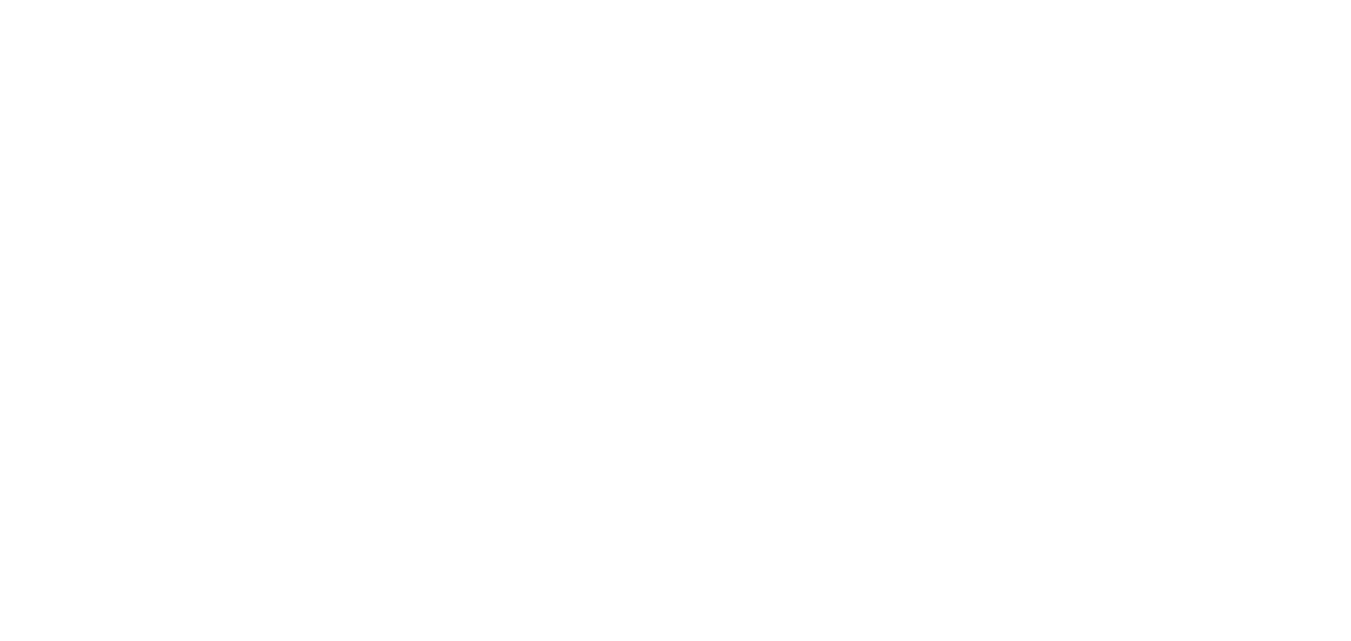 scroll, scrollTop: 0, scrollLeft: 0, axis: both 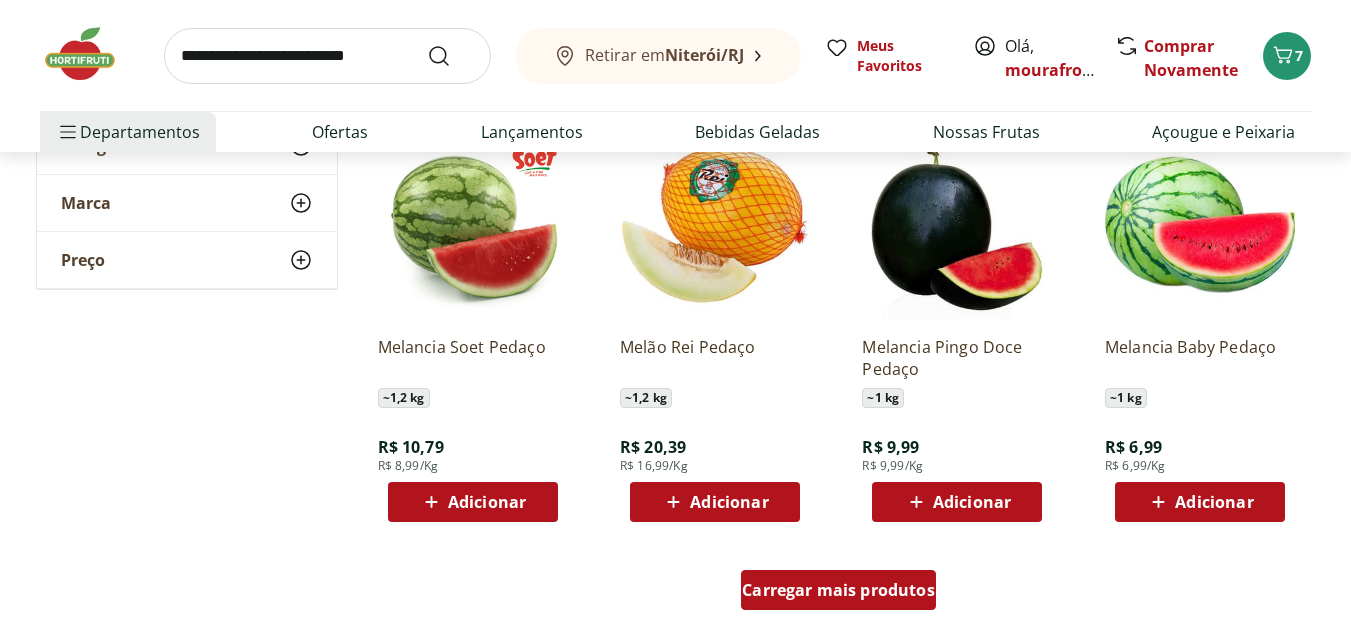 click on "Carregar mais produtos" at bounding box center (838, 590) 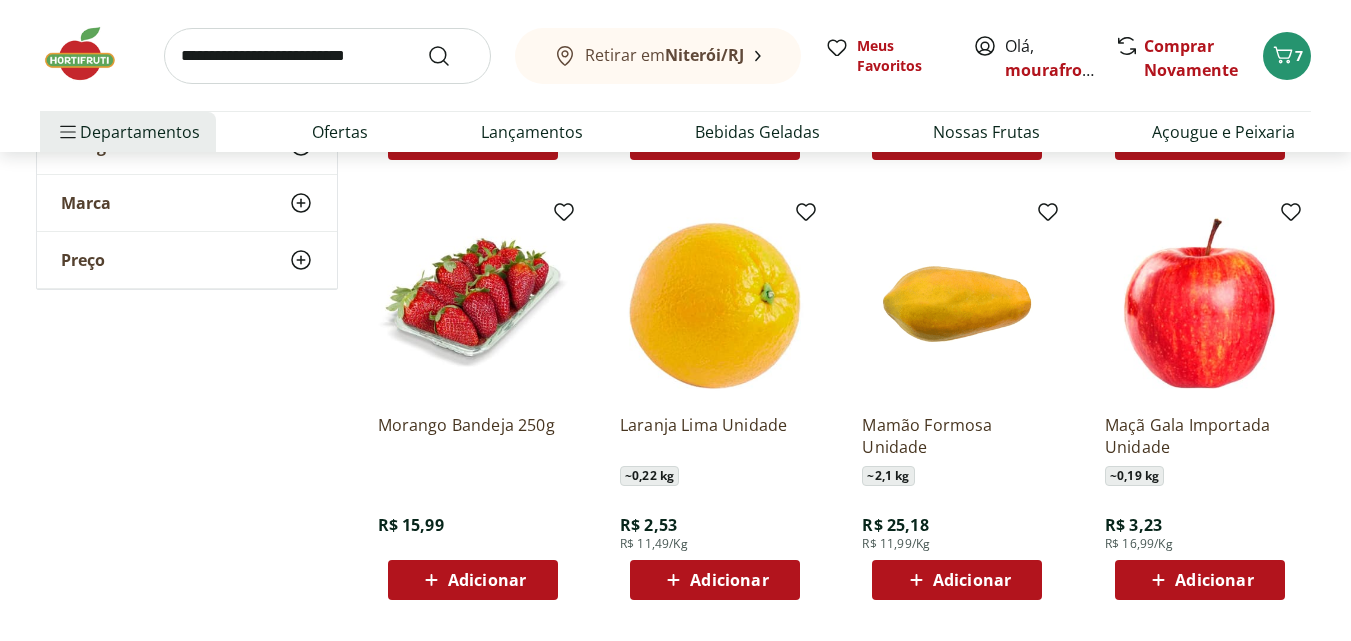 scroll, scrollTop: 2400, scrollLeft: 0, axis: vertical 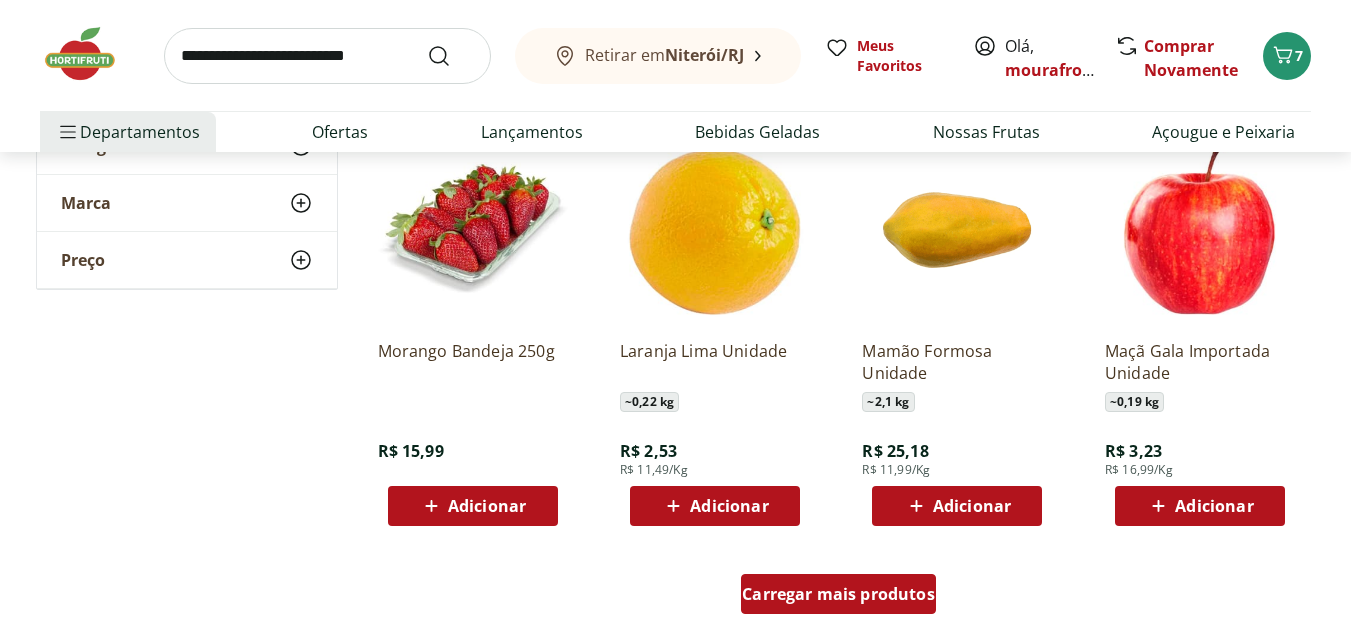 click on "Carregar mais produtos" at bounding box center [838, 594] 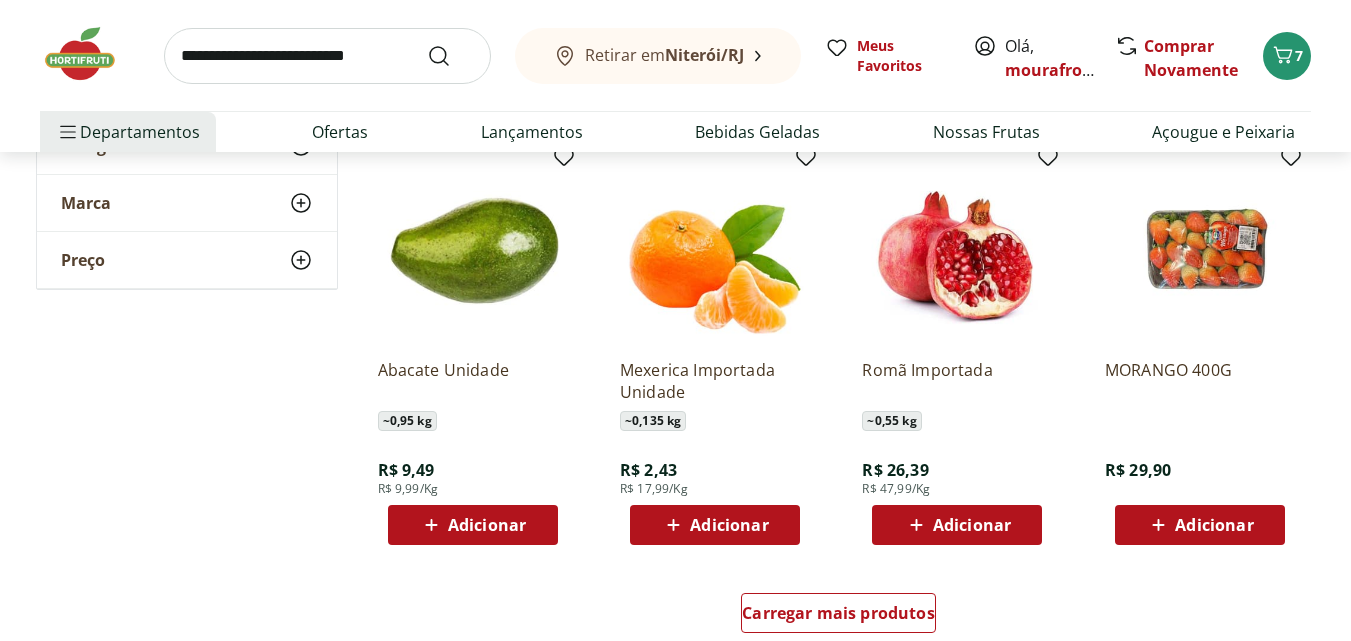 scroll, scrollTop: 3700, scrollLeft: 0, axis: vertical 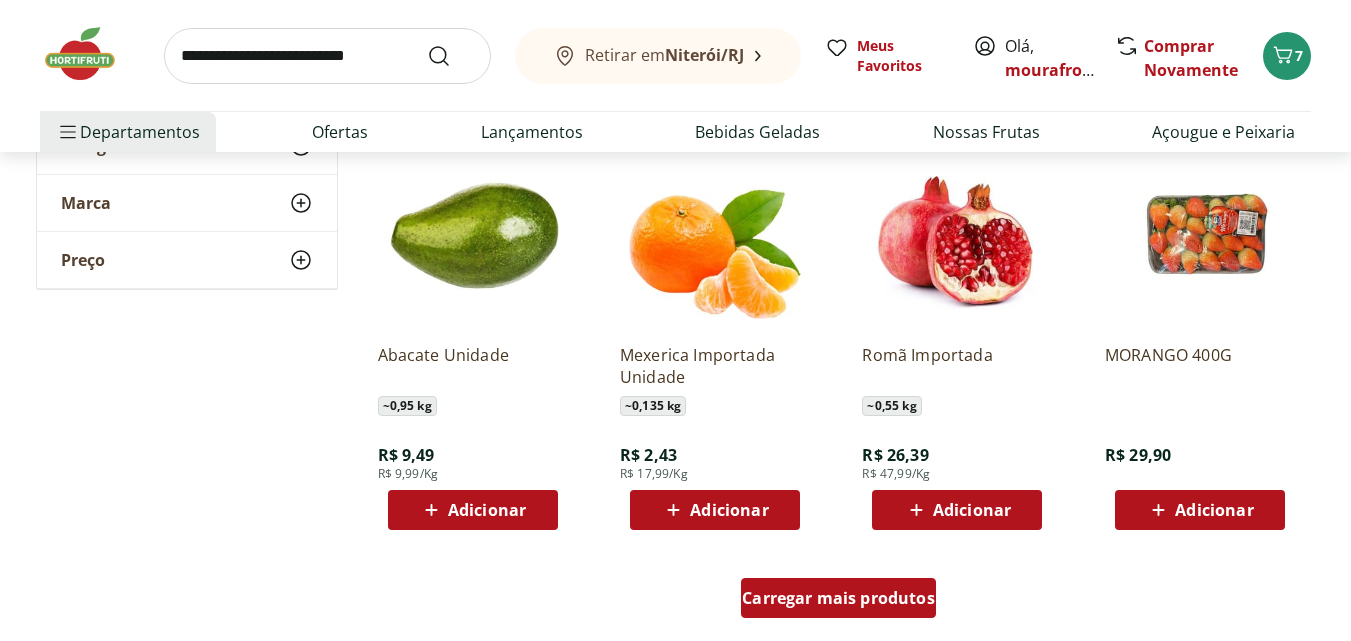 click on "Carregar mais produtos" at bounding box center (838, 598) 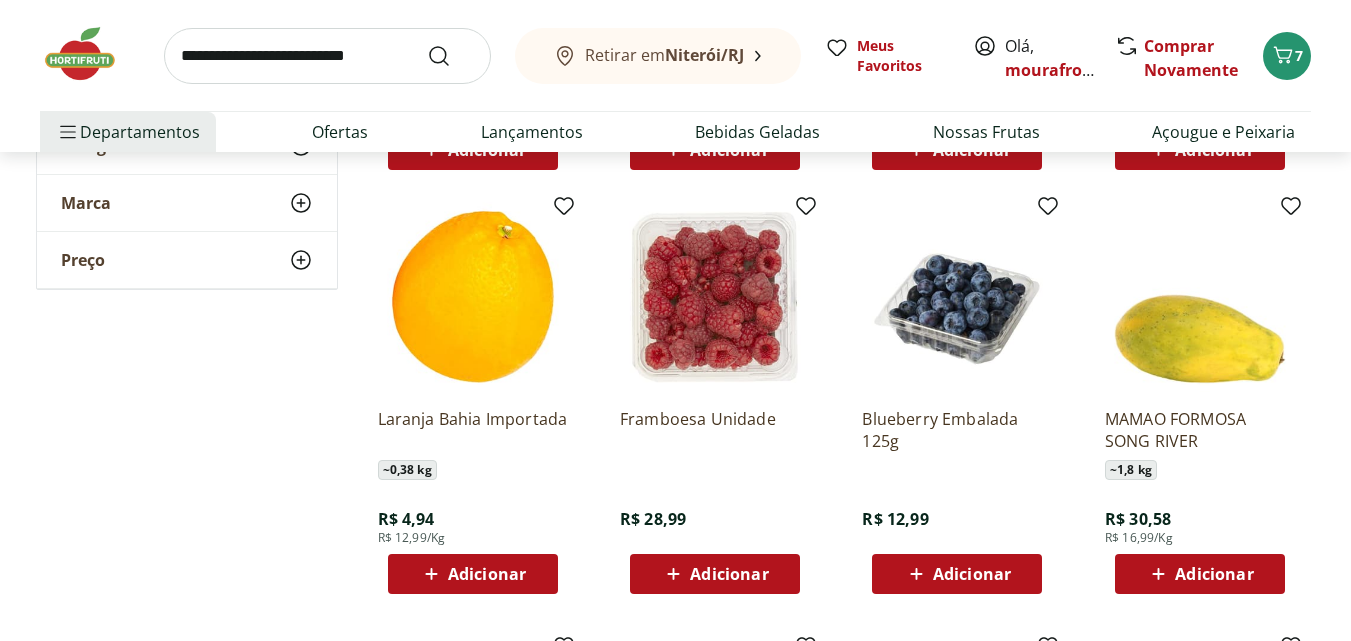 scroll, scrollTop: 4100, scrollLeft: 0, axis: vertical 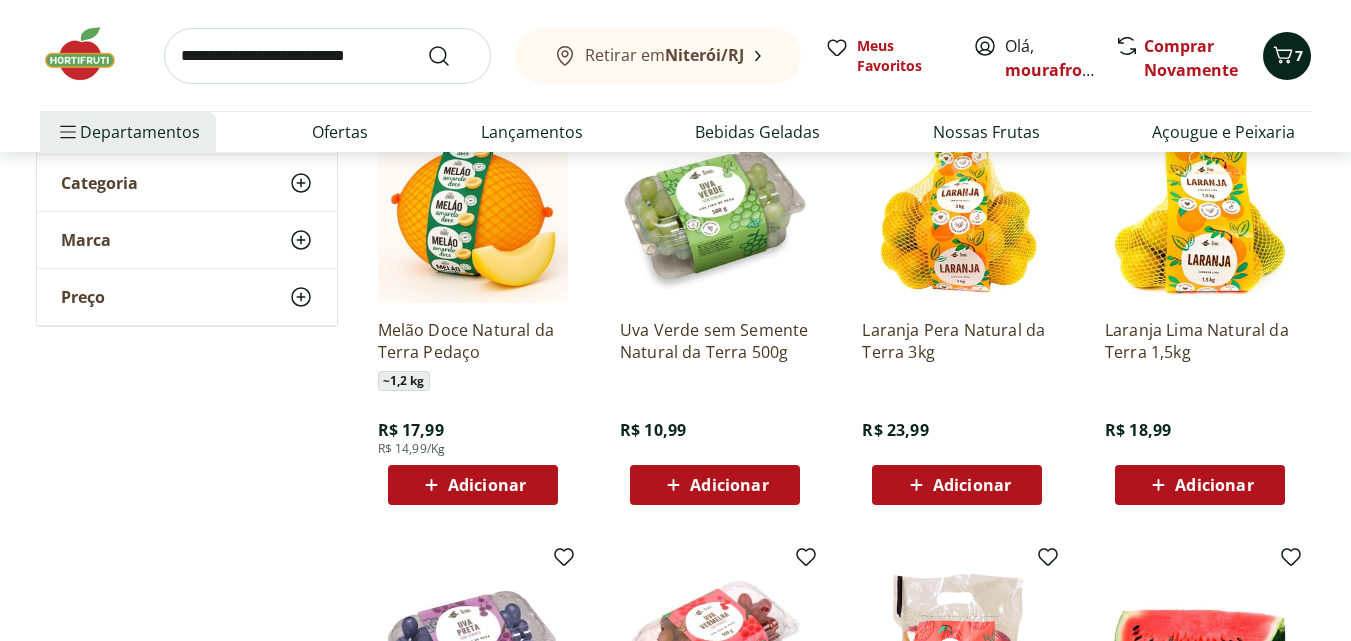 click on "7" at bounding box center [1287, 56] 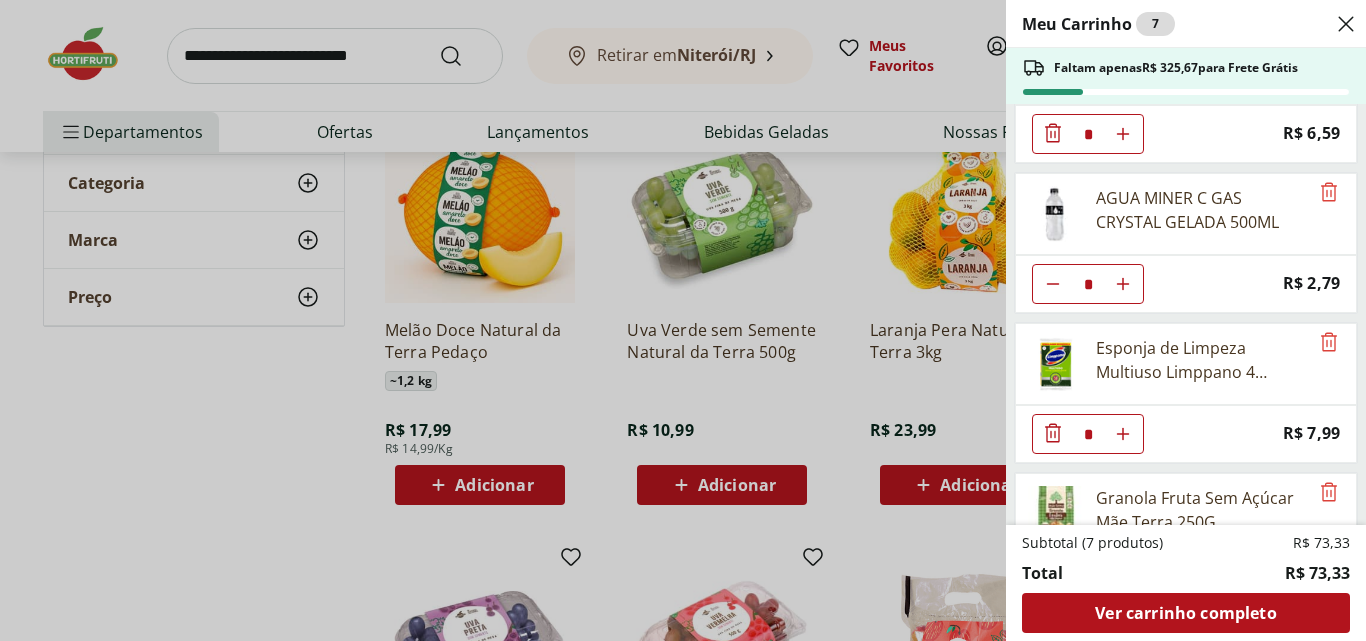 scroll, scrollTop: 487, scrollLeft: 0, axis: vertical 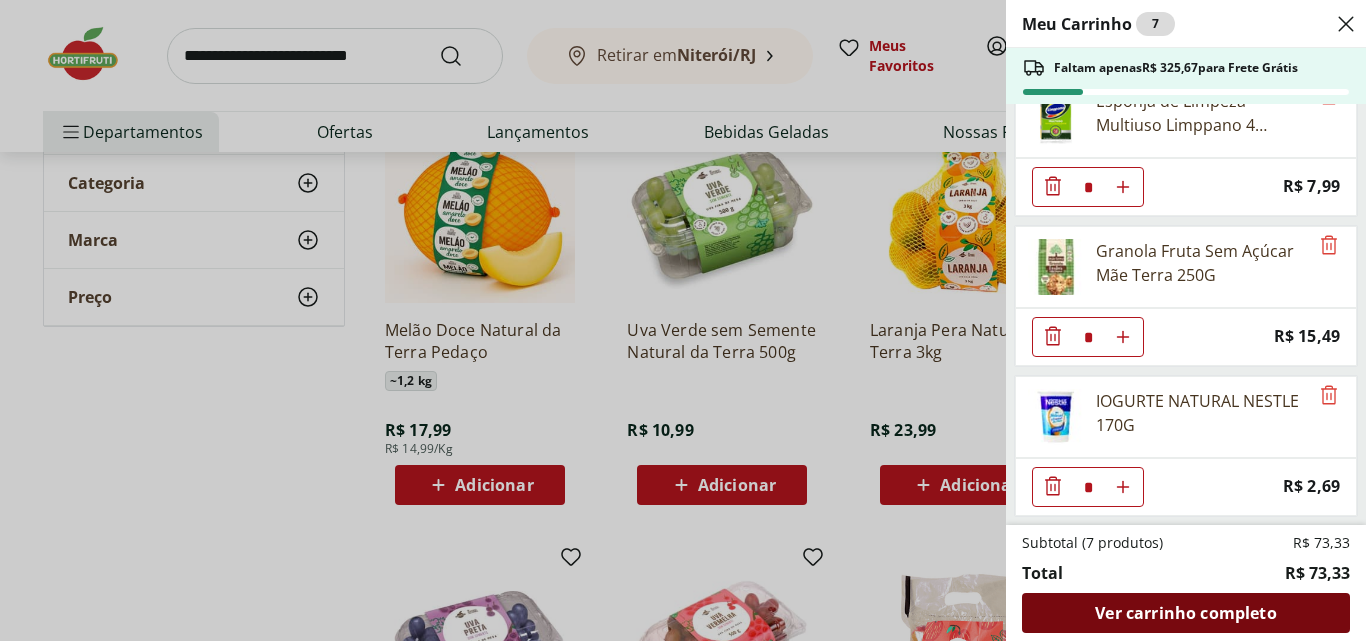 click on "Ver carrinho completo" at bounding box center (1185, 613) 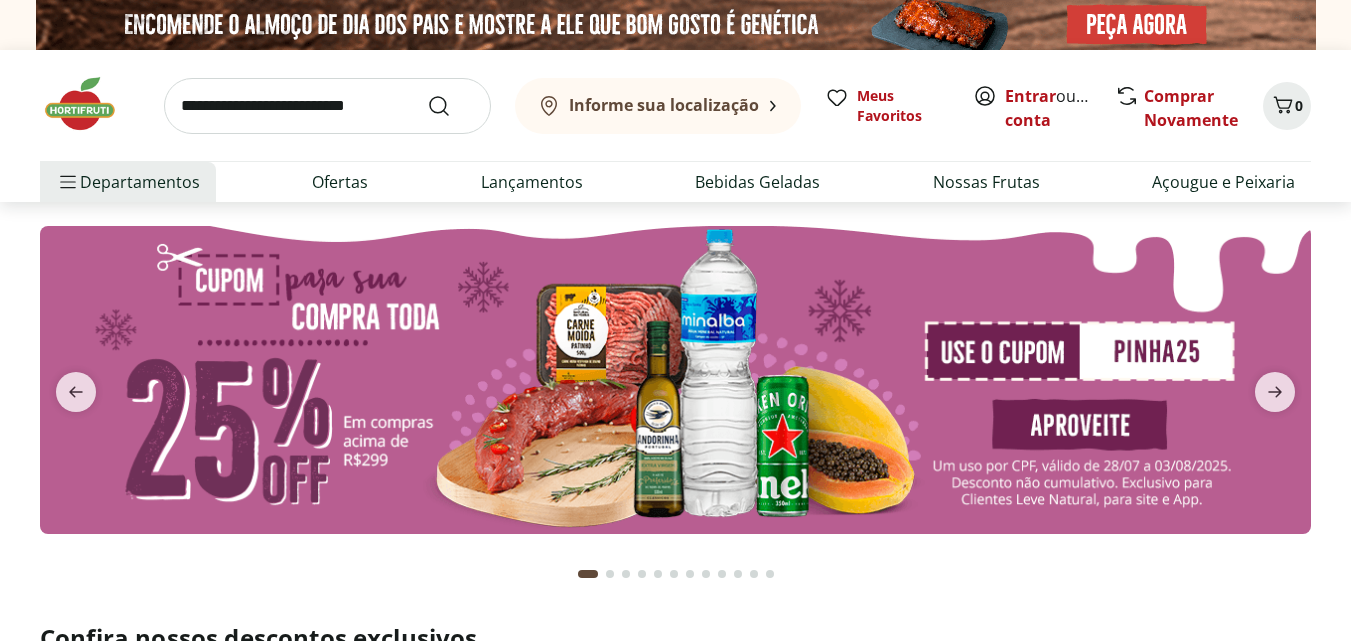 scroll, scrollTop: 0, scrollLeft: 0, axis: both 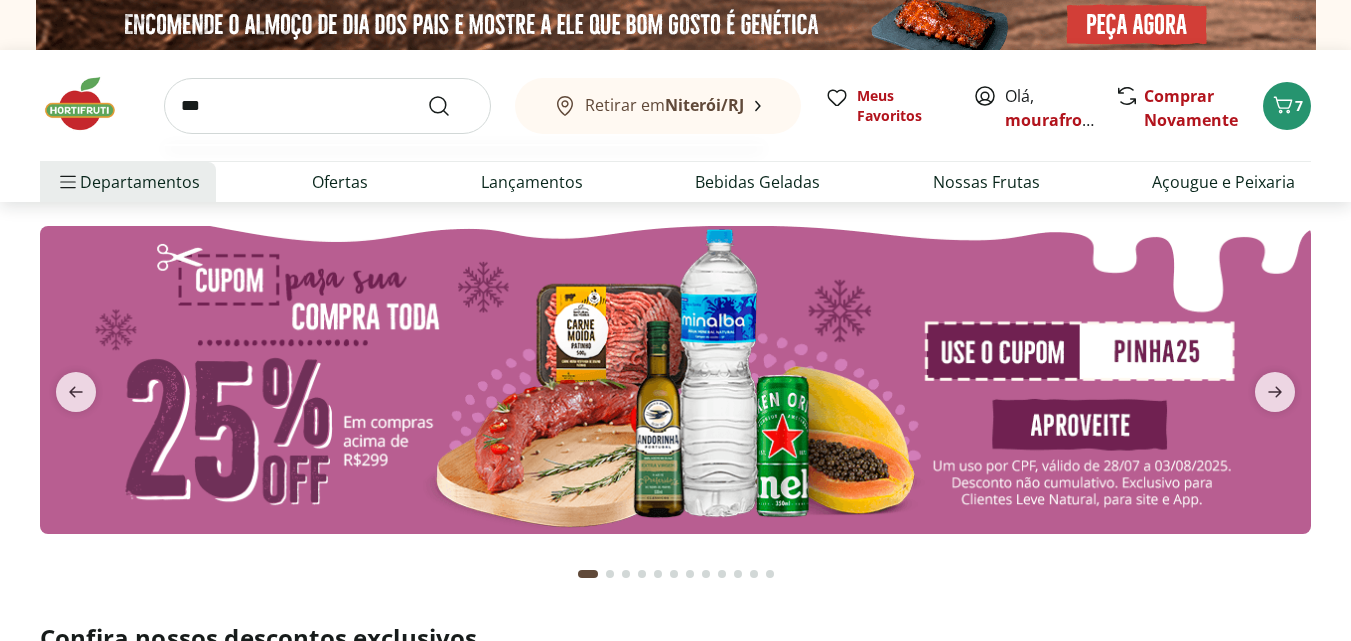 type on "***" 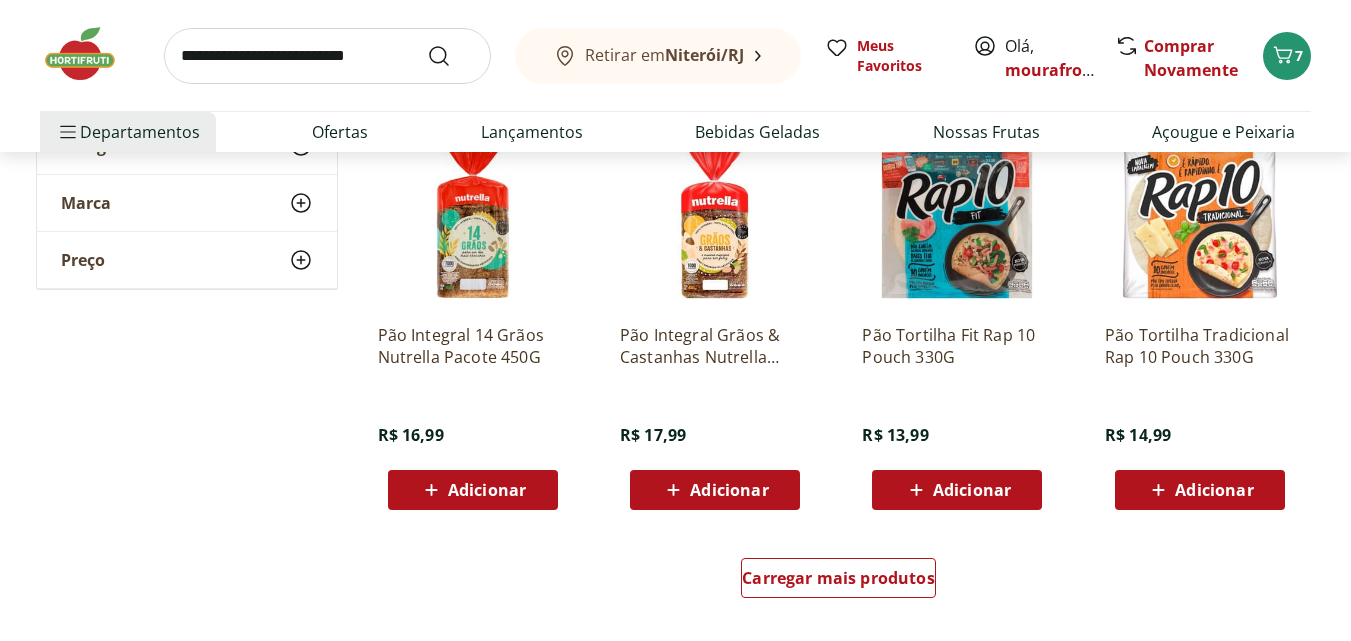 scroll, scrollTop: 1200, scrollLeft: 0, axis: vertical 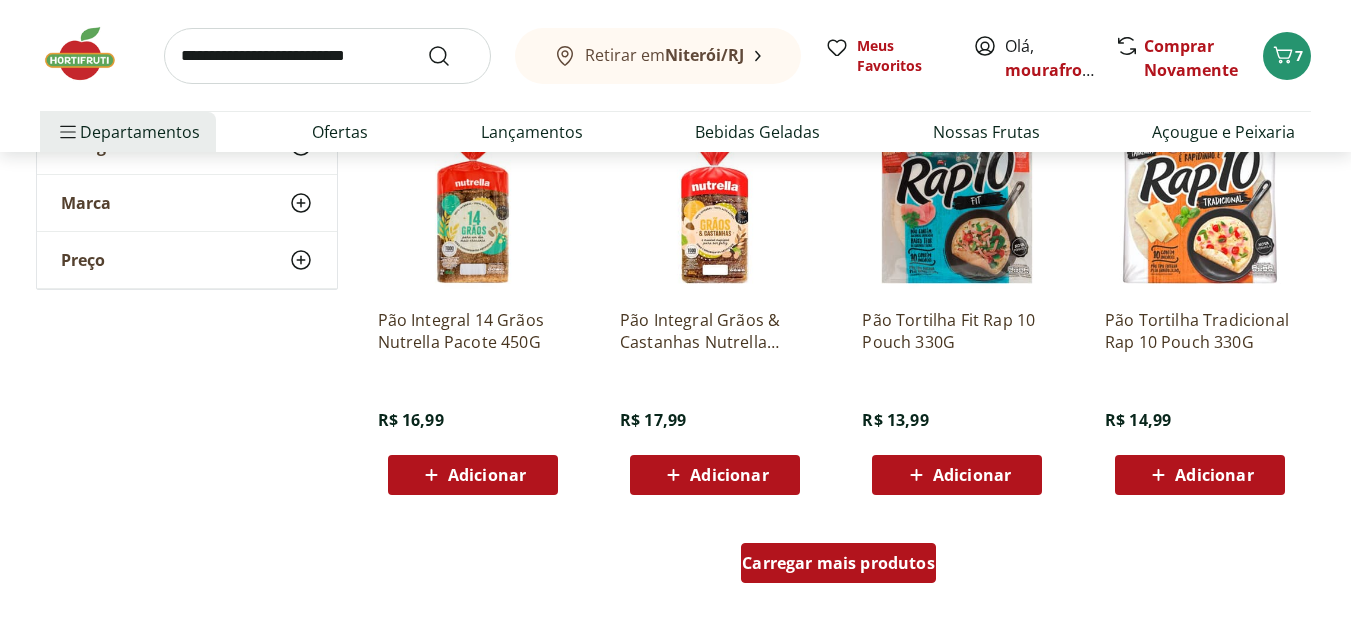 click on "Carregar mais produtos" at bounding box center (838, 563) 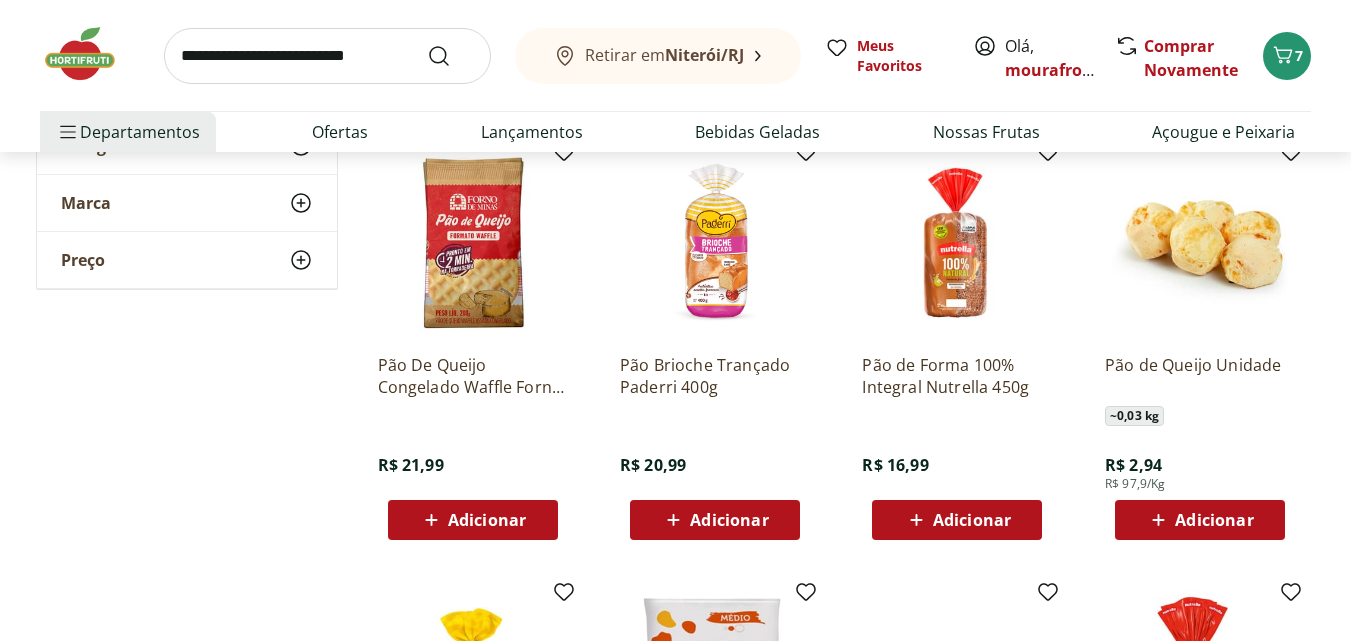 scroll, scrollTop: 1600, scrollLeft: 0, axis: vertical 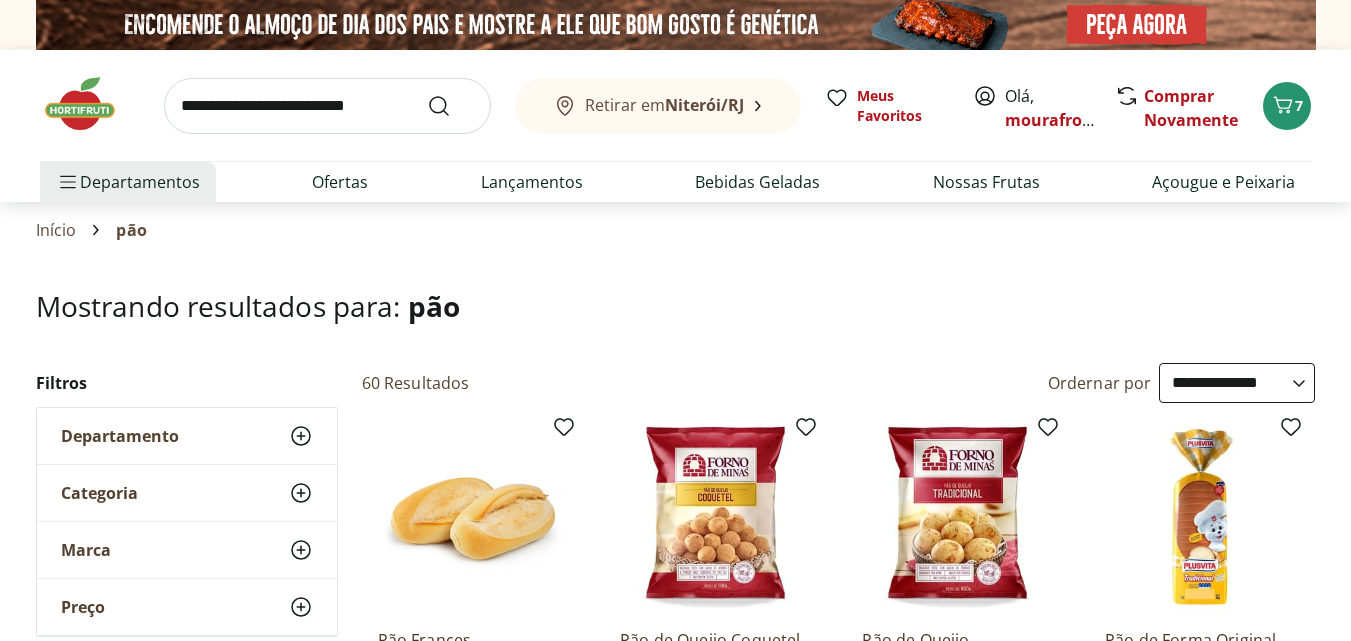 click on "**********" at bounding box center [1237, 383] 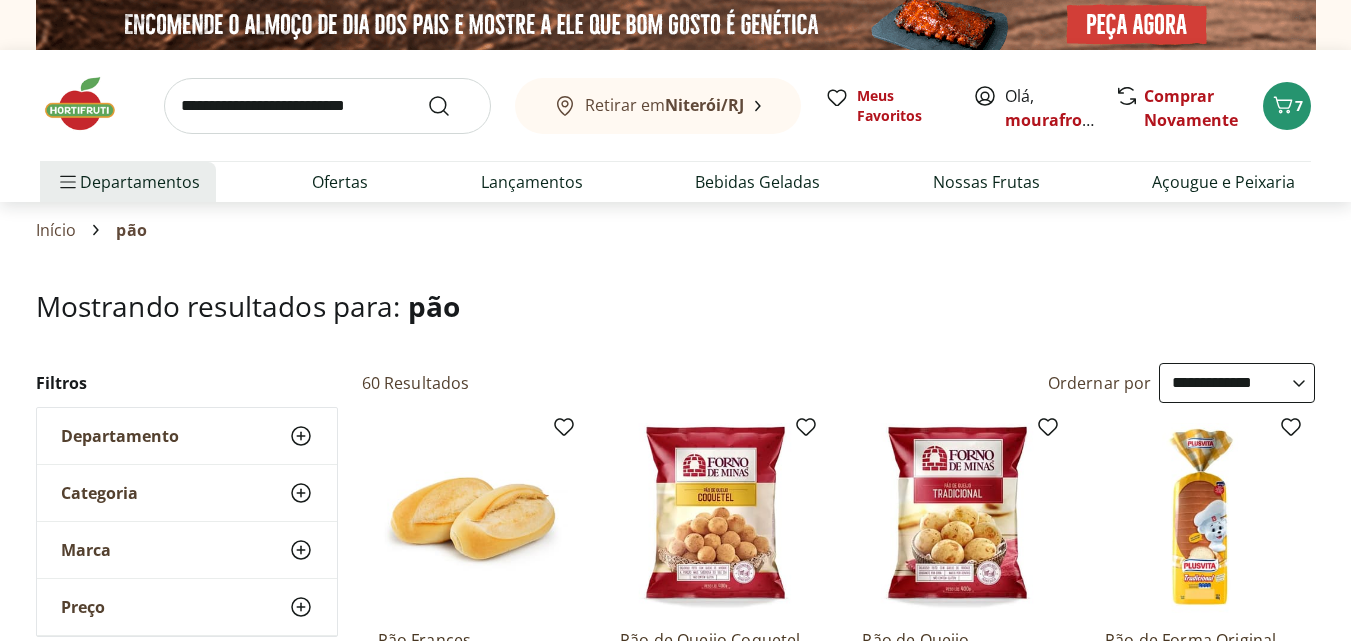 click on "**********" at bounding box center [1237, 383] 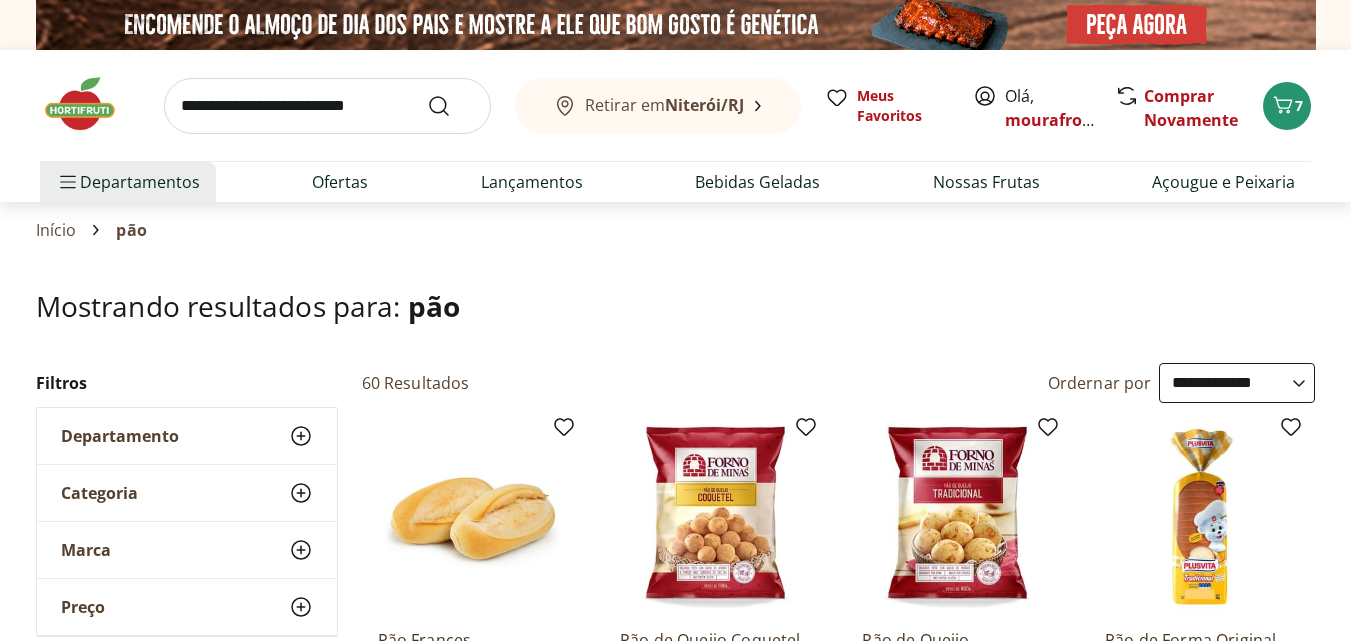 select on "**********" 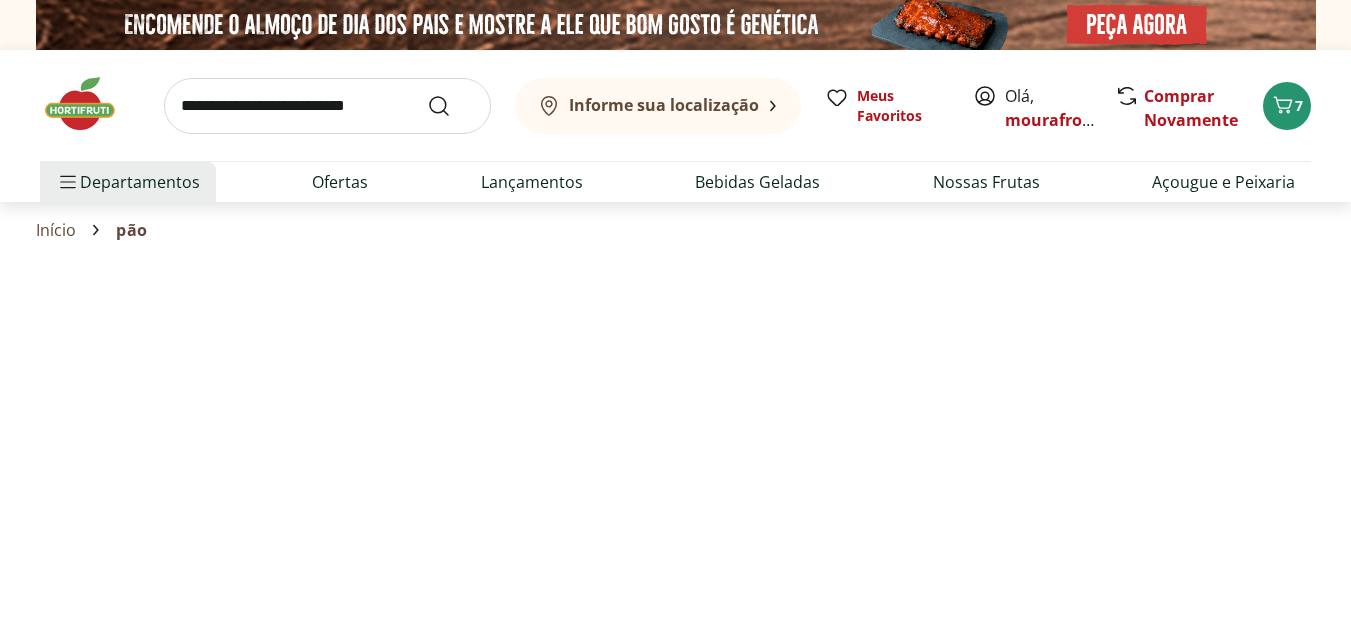 select on "**********" 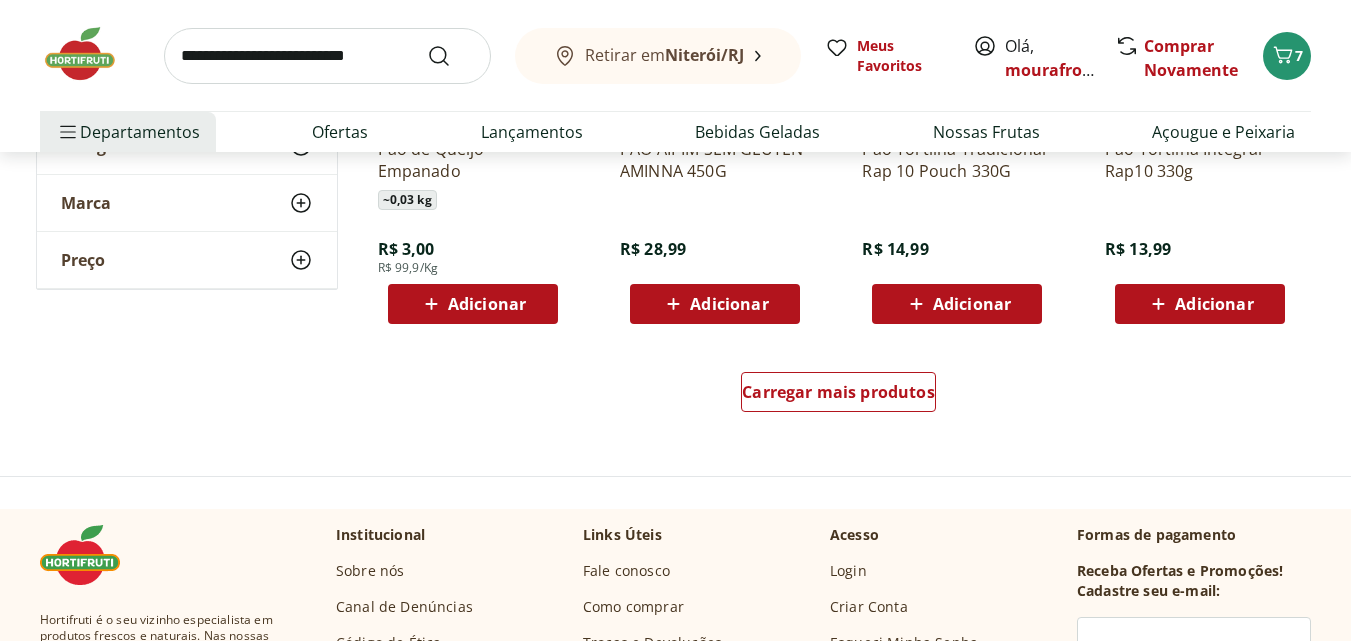 scroll, scrollTop: 2500, scrollLeft: 0, axis: vertical 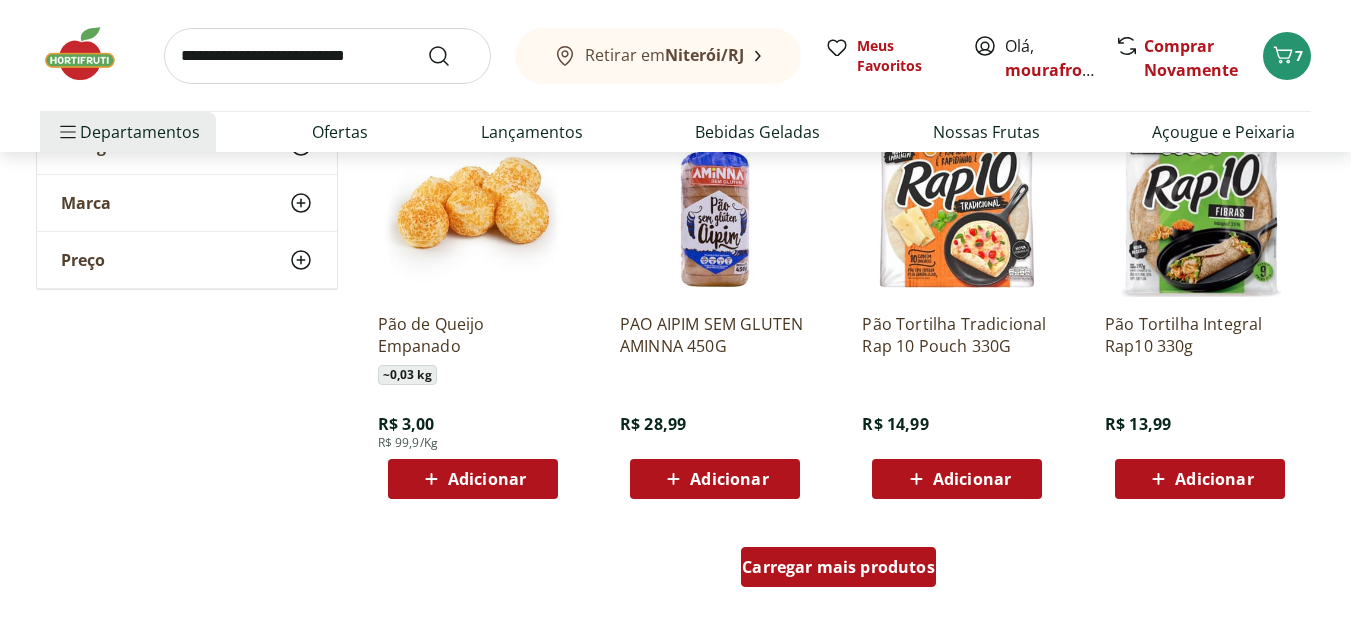 click on "Carregar mais produtos" at bounding box center [838, 567] 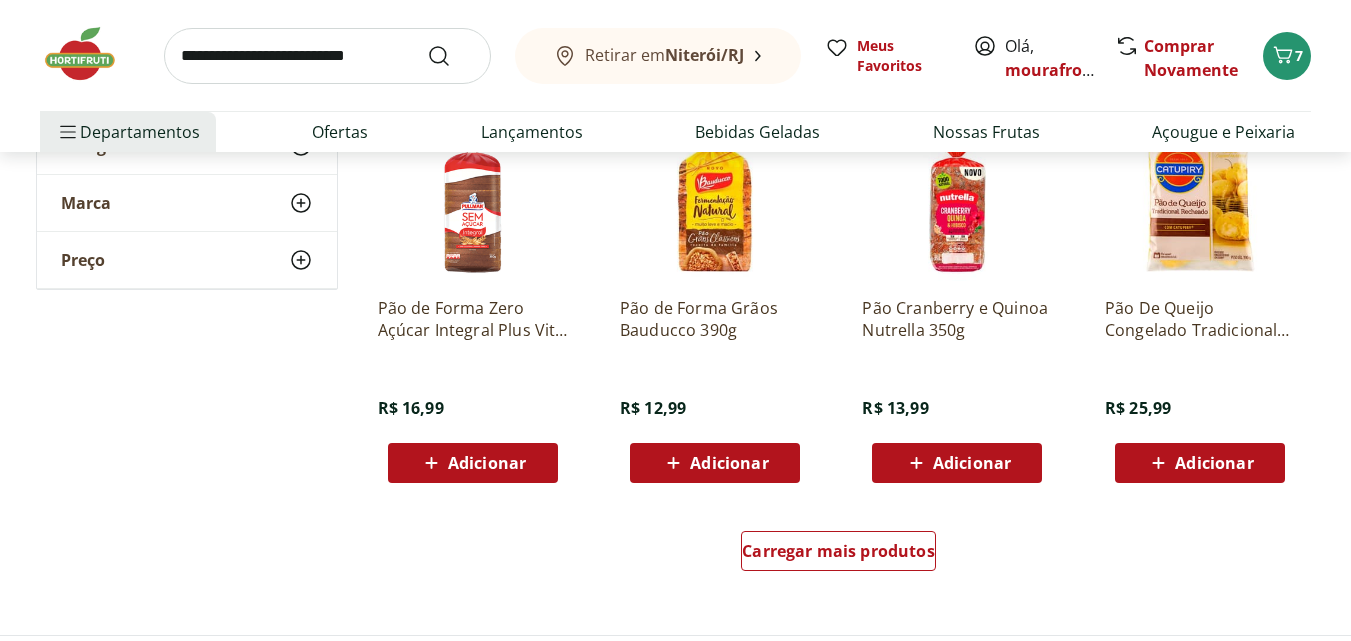 scroll, scrollTop: 3800, scrollLeft: 0, axis: vertical 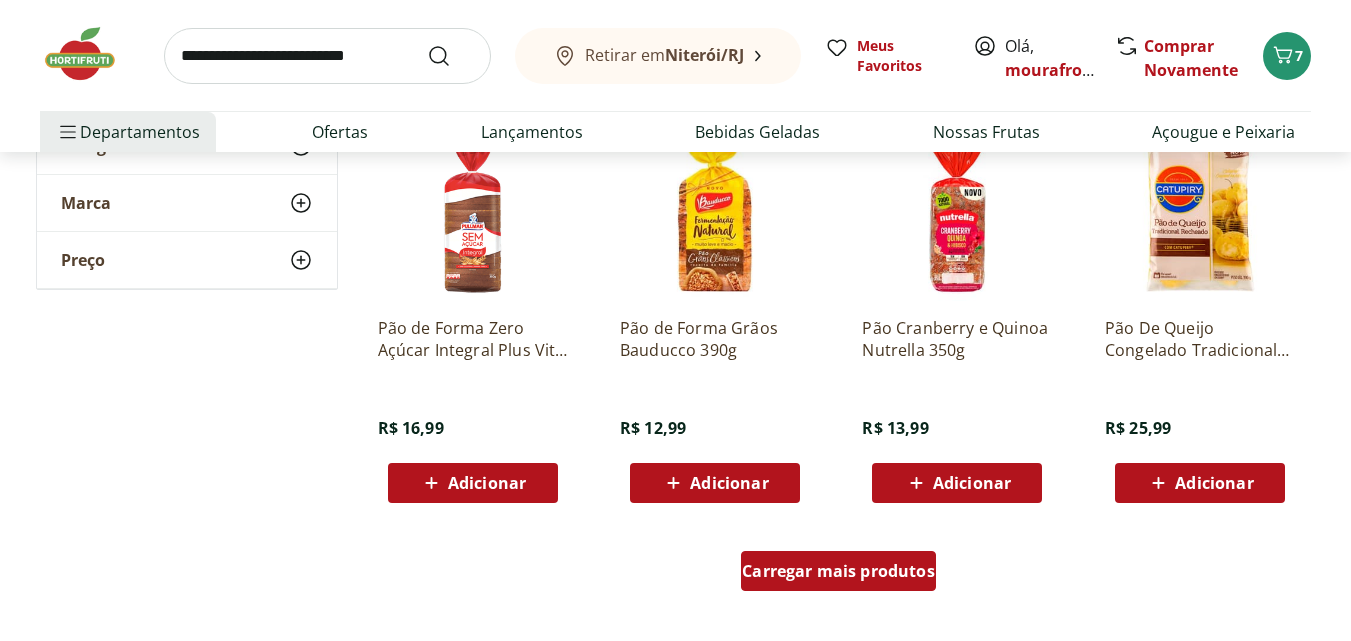 click on "Carregar mais produtos" at bounding box center [838, 571] 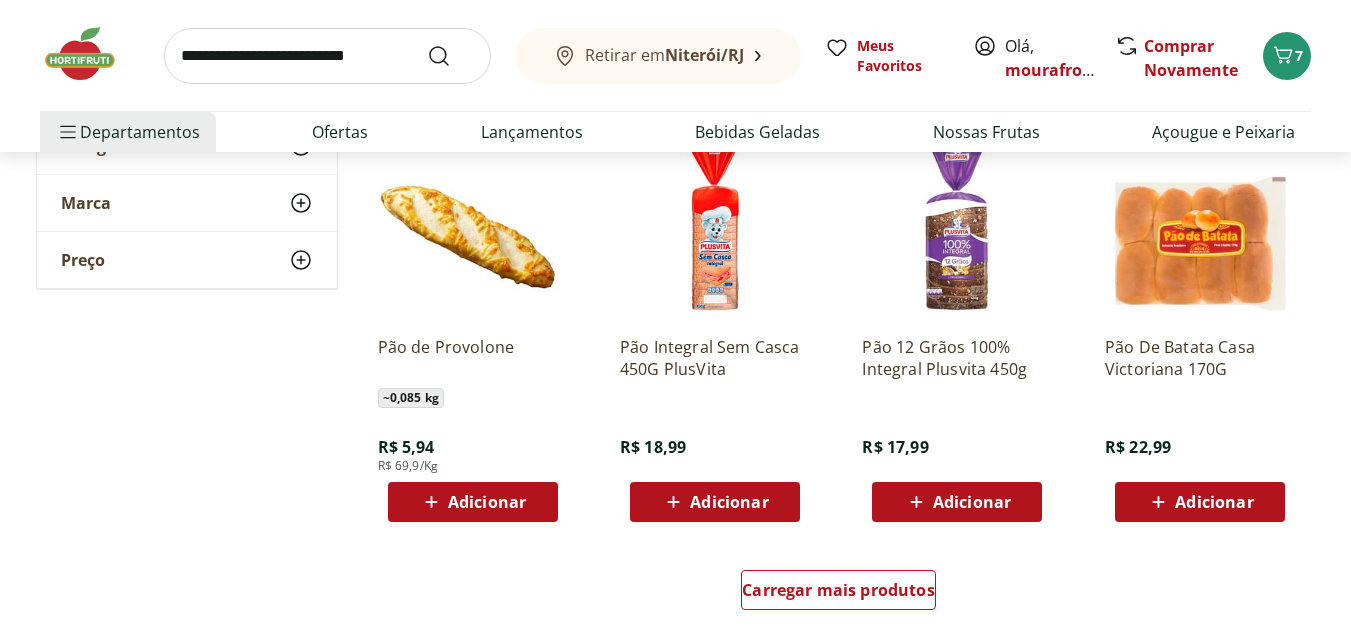 scroll, scrollTop: 5200, scrollLeft: 0, axis: vertical 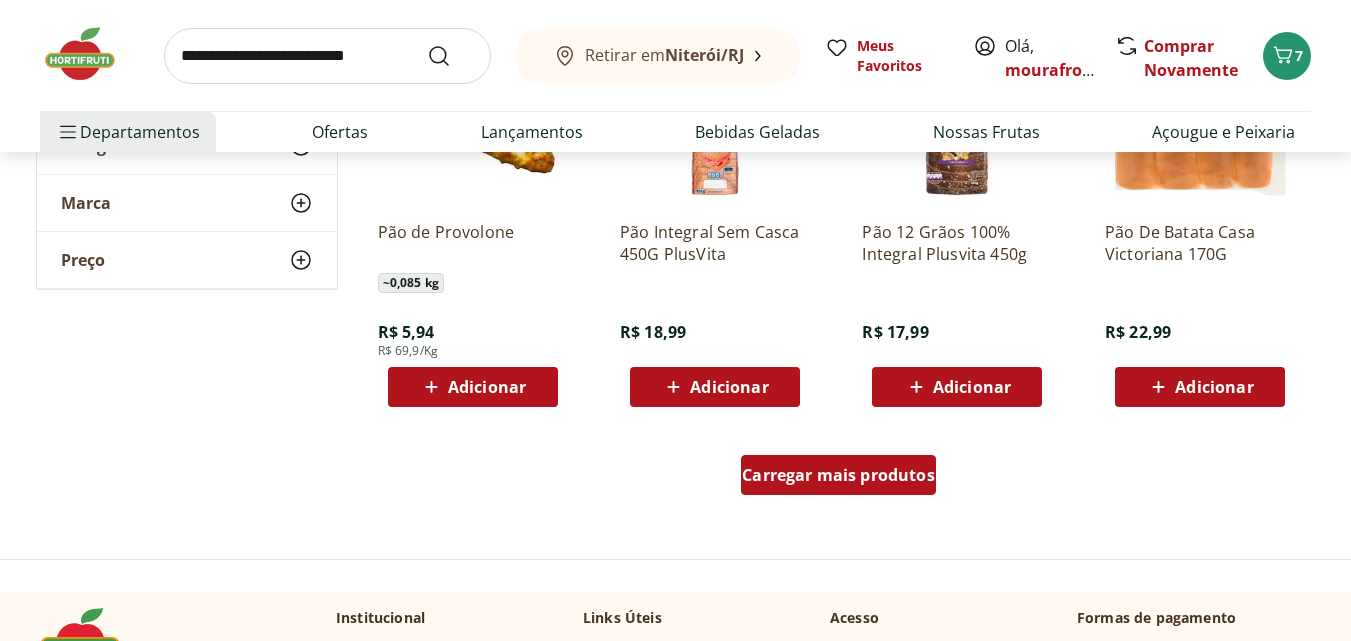 click on "Carregar mais produtos" at bounding box center [838, 475] 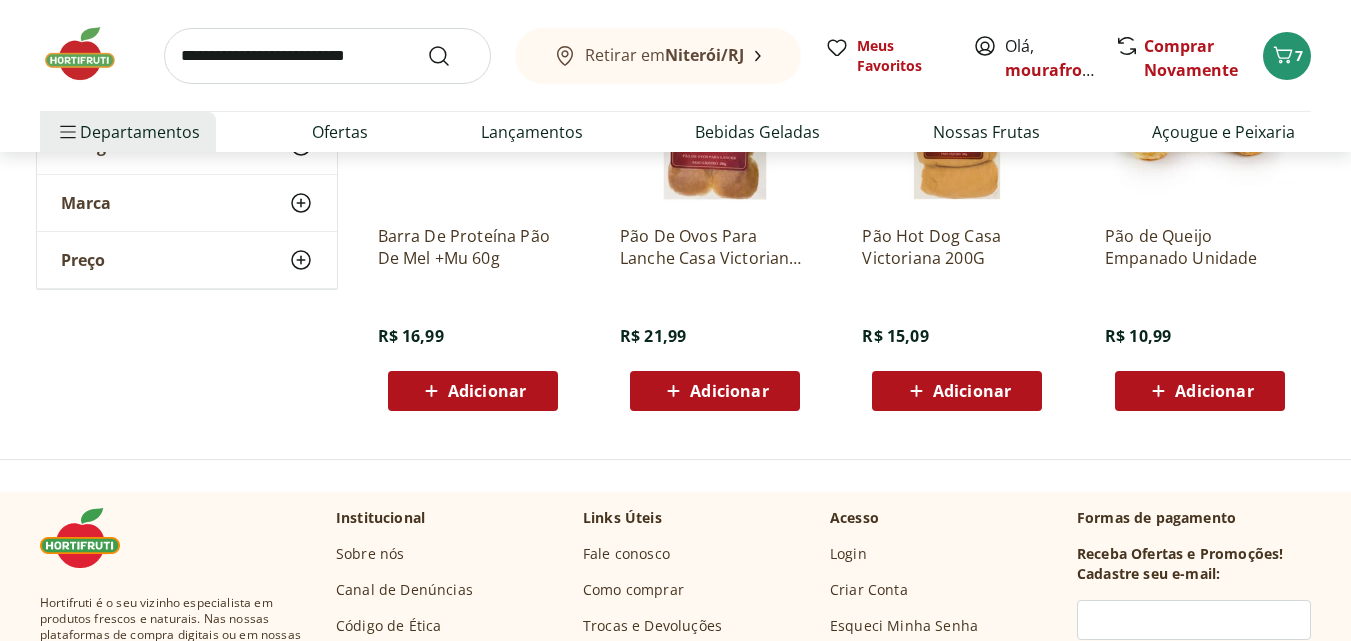 scroll, scrollTop: 6100, scrollLeft: 0, axis: vertical 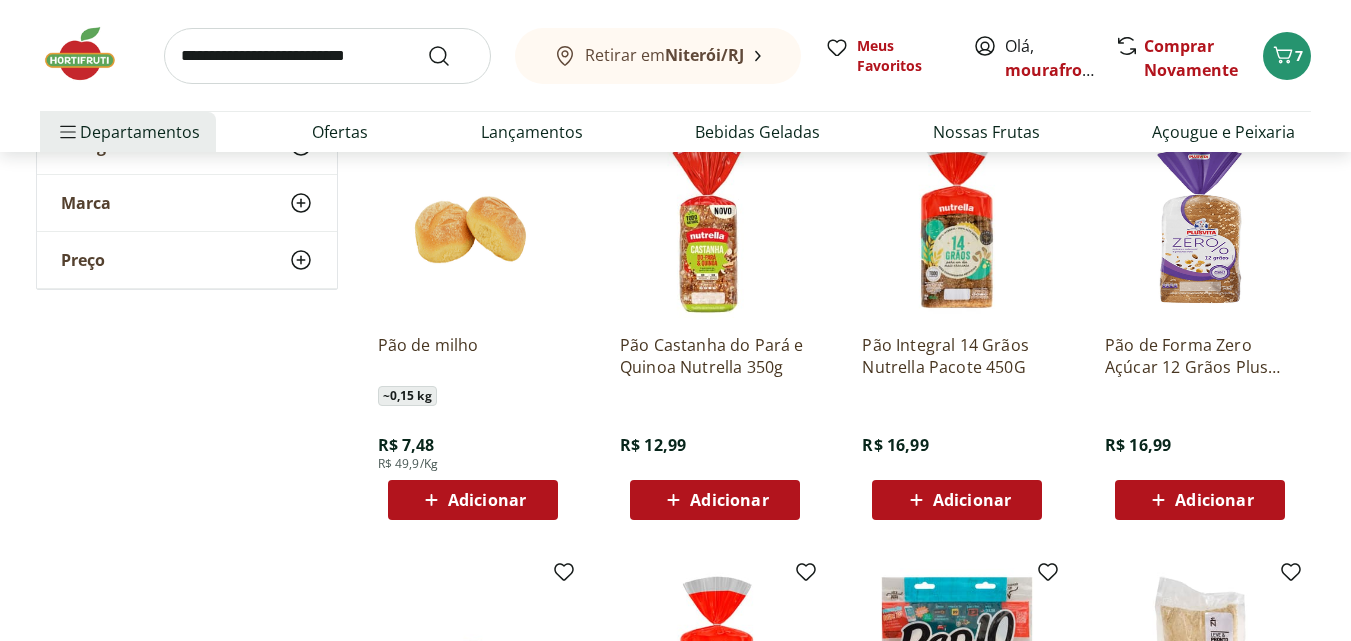 click on "Adicionar" at bounding box center (729, 500) 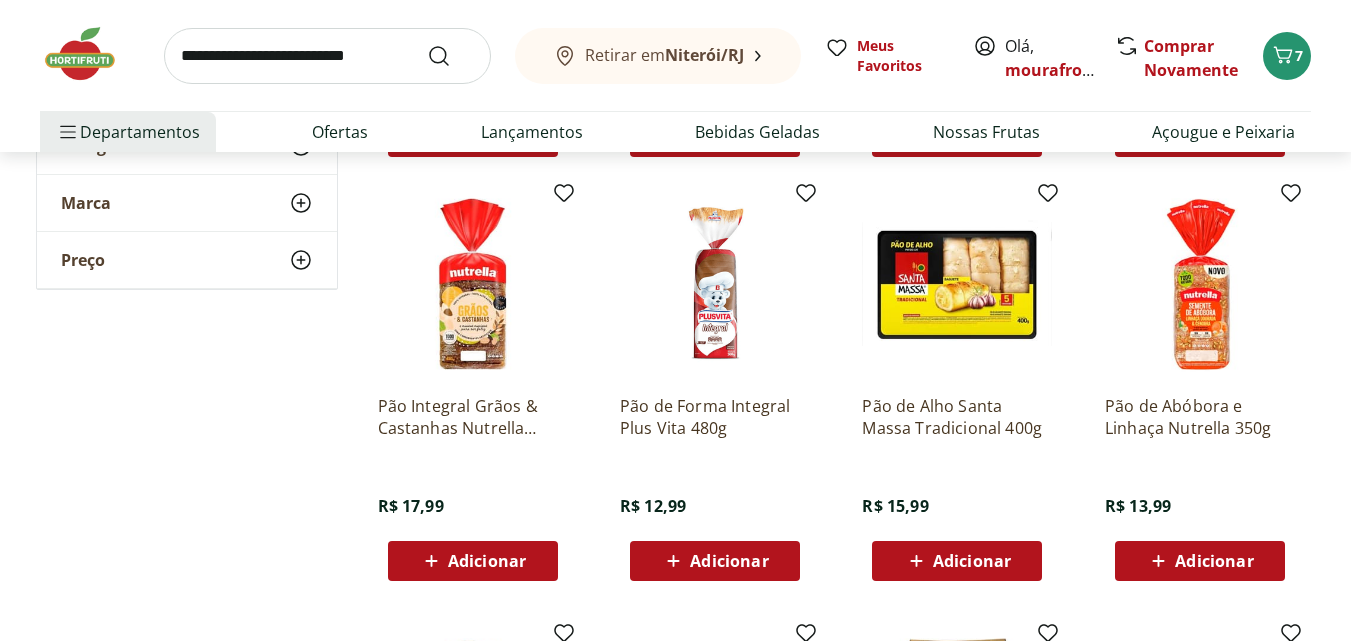 scroll, scrollTop: 3099, scrollLeft: 0, axis: vertical 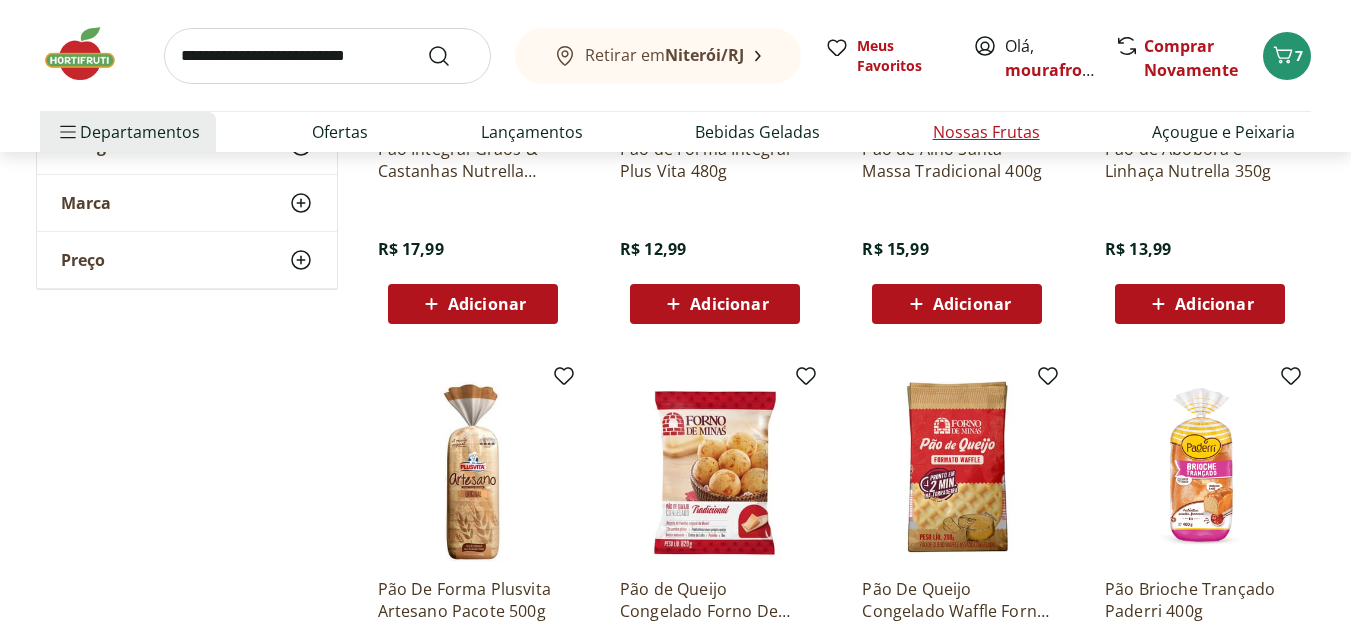 click on "Nossas Frutas" at bounding box center [986, 132] 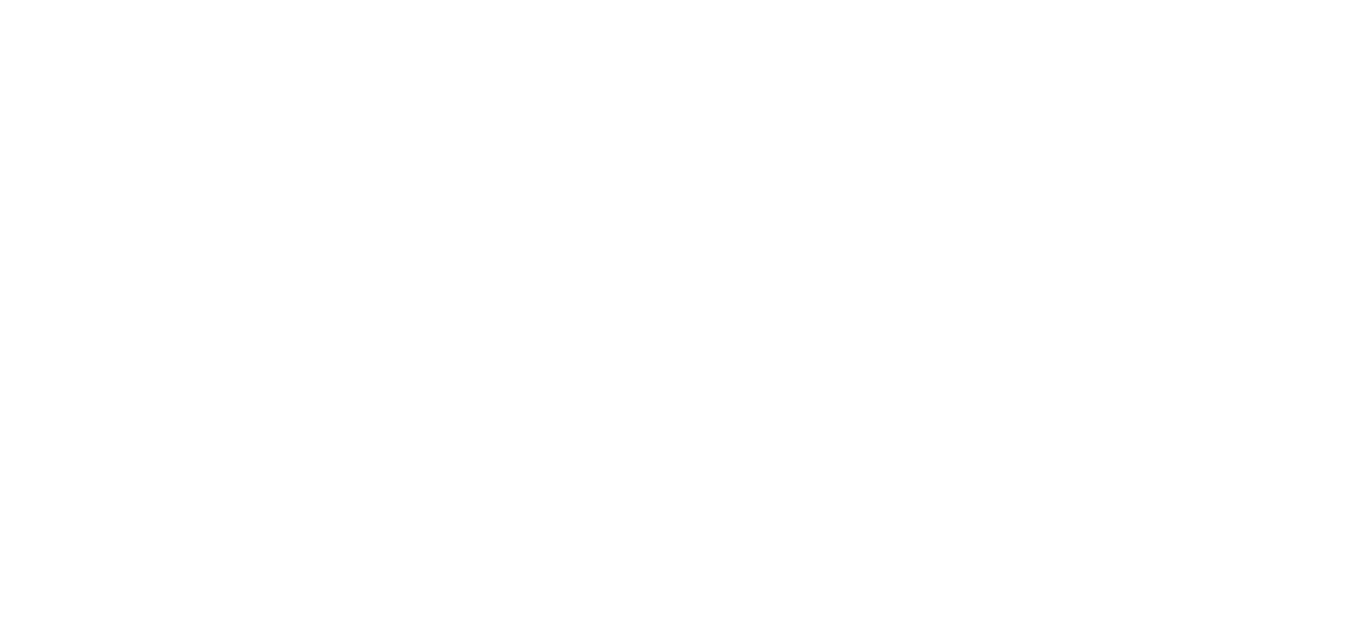scroll, scrollTop: 0, scrollLeft: 0, axis: both 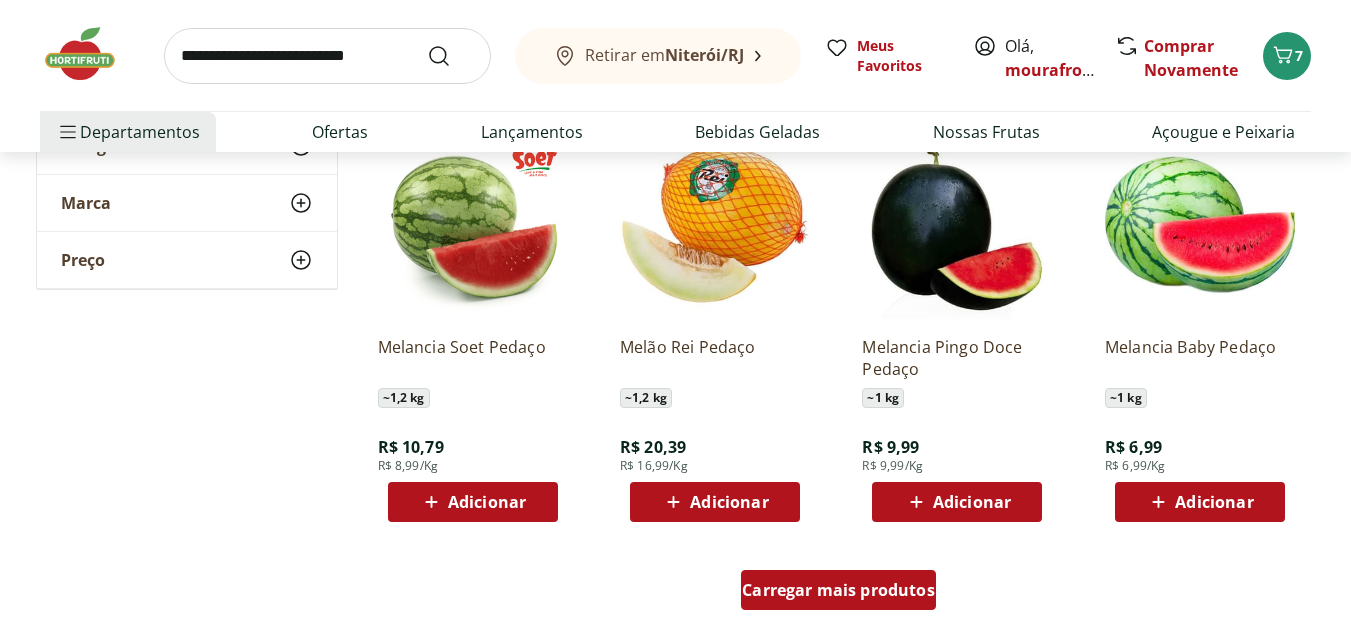 click on "Carregar mais produtos" at bounding box center [838, 590] 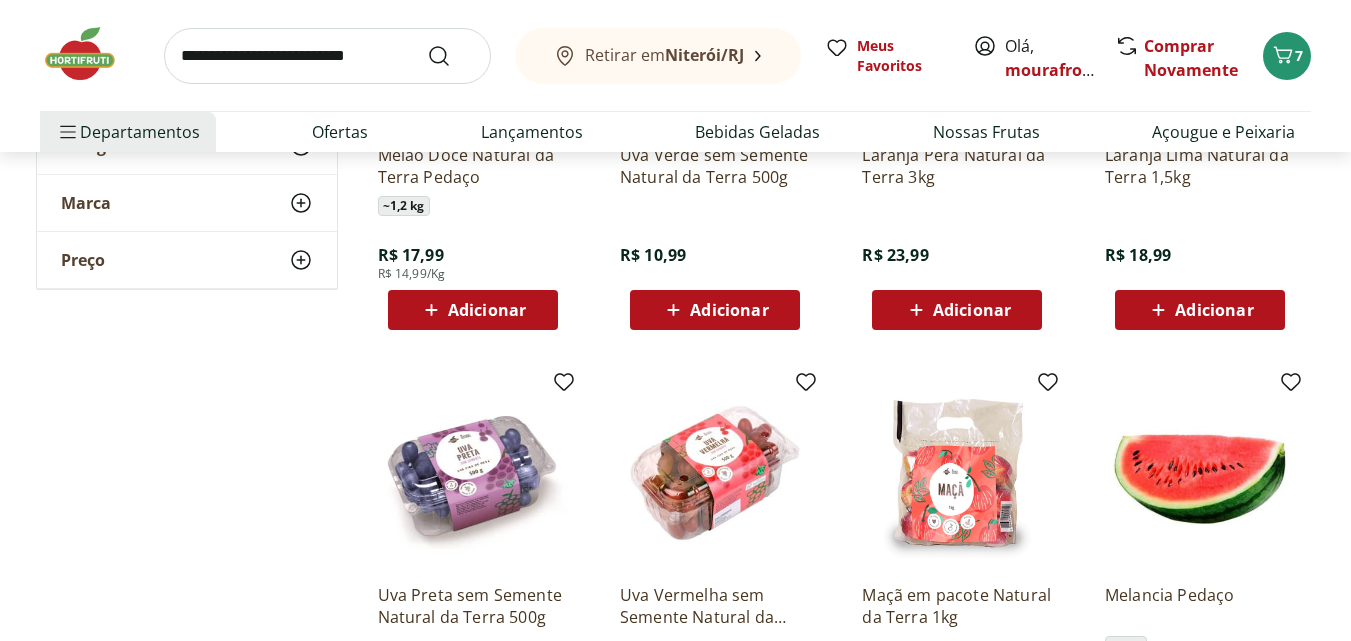 scroll, scrollTop: 300, scrollLeft: 0, axis: vertical 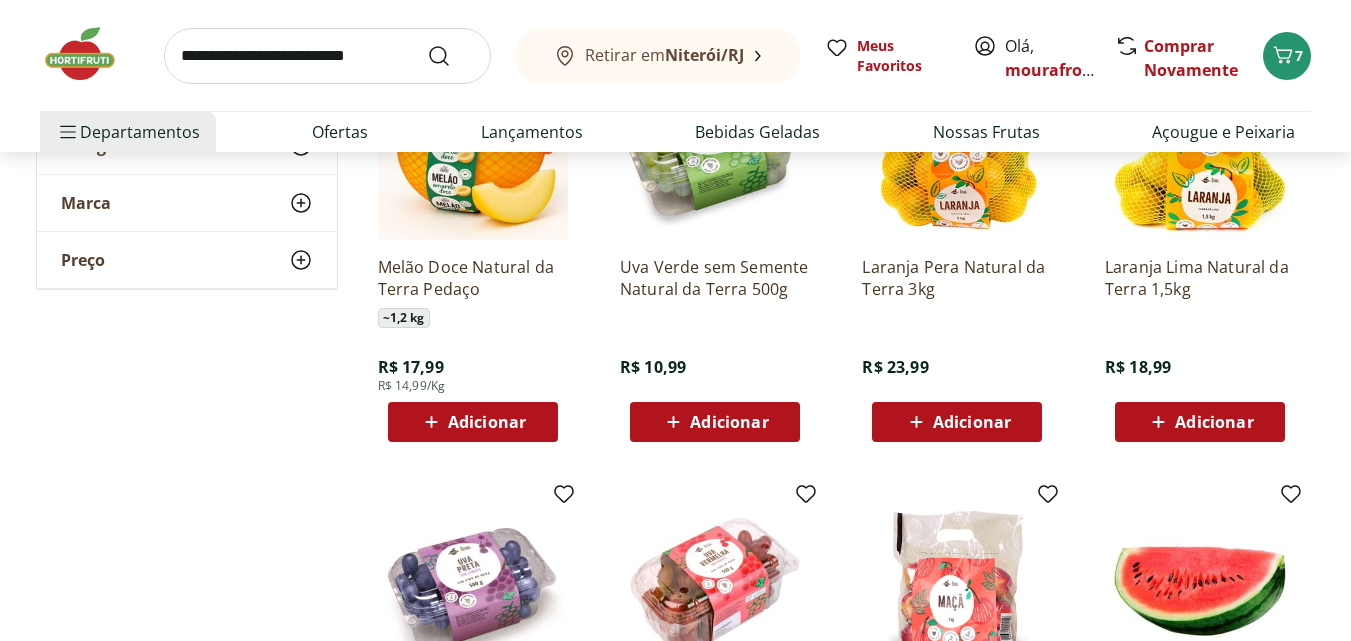 click on "Adicionar" at bounding box center (729, 422) 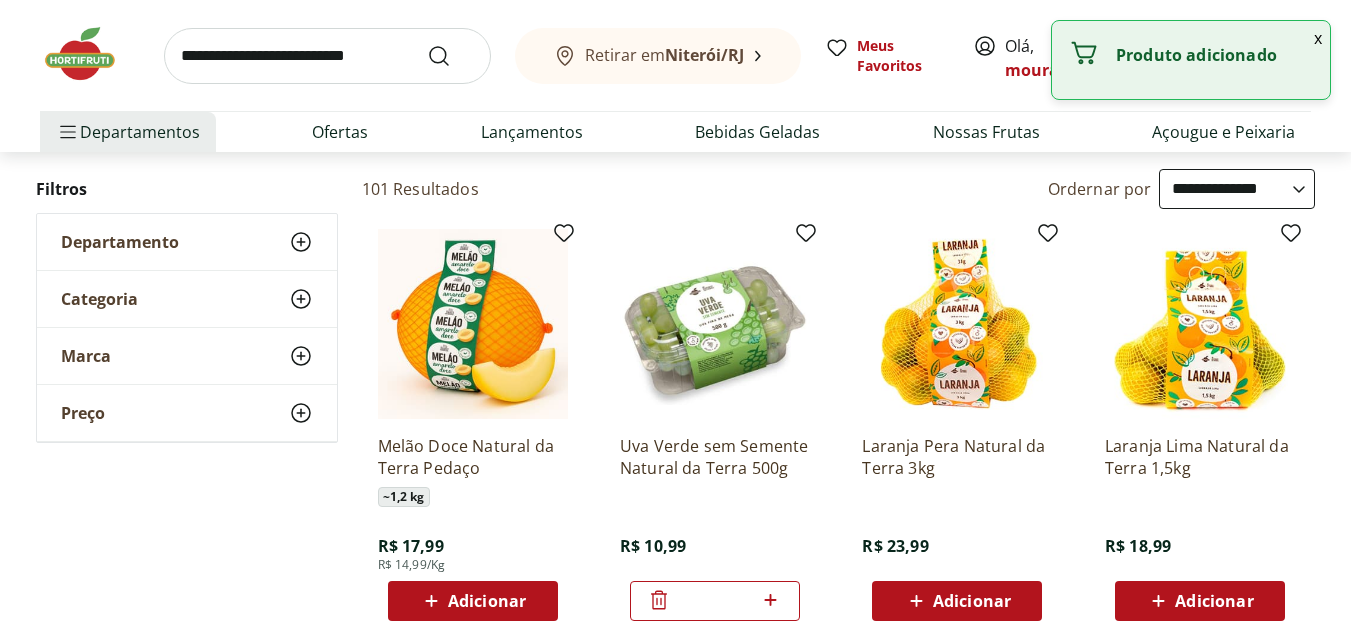 scroll, scrollTop: 100, scrollLeft: 0, axis: vertical 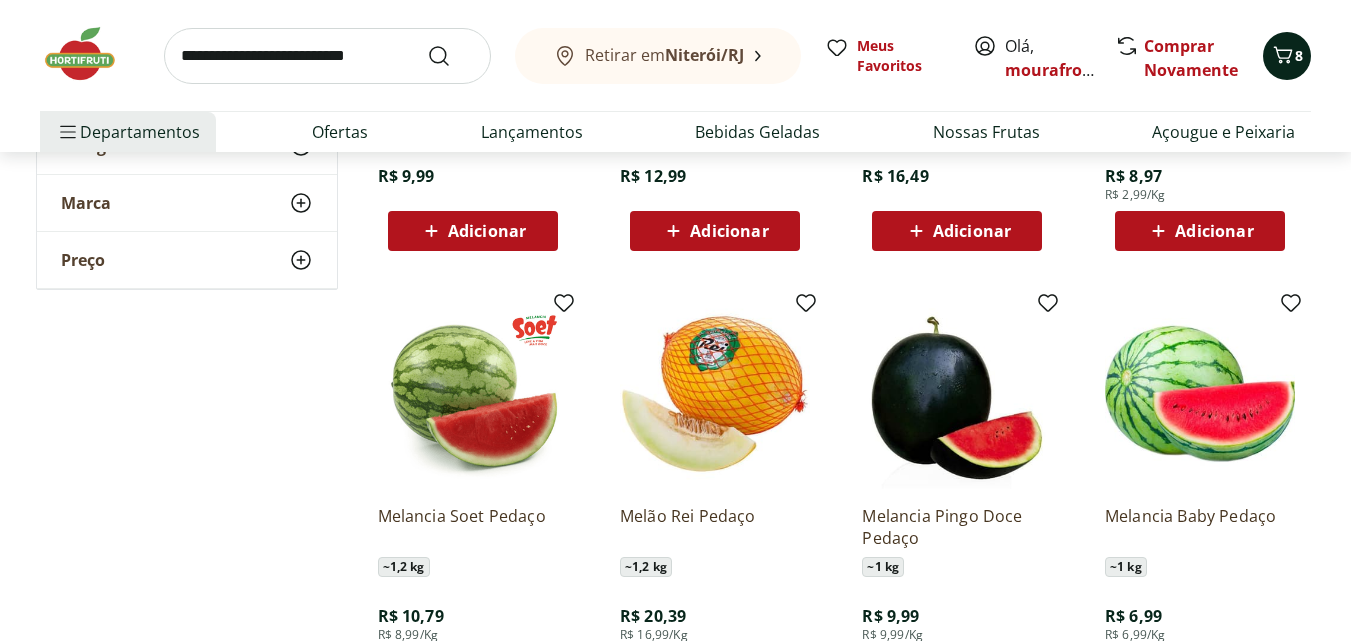 click 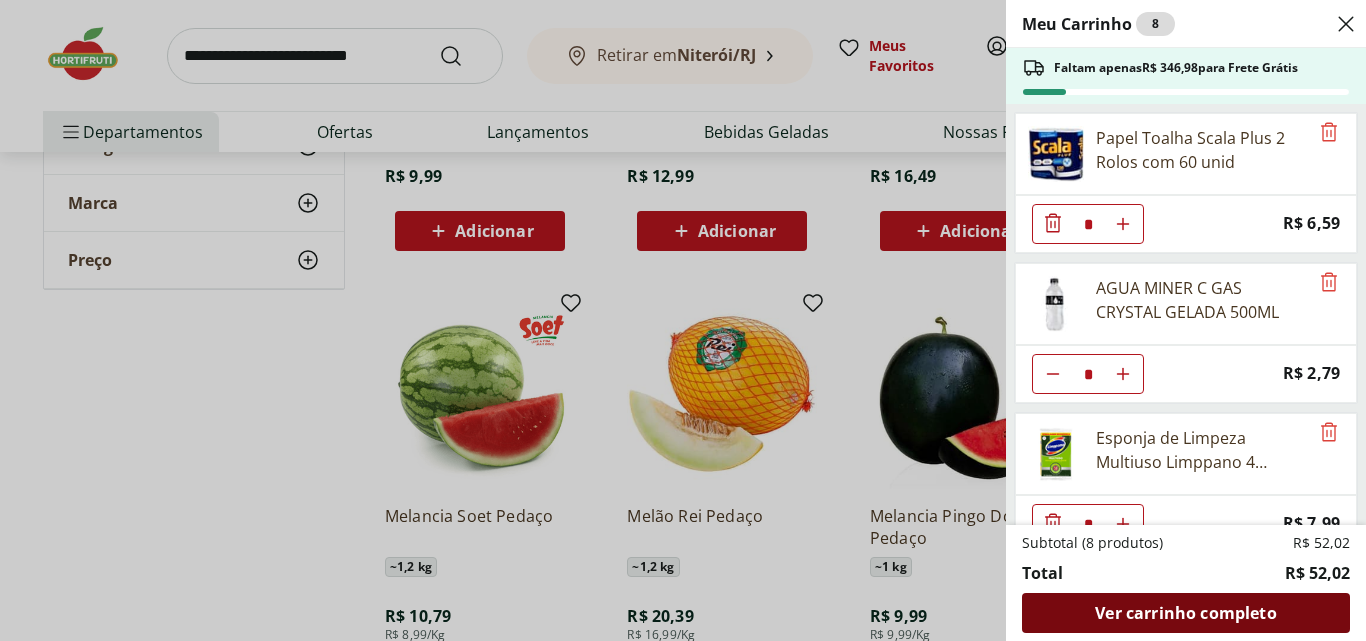 click on "Ver carrinho completo" at bounding box center [1185, 613] 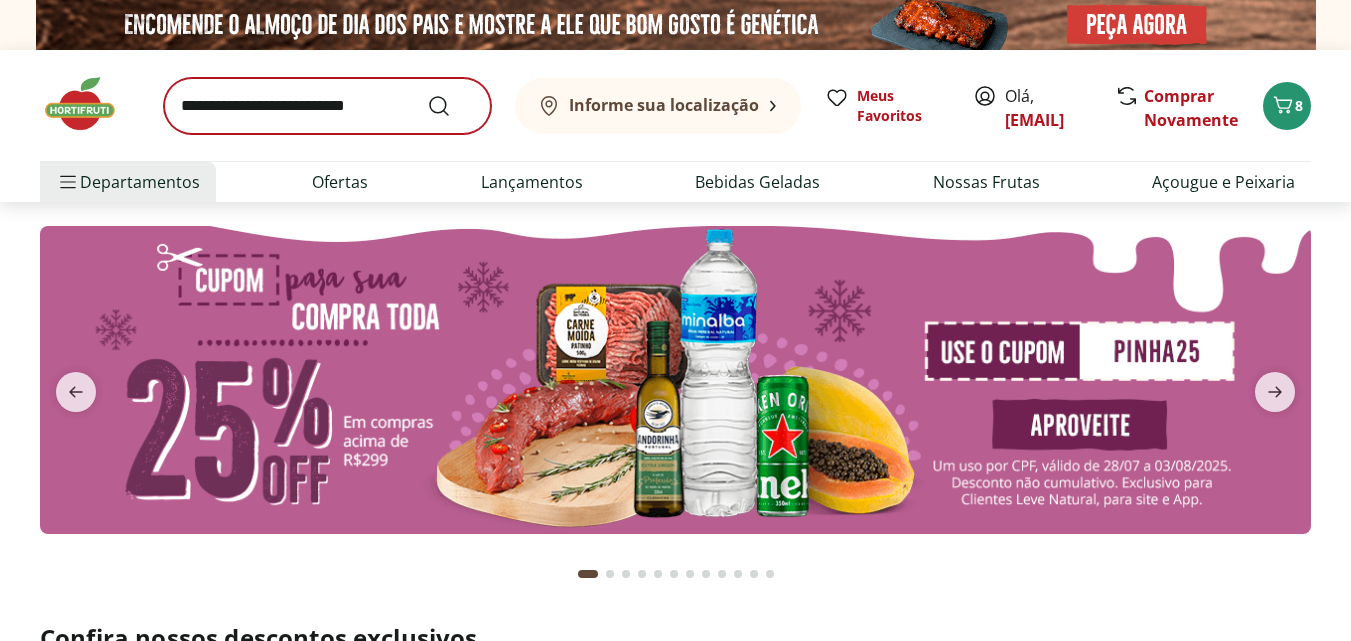 scroll, scrollTop: 0, scrollLeft: 0, axis: both 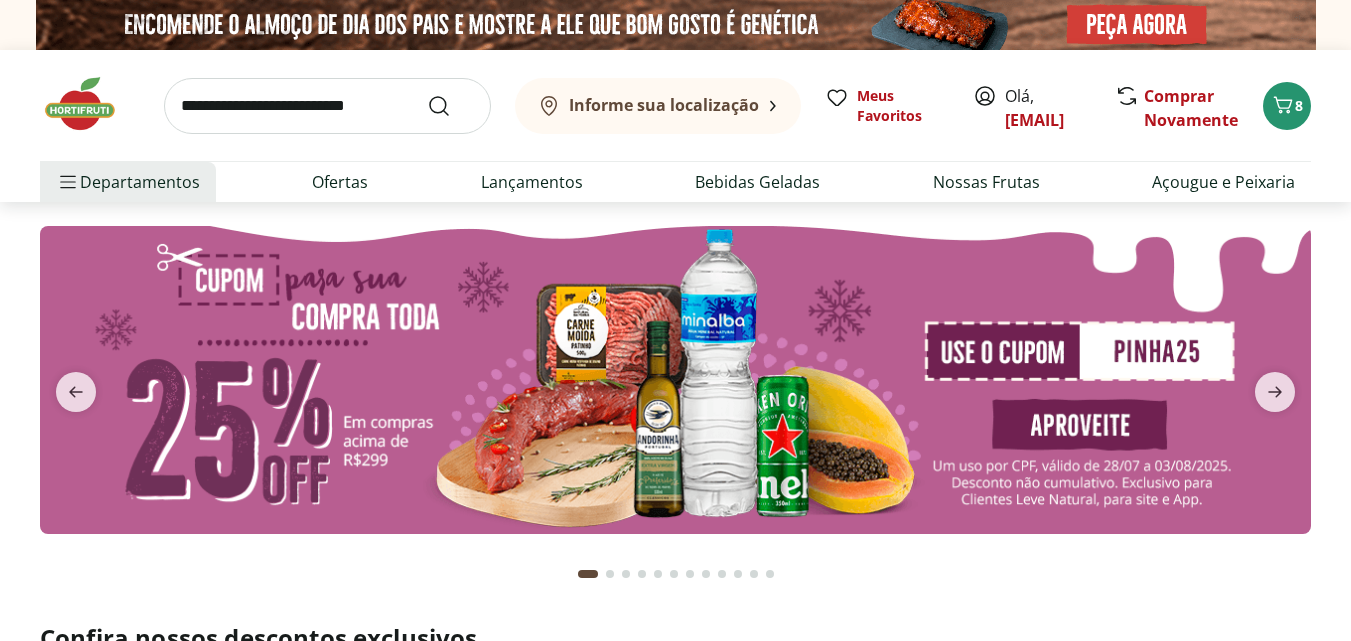 click at bounding box center (327, 106) 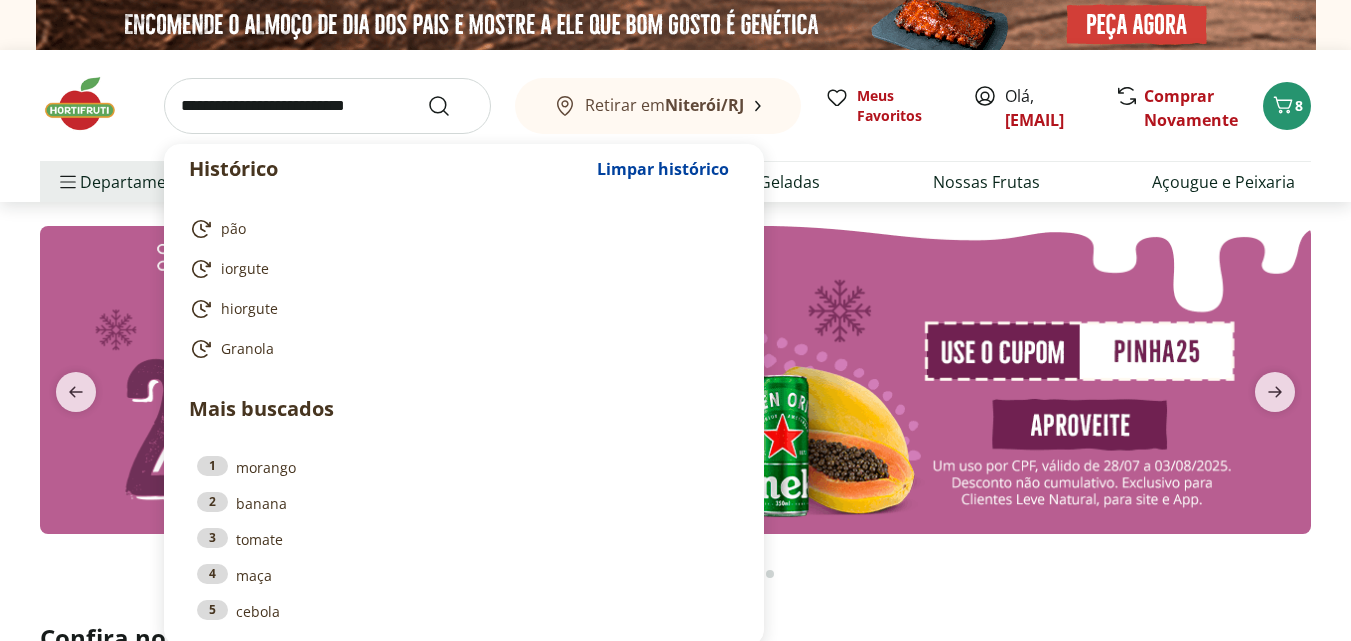scroll, scrollTop: 0, scrollLeft: 0, axis: both 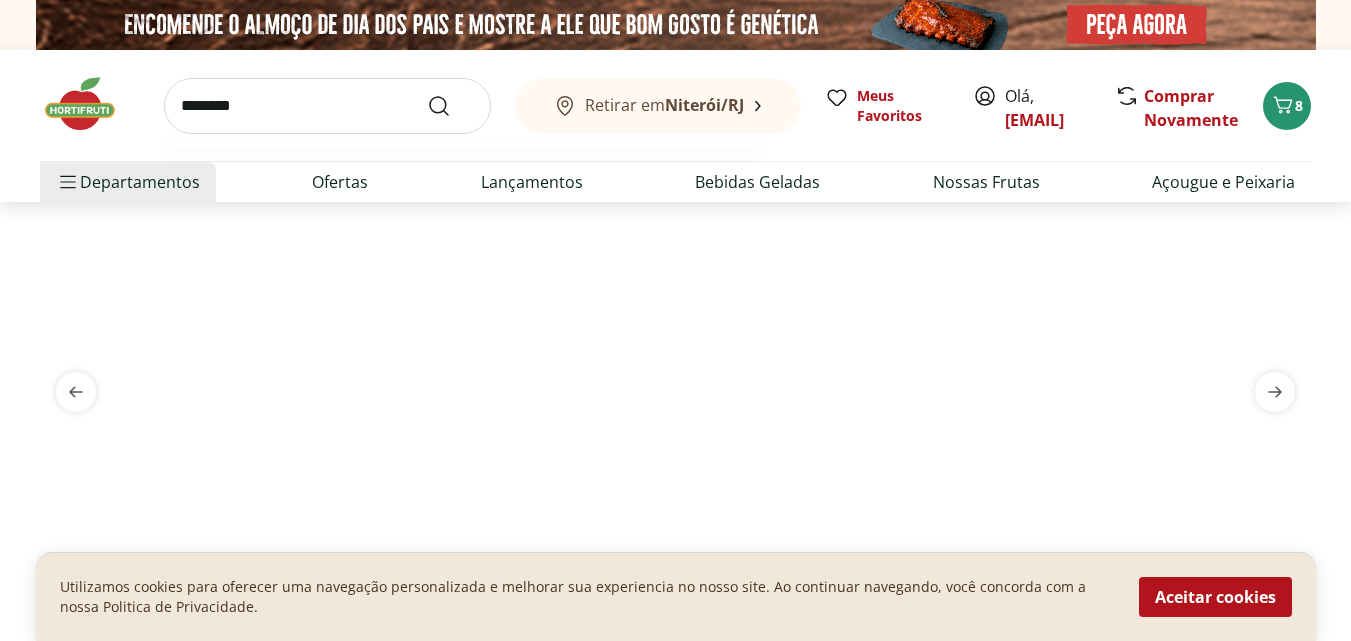 type on "********" 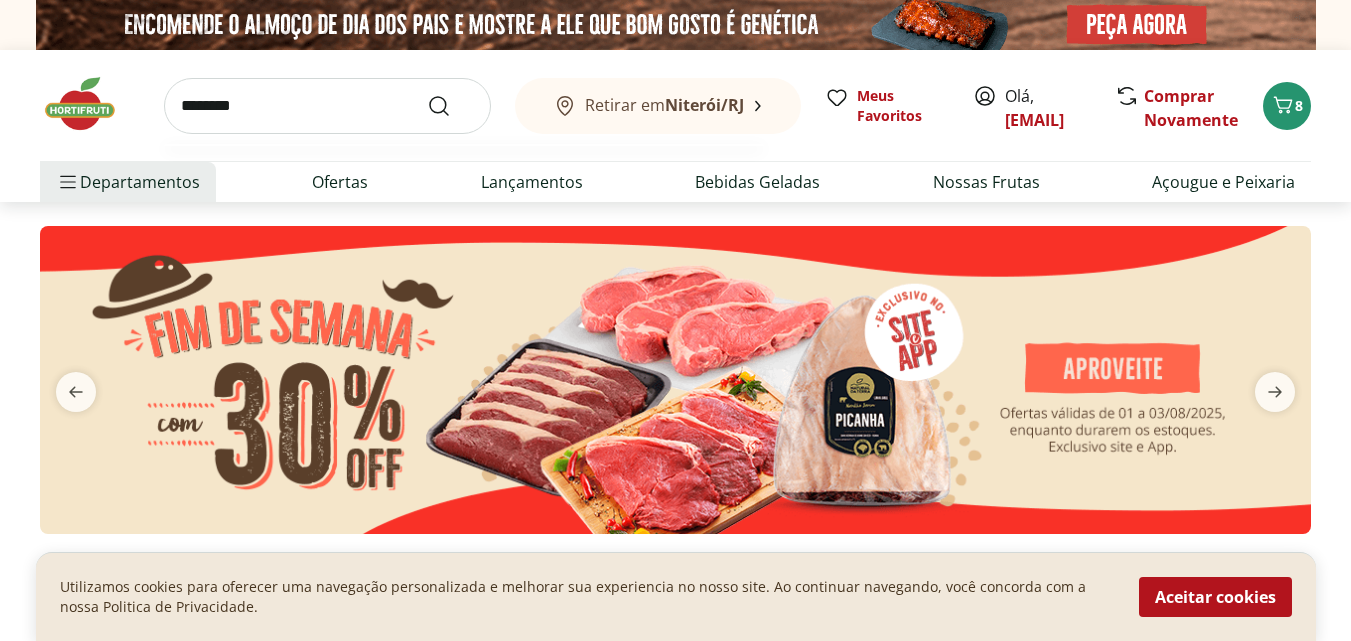 click at bounding box center [451, 106] 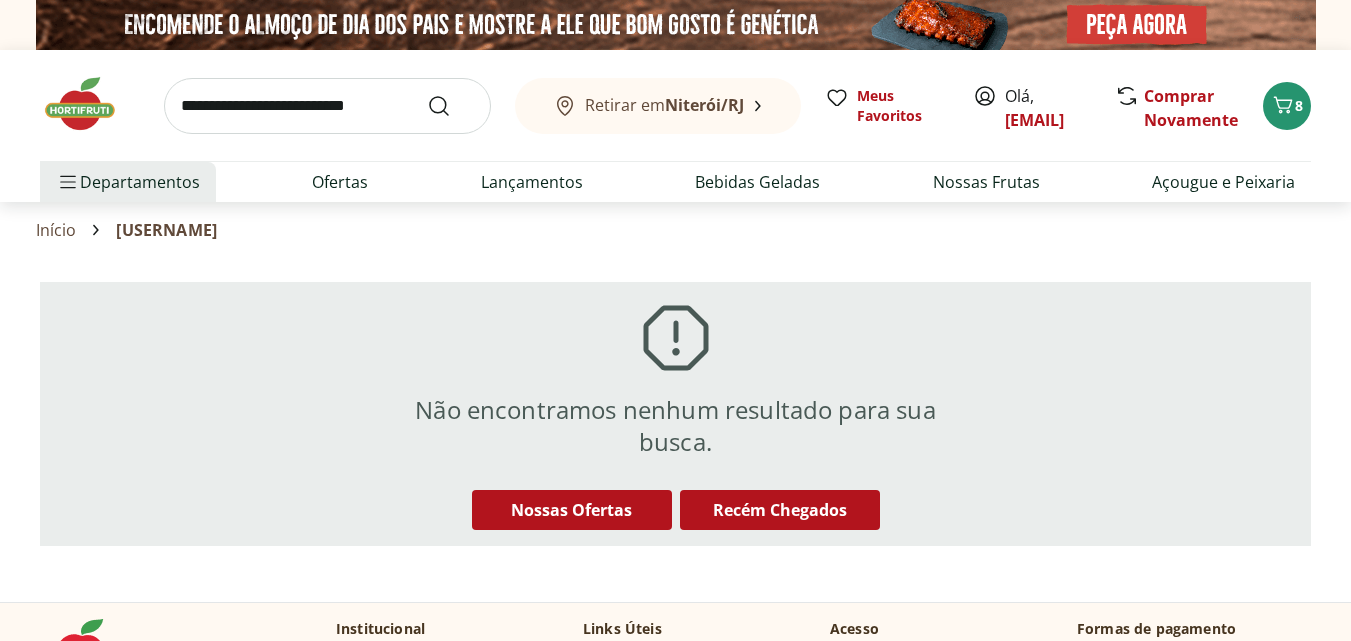 click at bounding box center (327, 106) 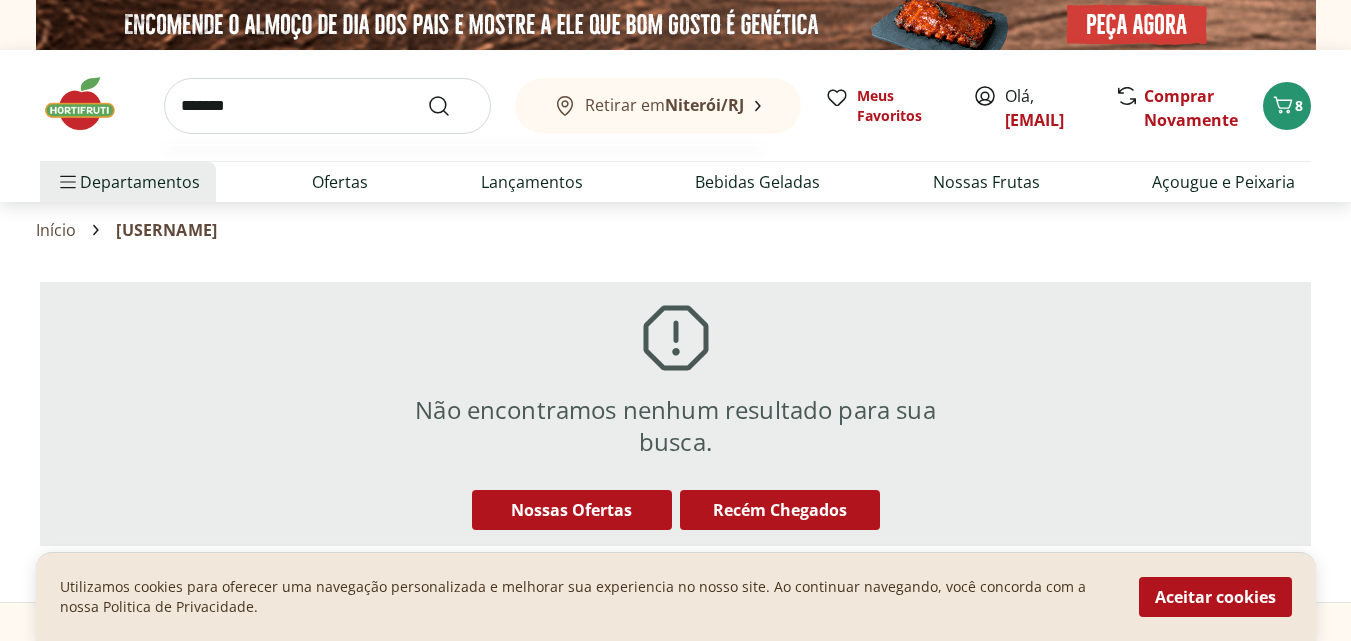 type on "*******" 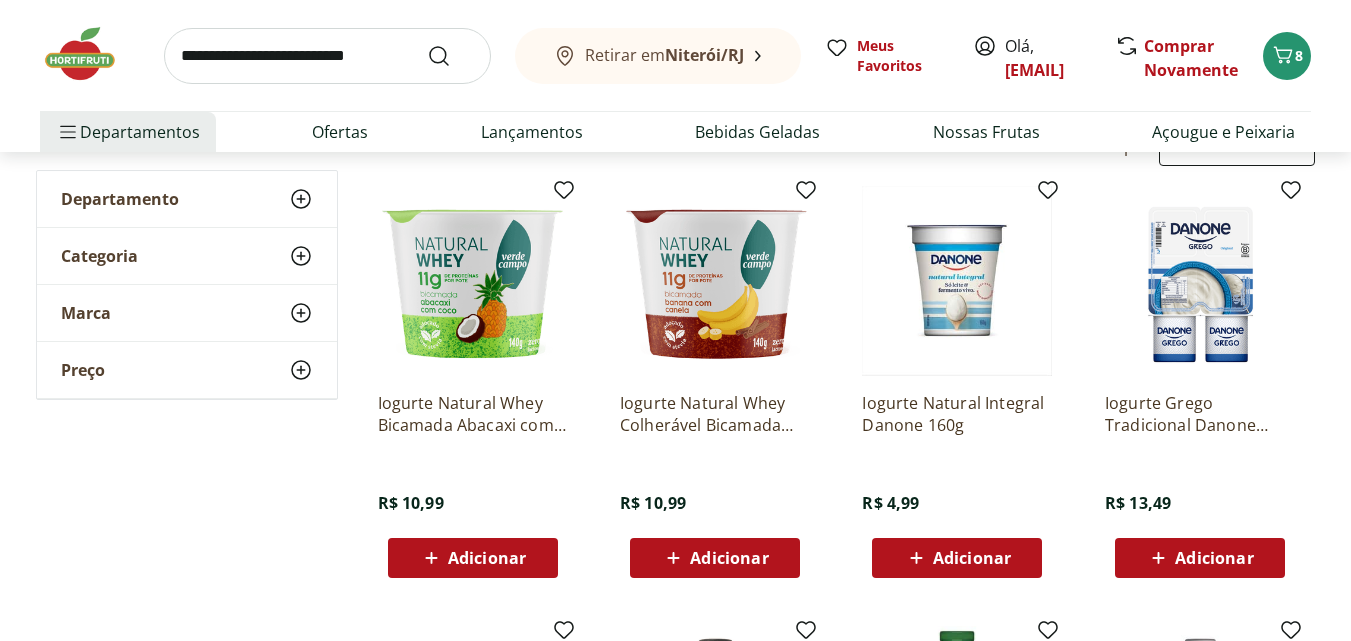 scroll, scrollTop: 0, scrollLeft: 0, axis: both 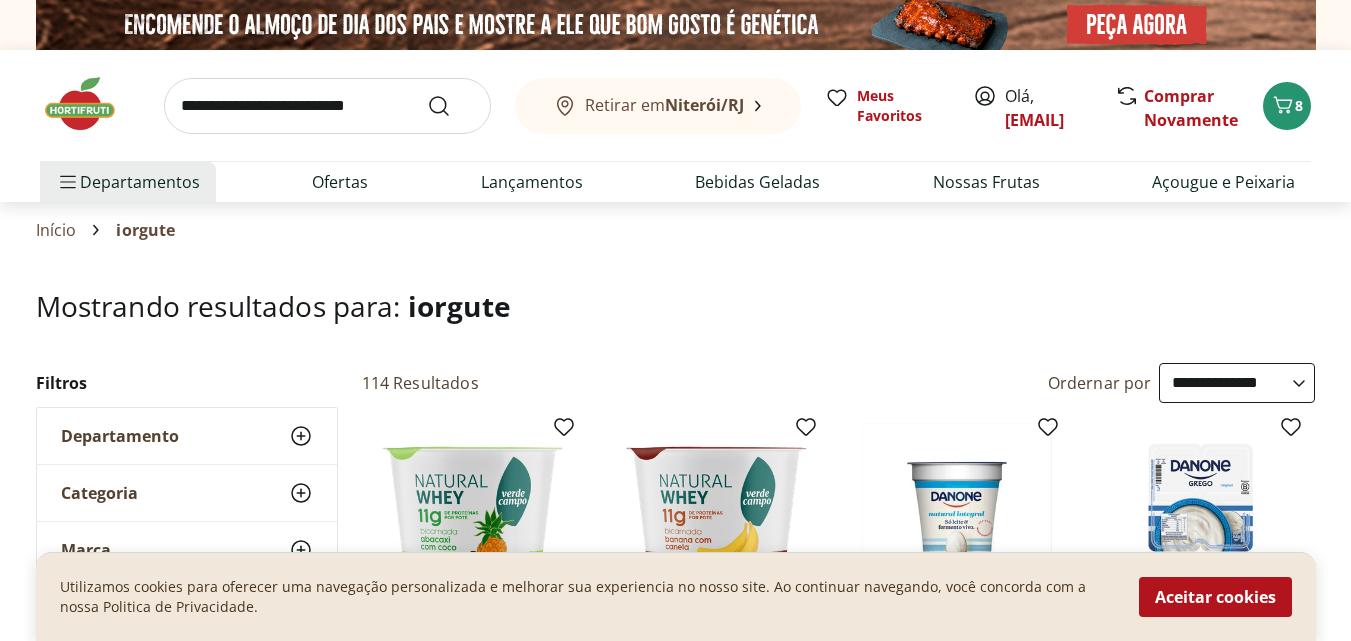 click on "**********" at bounding box center (1237, 383) 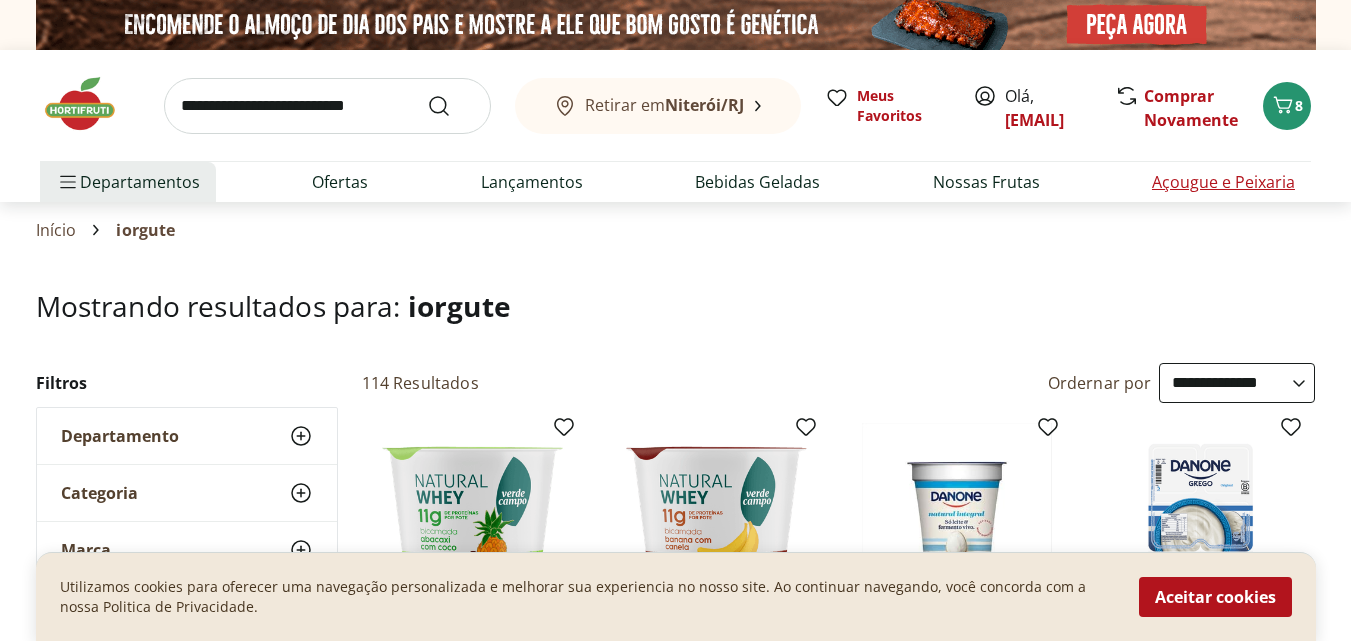 select on "**********" 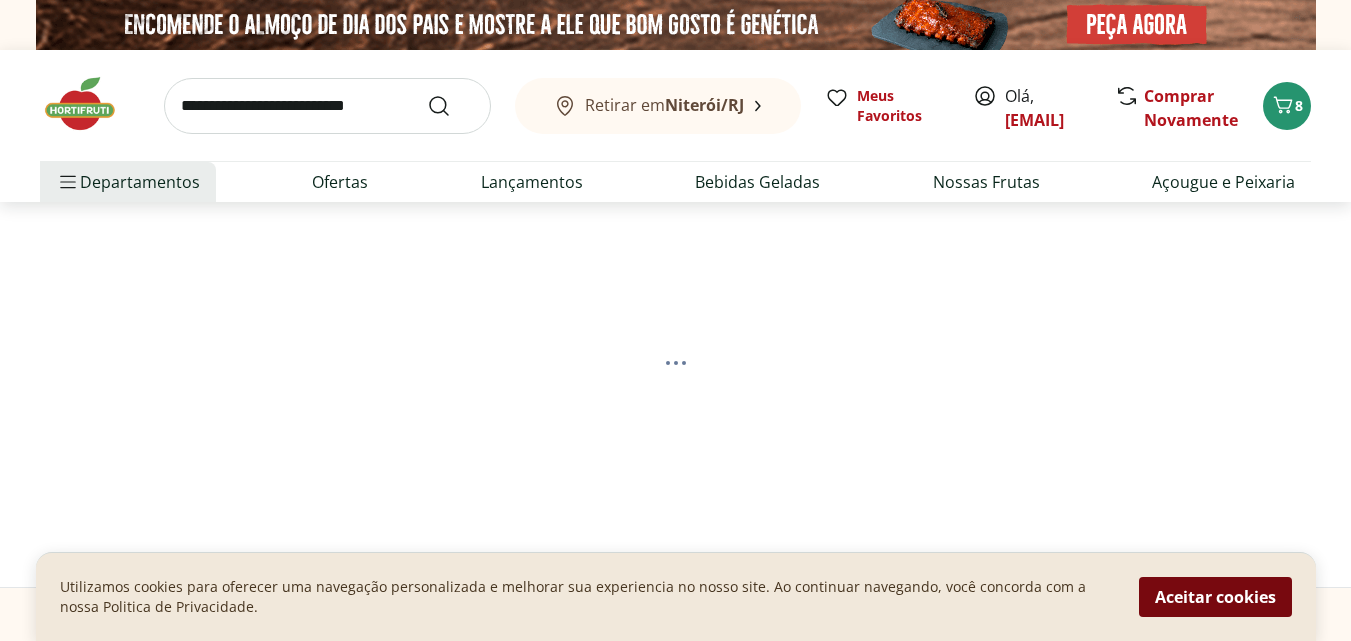 click on "Aceitar cookies" at bounding box center [1215, 597] 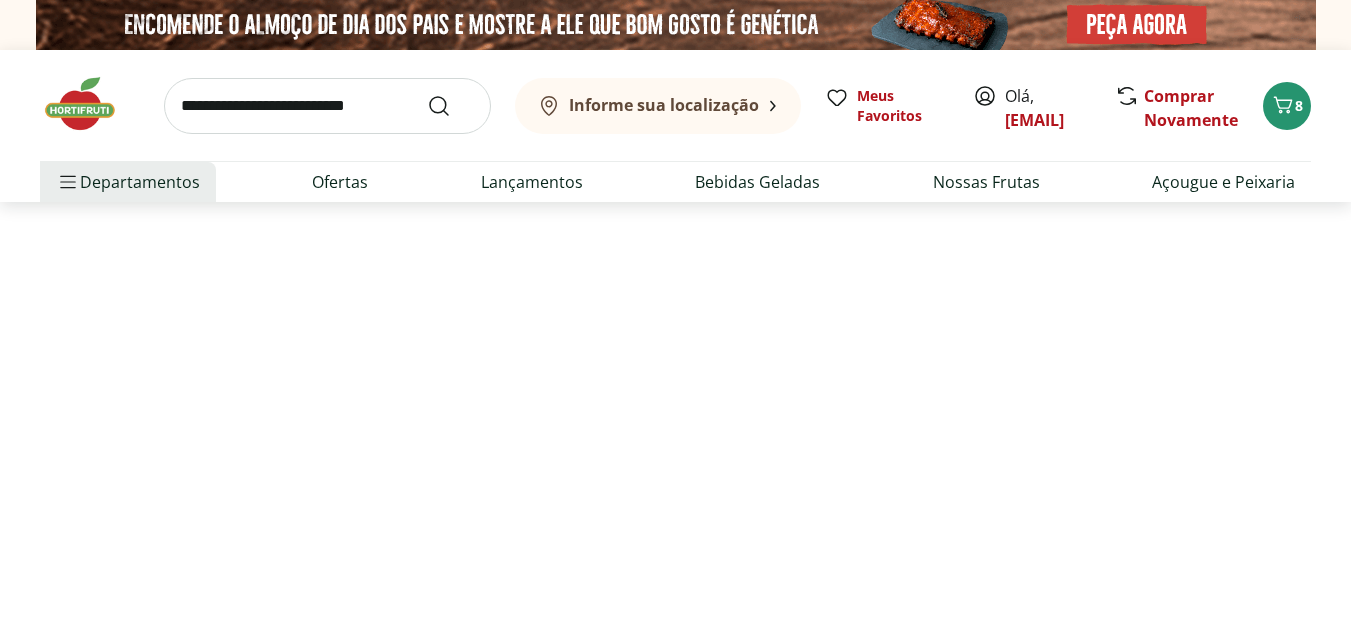 select on "*********" 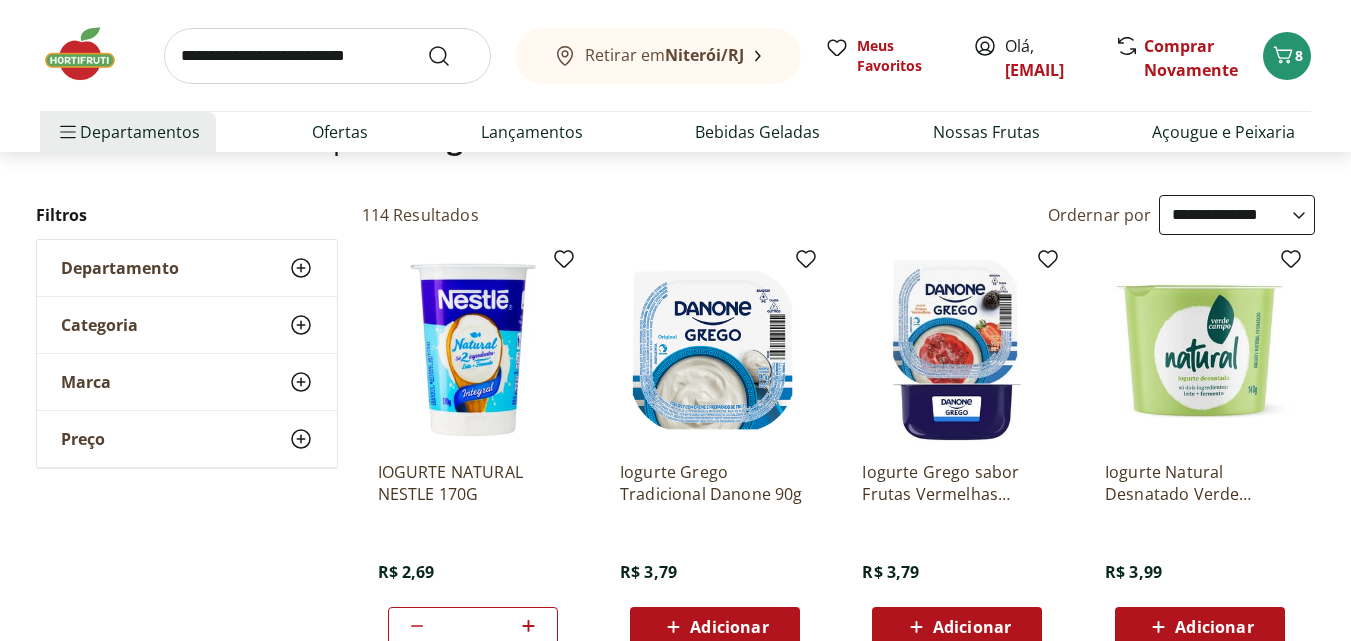 scroll, scrollTop: 236, scrollLeft: 0, axis: vertical 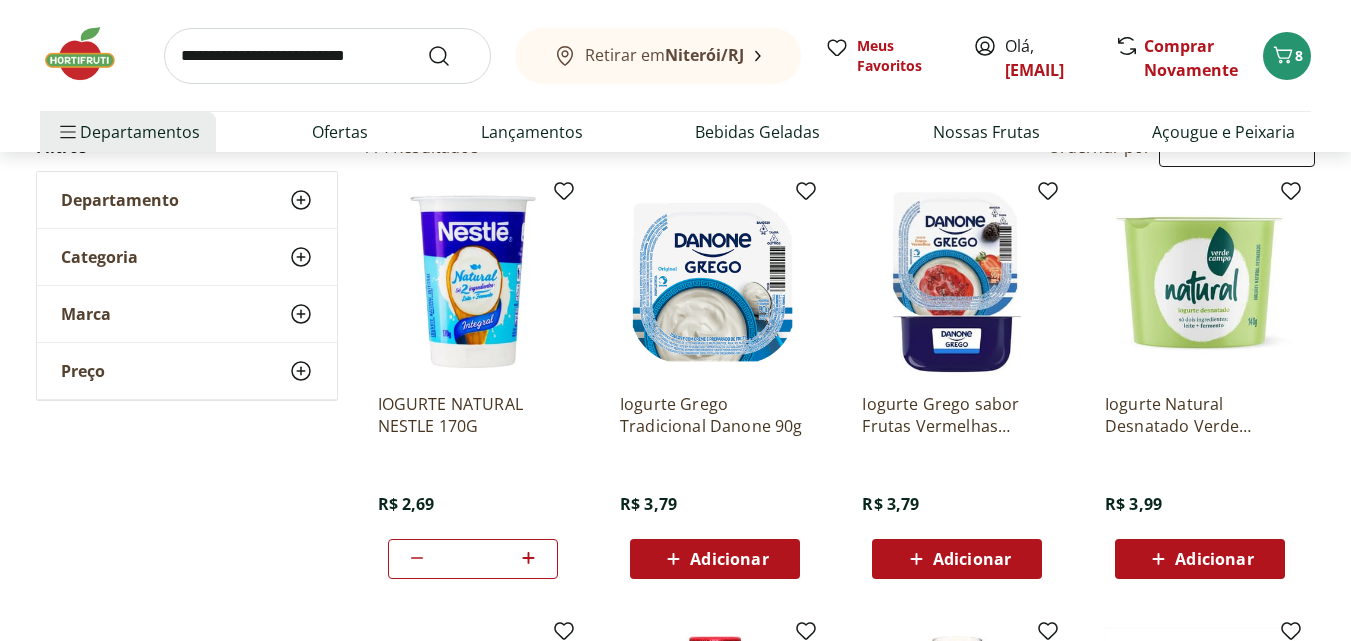 click 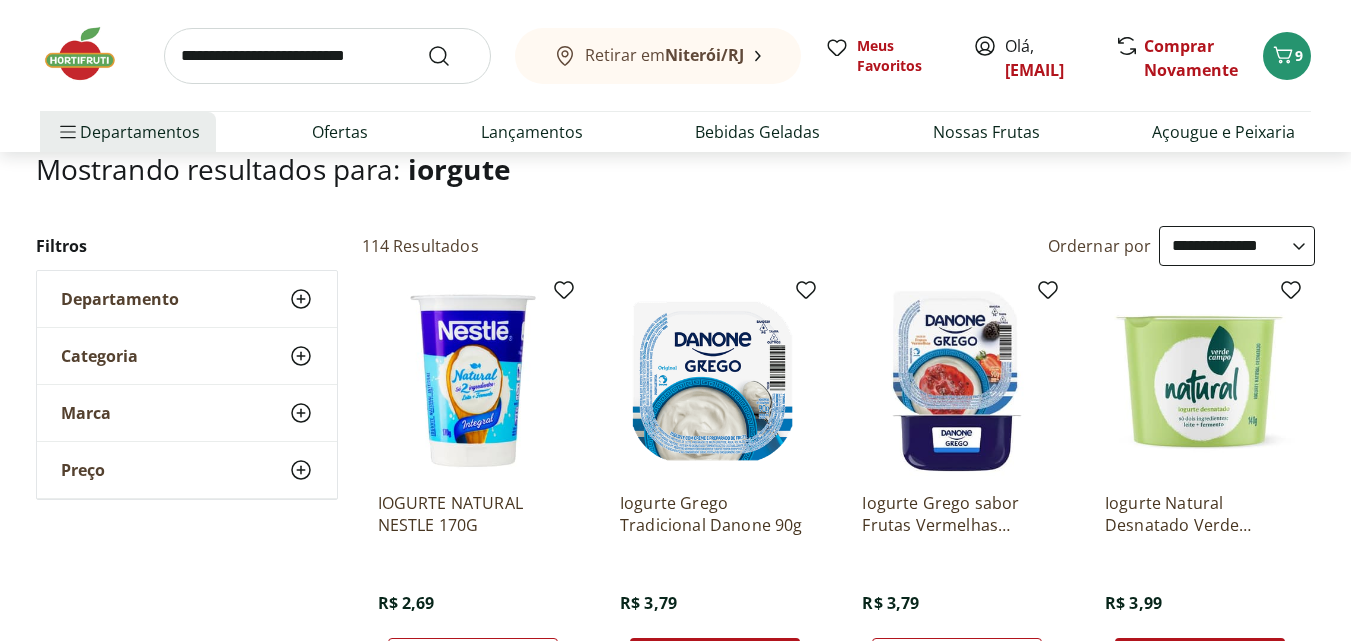 scroll, scrollTop: 136, scrollLeft: 0, axis: vertical 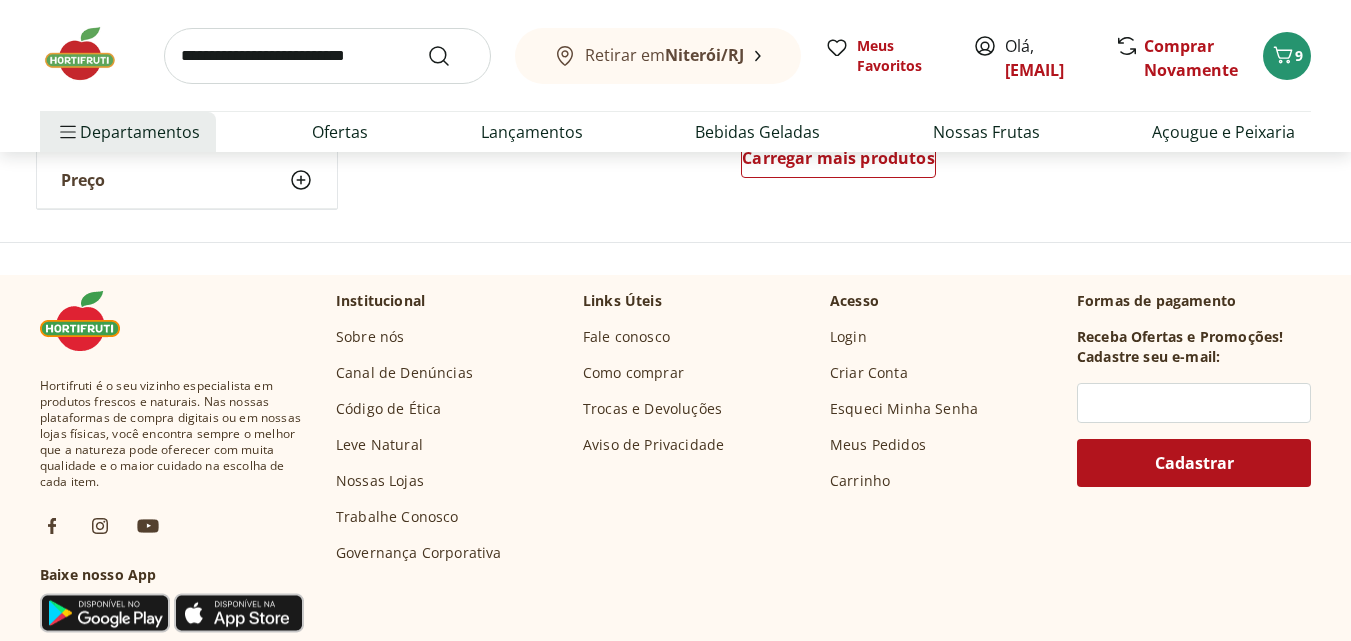 click at bounding box center (327, 56) 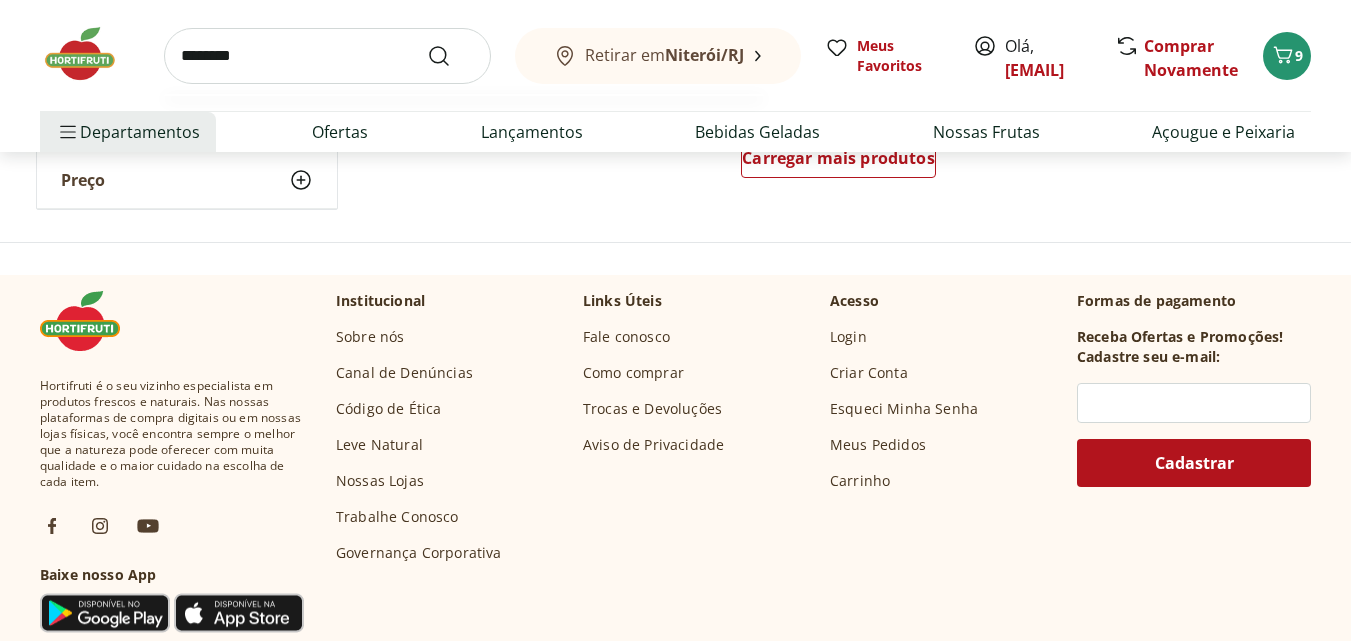 type on "********" 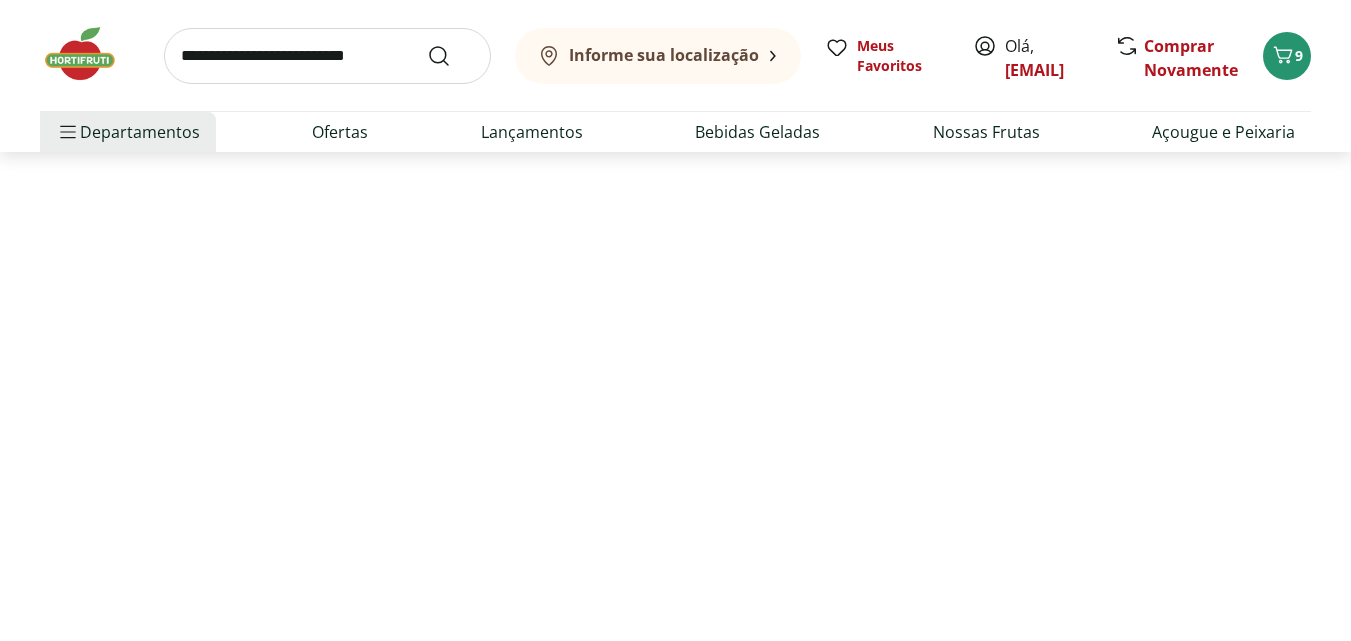 scroll, scrollTop: 0, scrollLeft: 0, axis: both 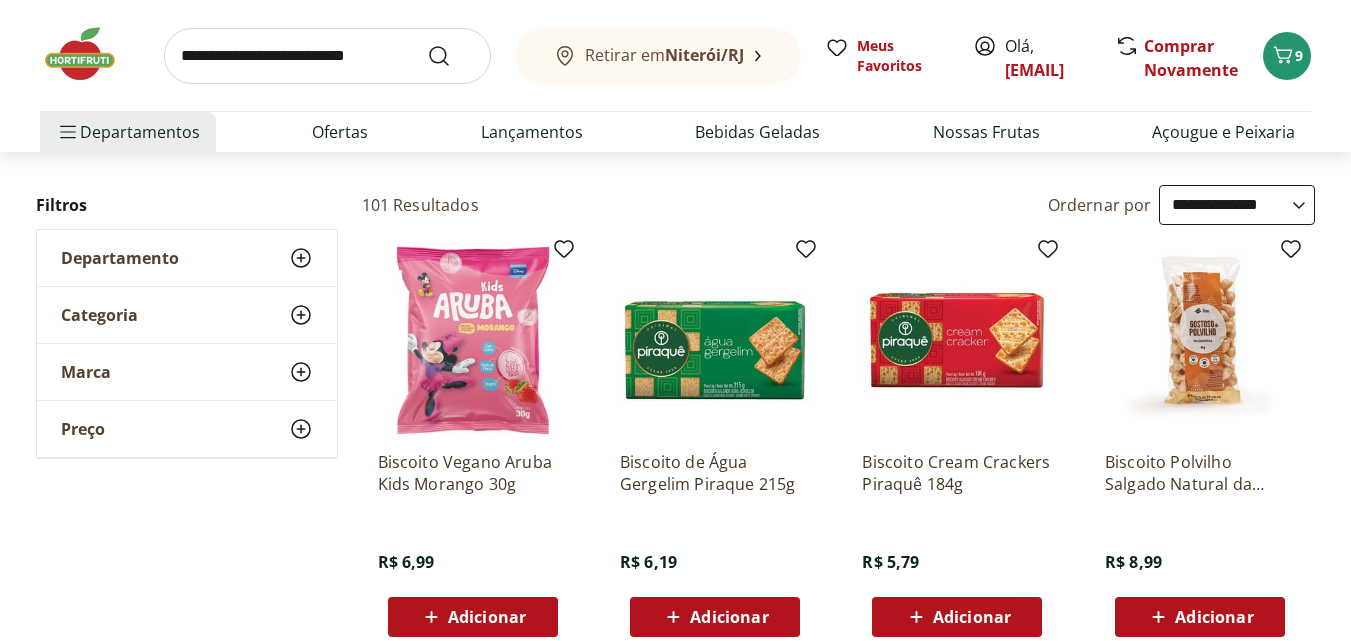 click on "**********" at bounding box center (1237, 205) 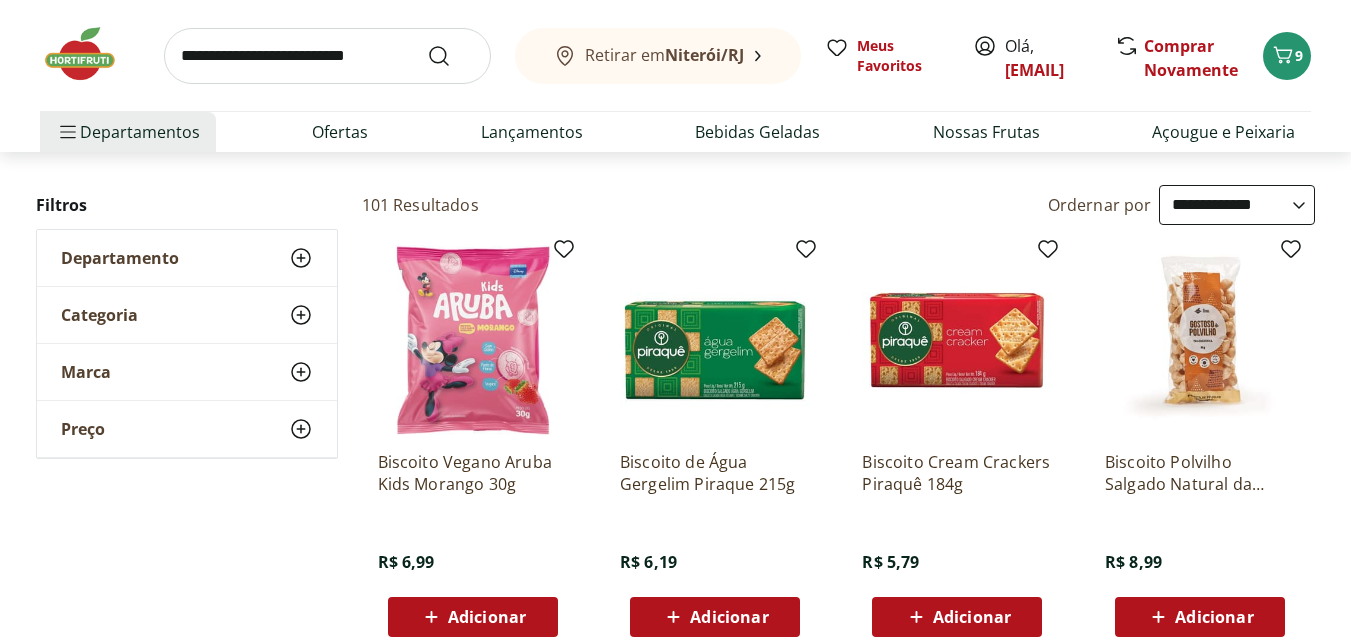click on "**********" at bounding box center [1237, 205] 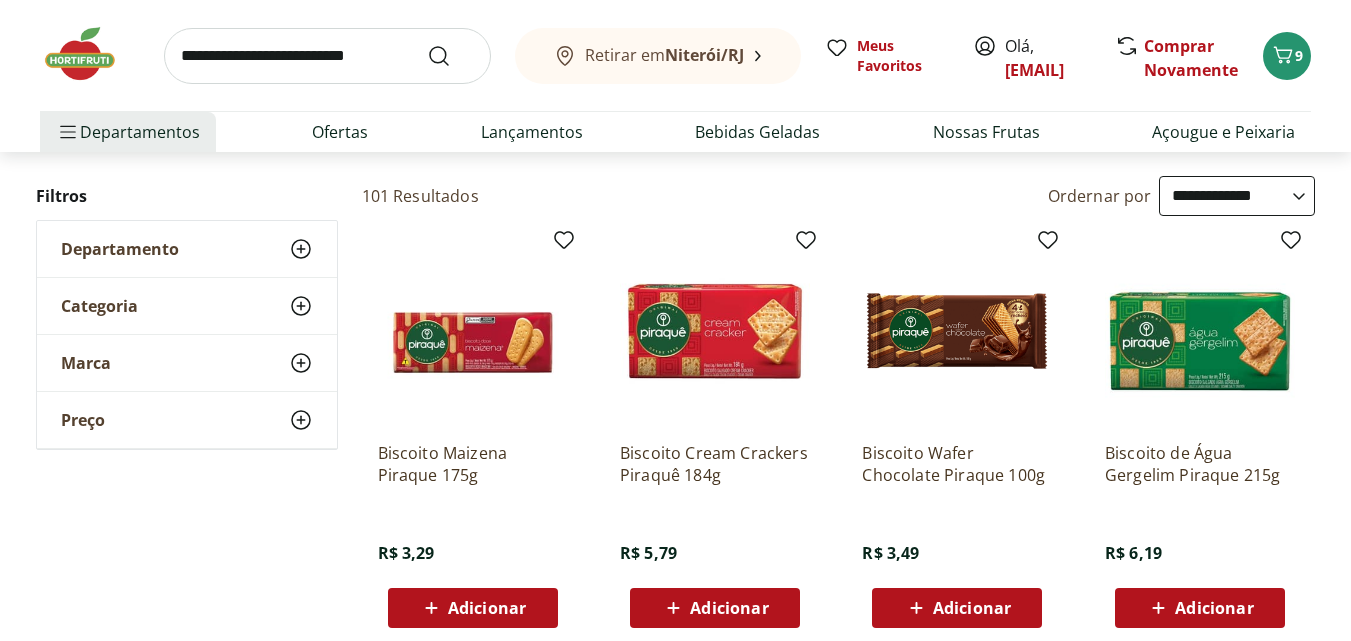scroll, scrollTop: 300, scrollLeft: 0, axis: vertical 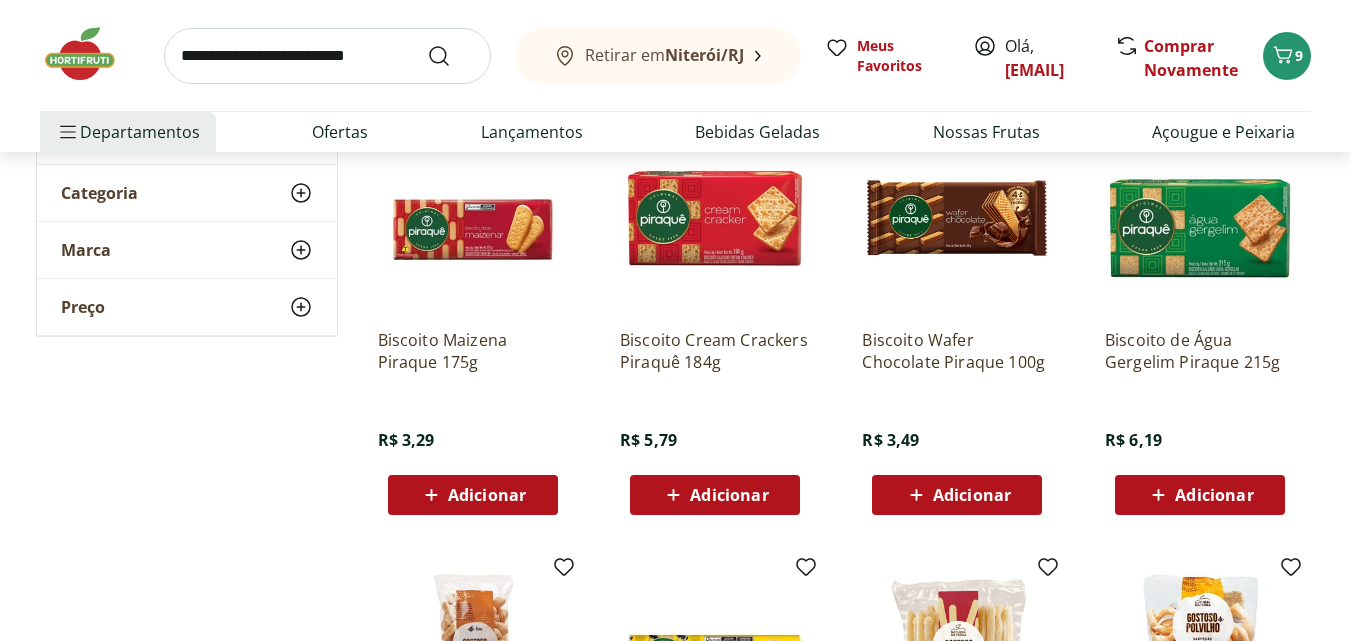 click on "Adicionar" at bounding box center (472, 495) 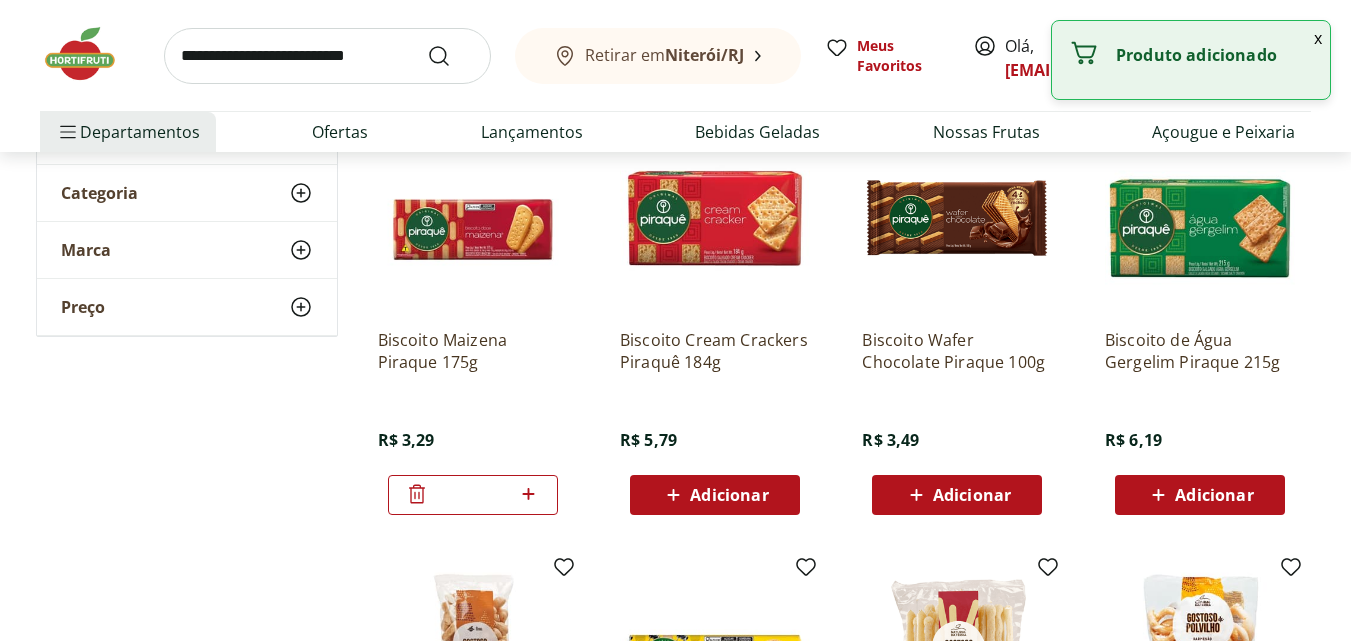click on "Adicionar" at bounding box center (972, 495) 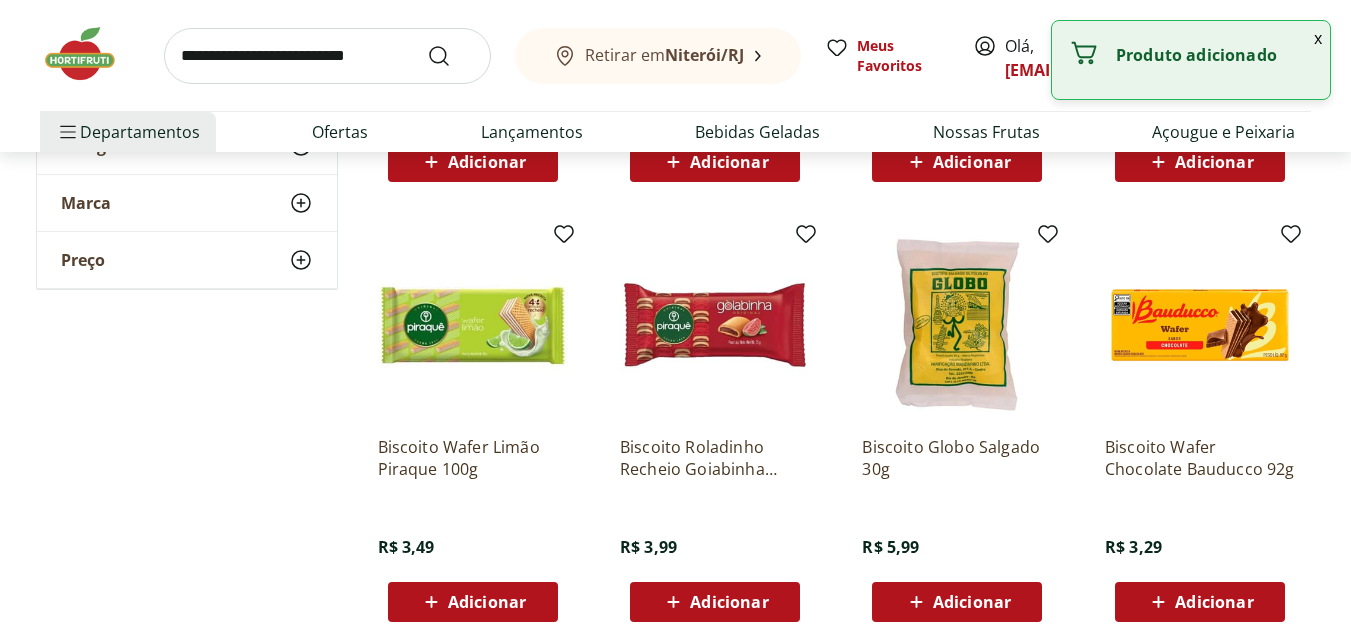 scroll, scrollTop: 1200, scrollLeft: 0, axis: vertical 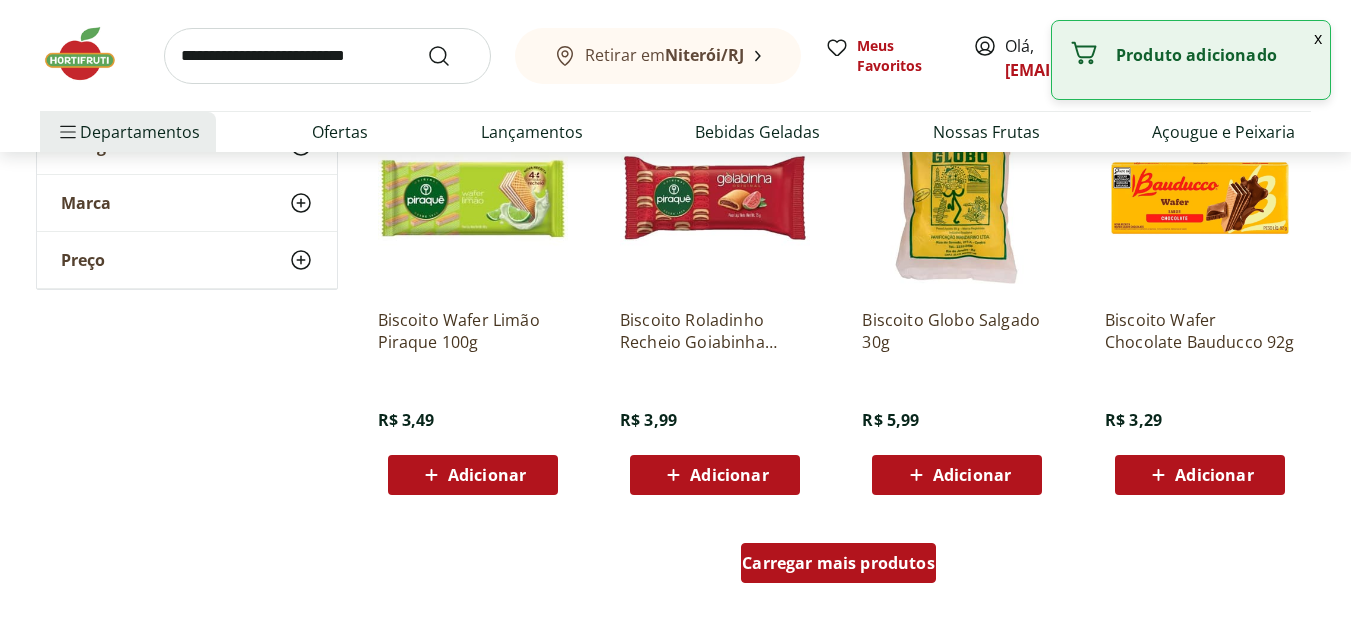 click on "Carregar mais produtos" at bounding box center (838, 563) 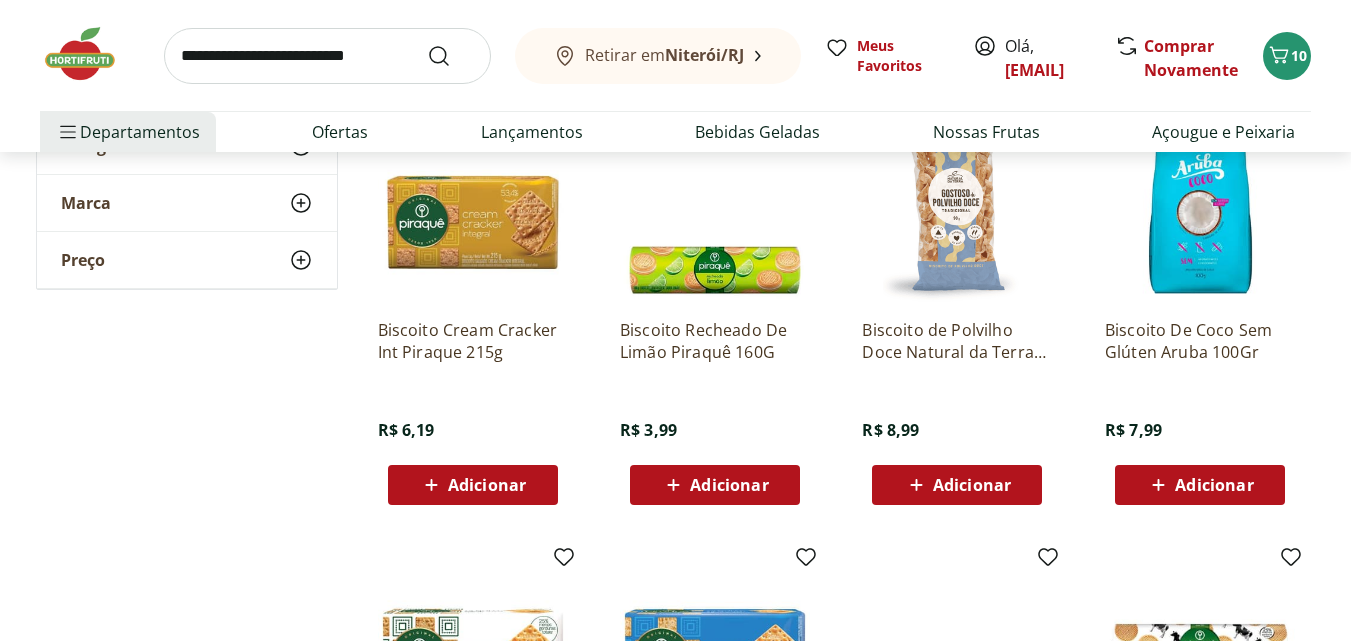 scroll, scrollTop: 1600, scrollLeft: 0, axis: vertical 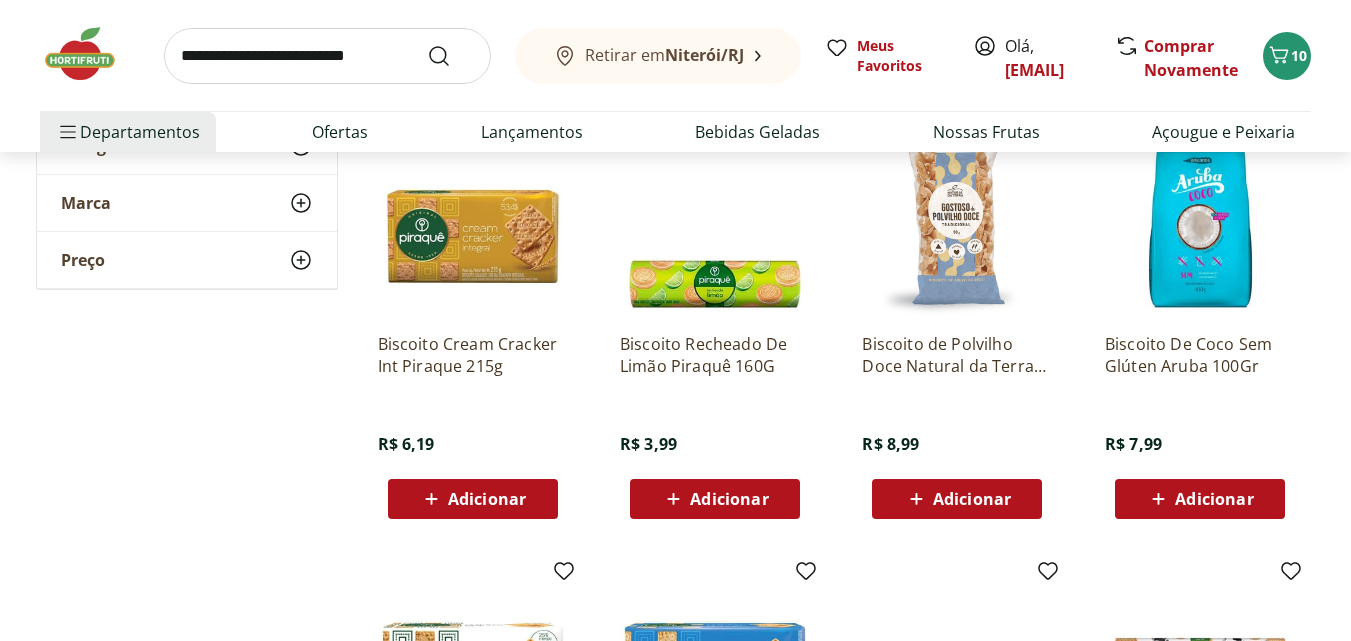 click on "Adicionar" at bounding box center (714, 499) 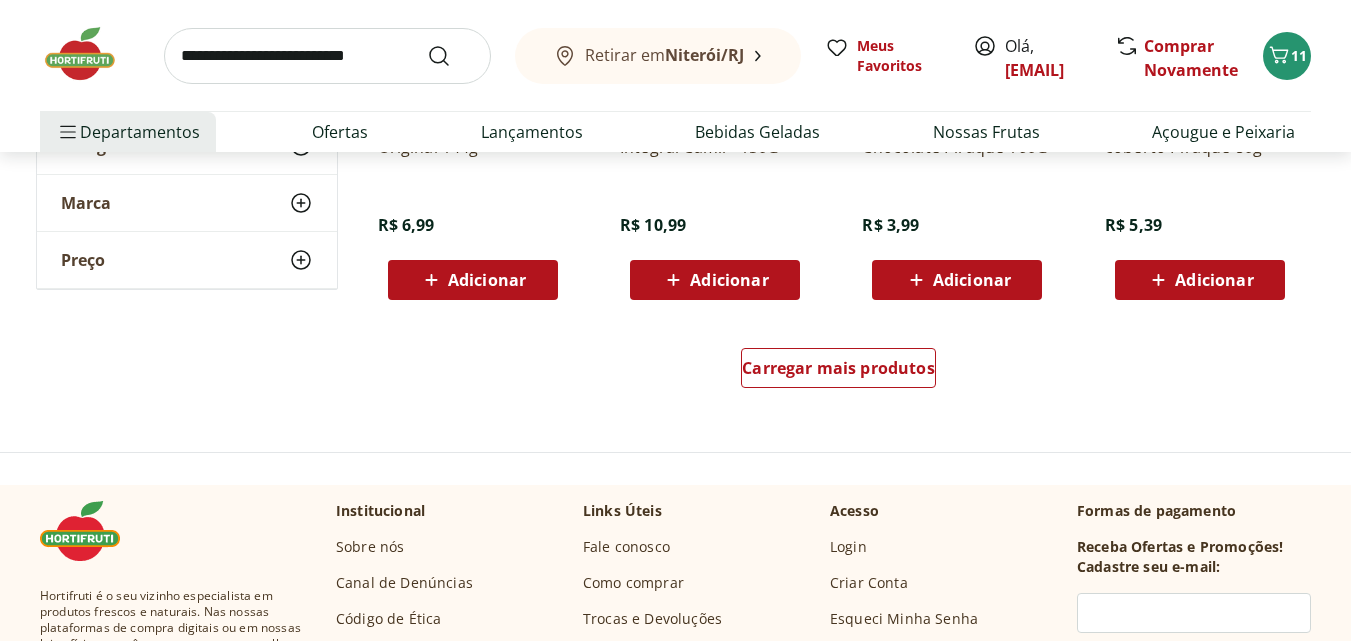 scroll, scrollTop: 2700, scrollLeft: 0, axis: vertical 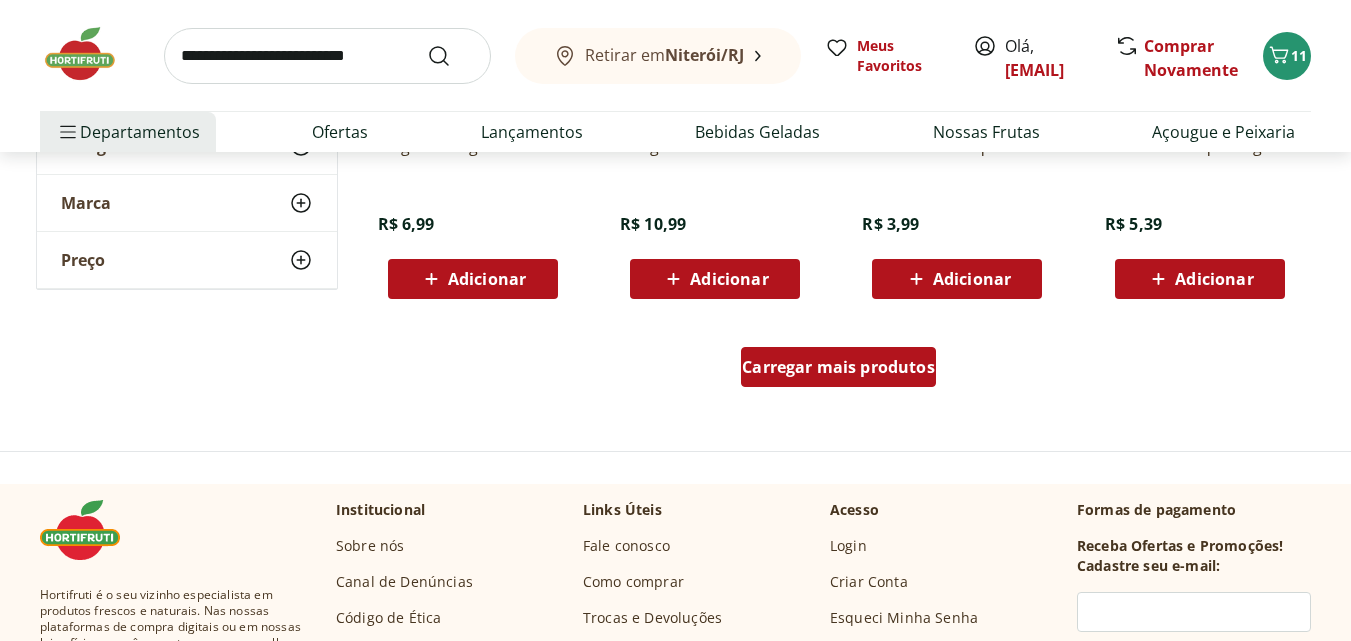 click on "Carregar mais produtos" at bounding box center (838, 367) 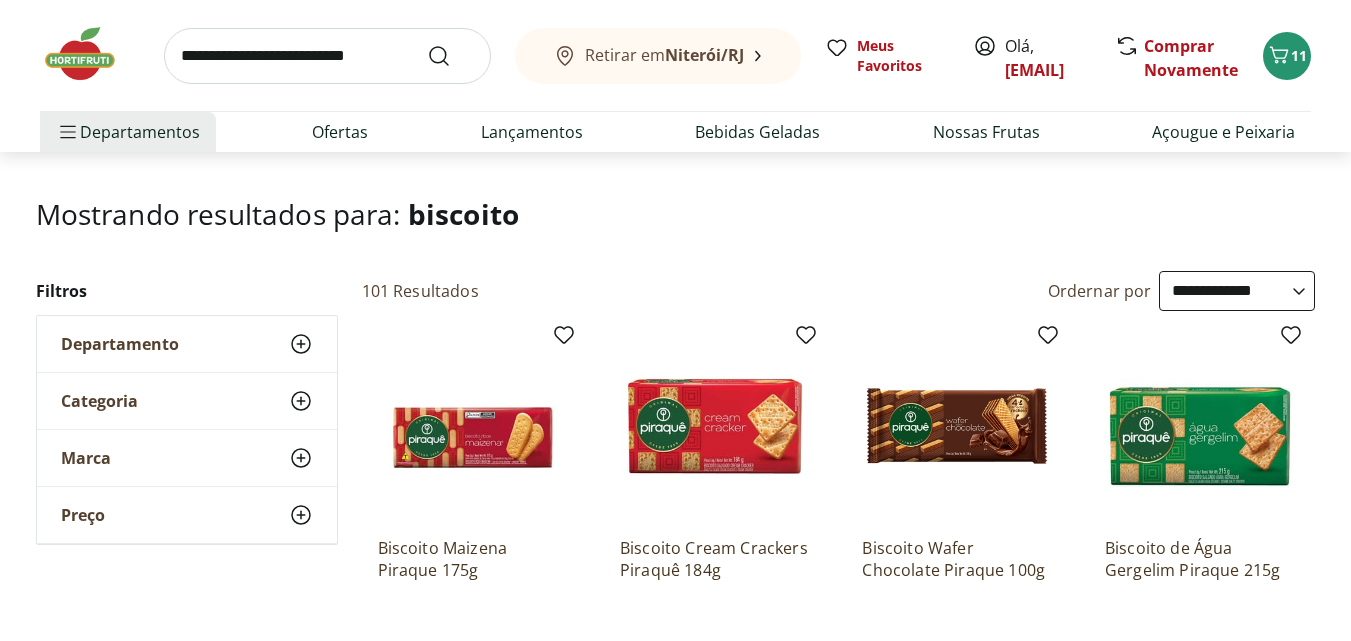 scroll, scrollTop: 0, scrollLeft: 0, axis: both 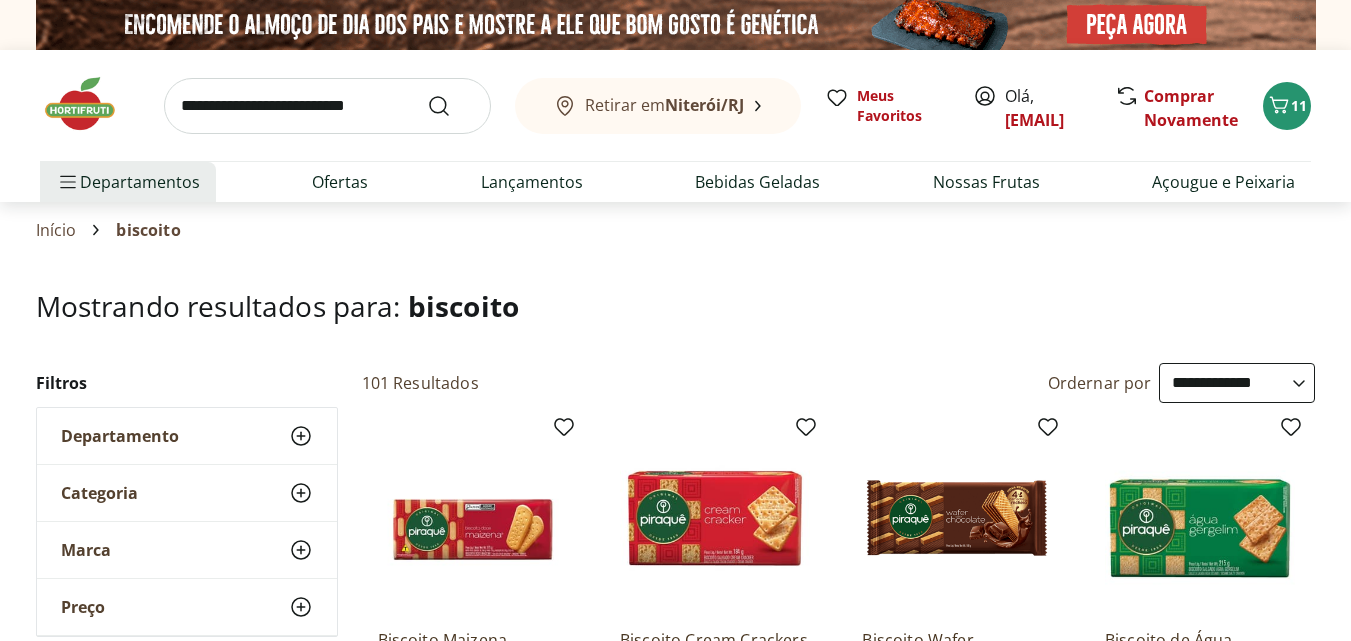 click on "**********" at bounding box center (1237, 383) 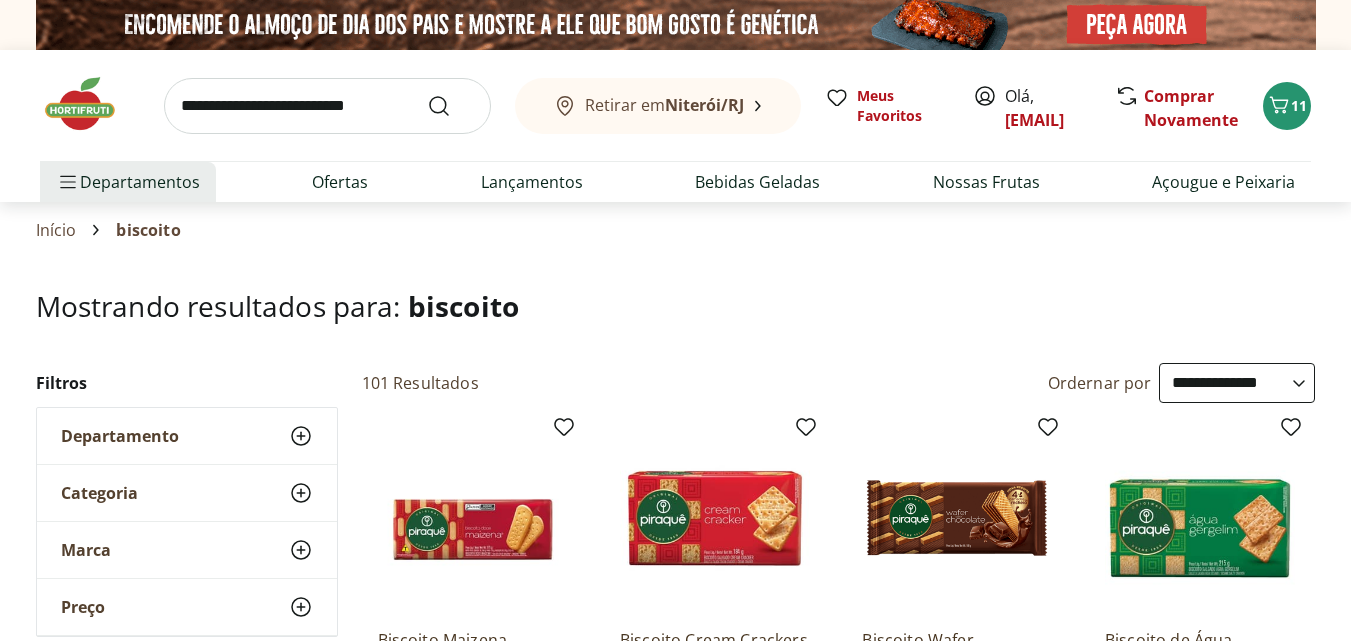 click on "**********" at bounding box center (1237, 383) 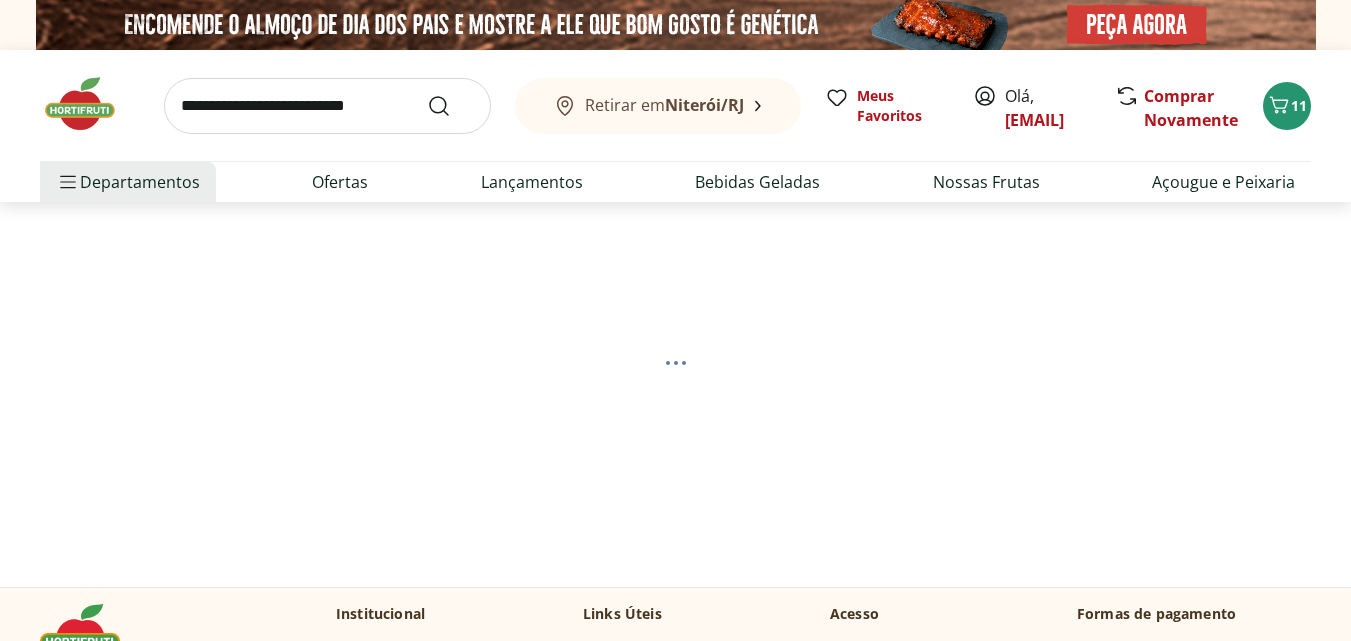 select on "*********" 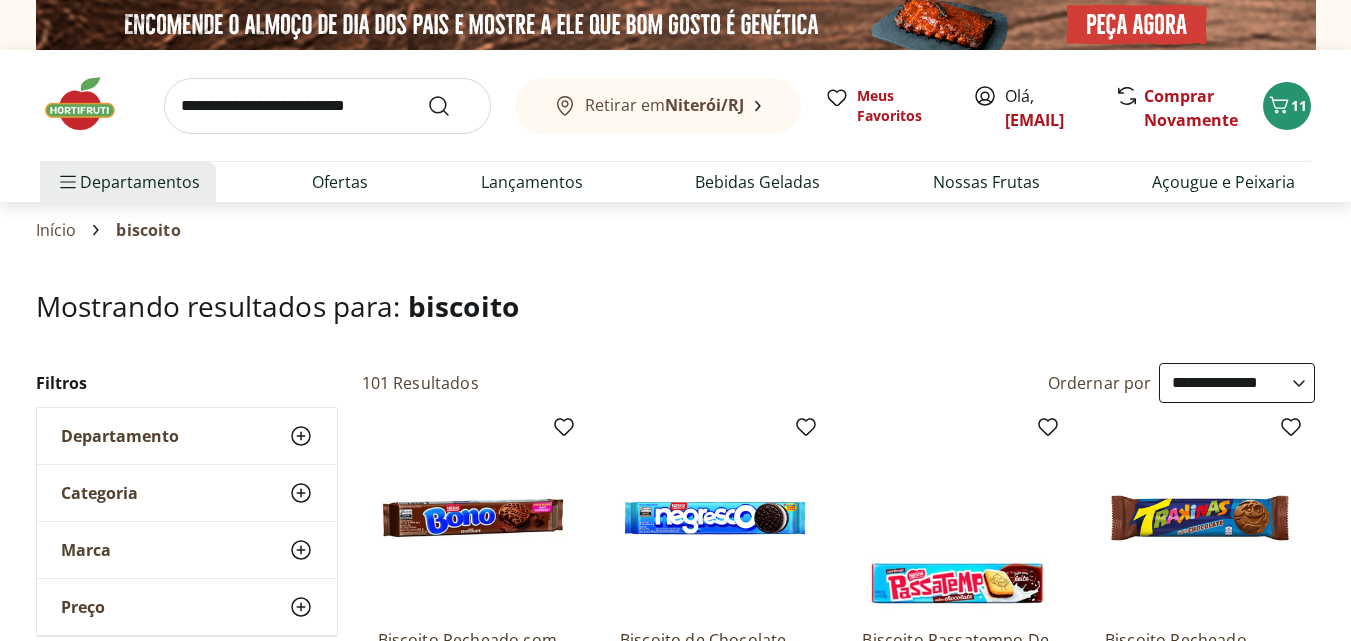type on "*" 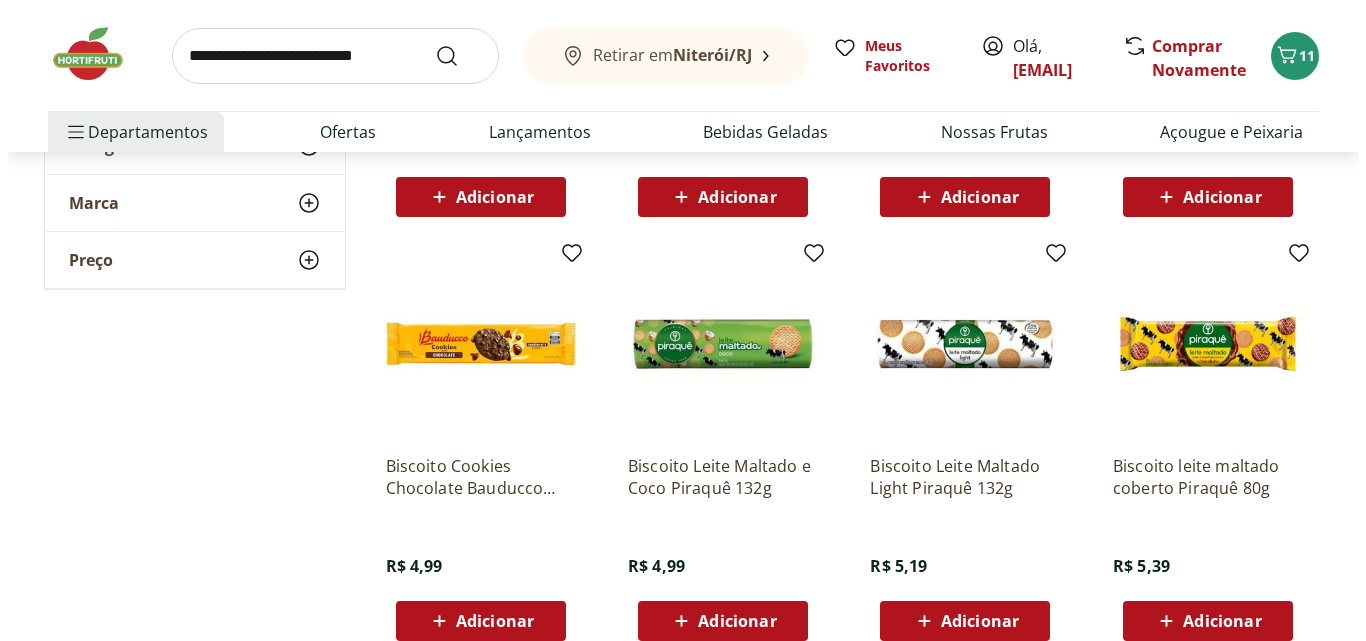 scroll, scrollTop: 2800, scrollLeft: 0, axis: vertical 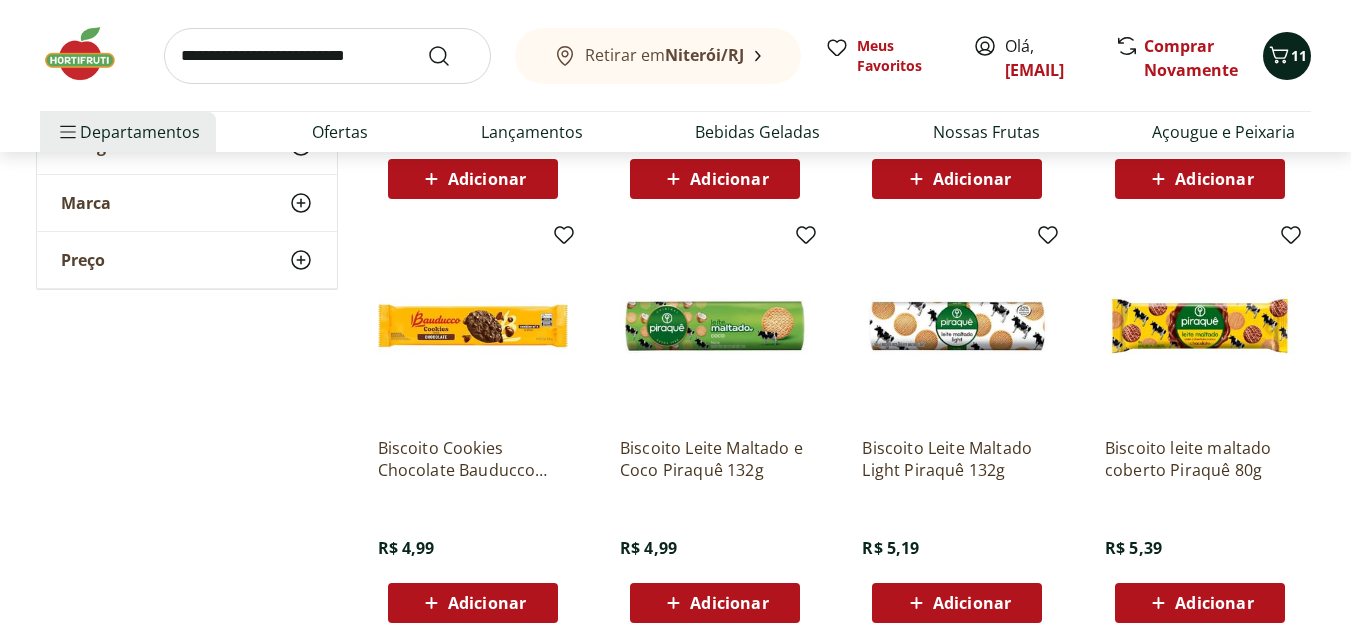click on "11" at bounding box center [1299, 55] 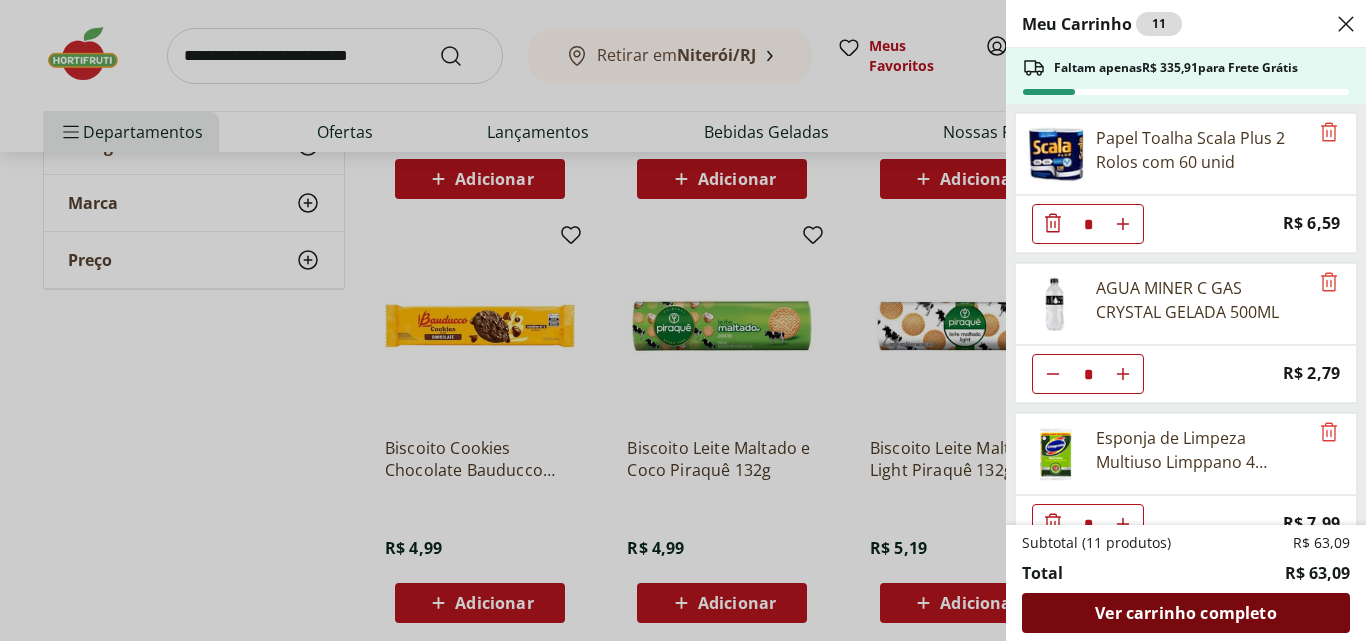 click on "Ver carrinho completo" at bounding box center [1185, 613] 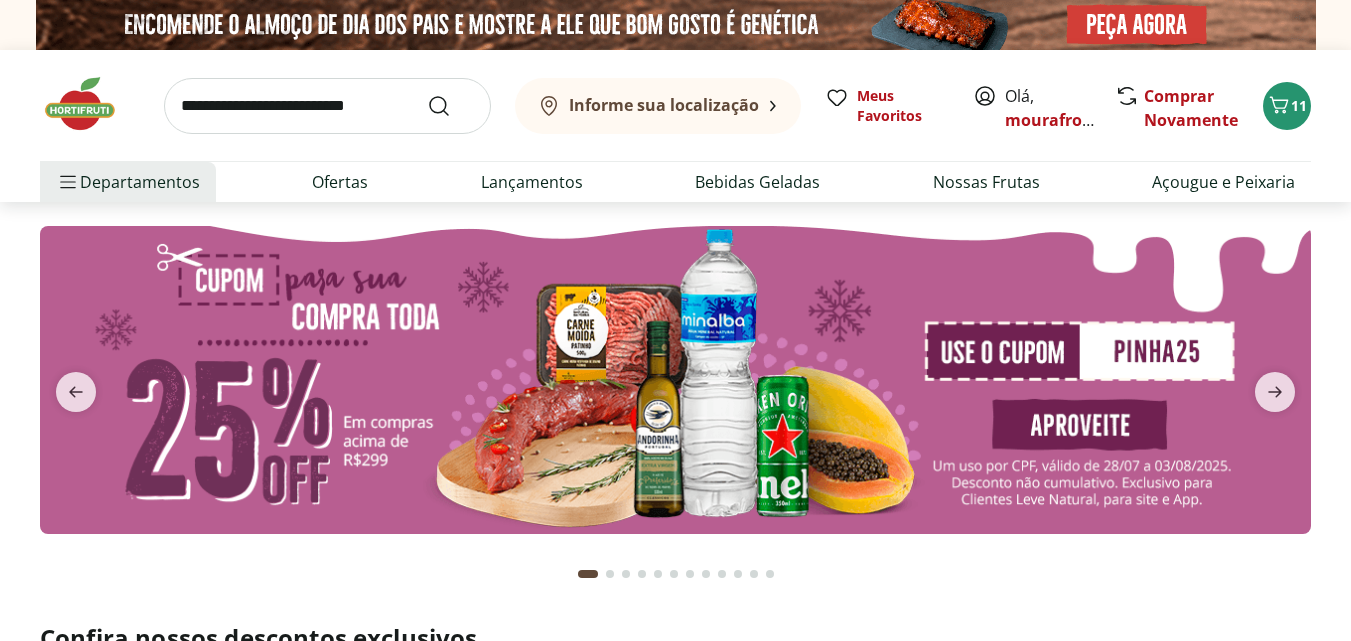 scroll, scrollTop: 0, scrollLeft: 0, axis: both 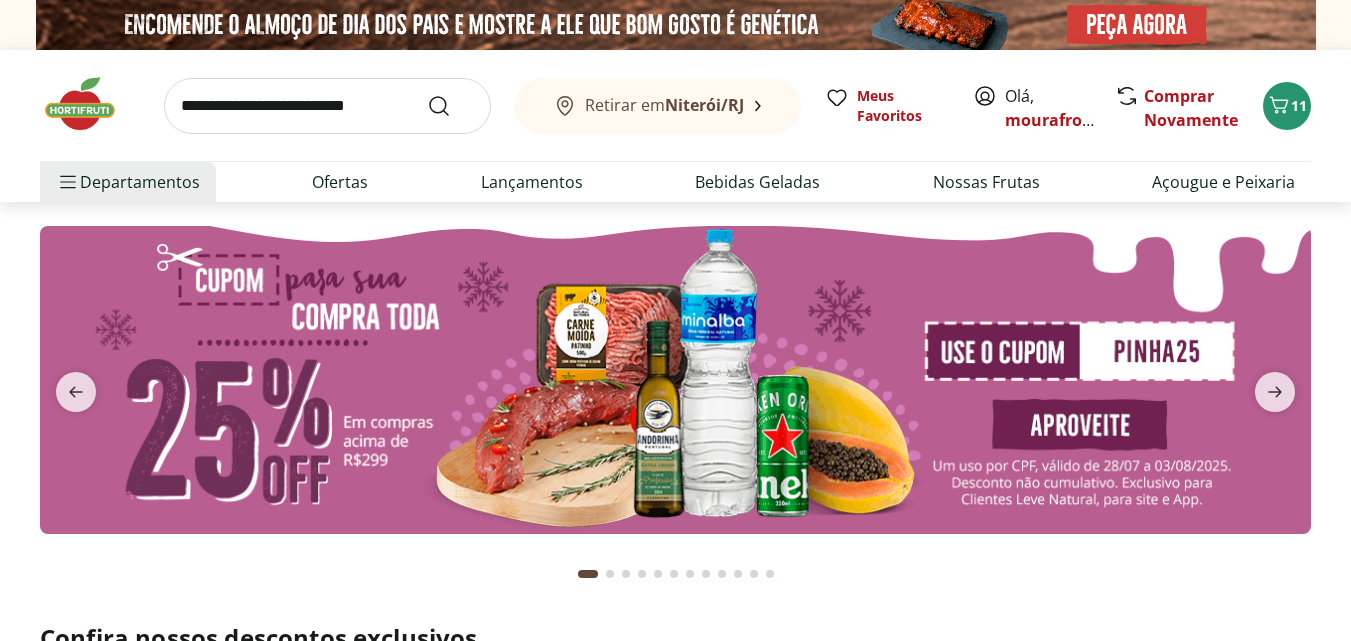 click at bounding box center [327, 106] 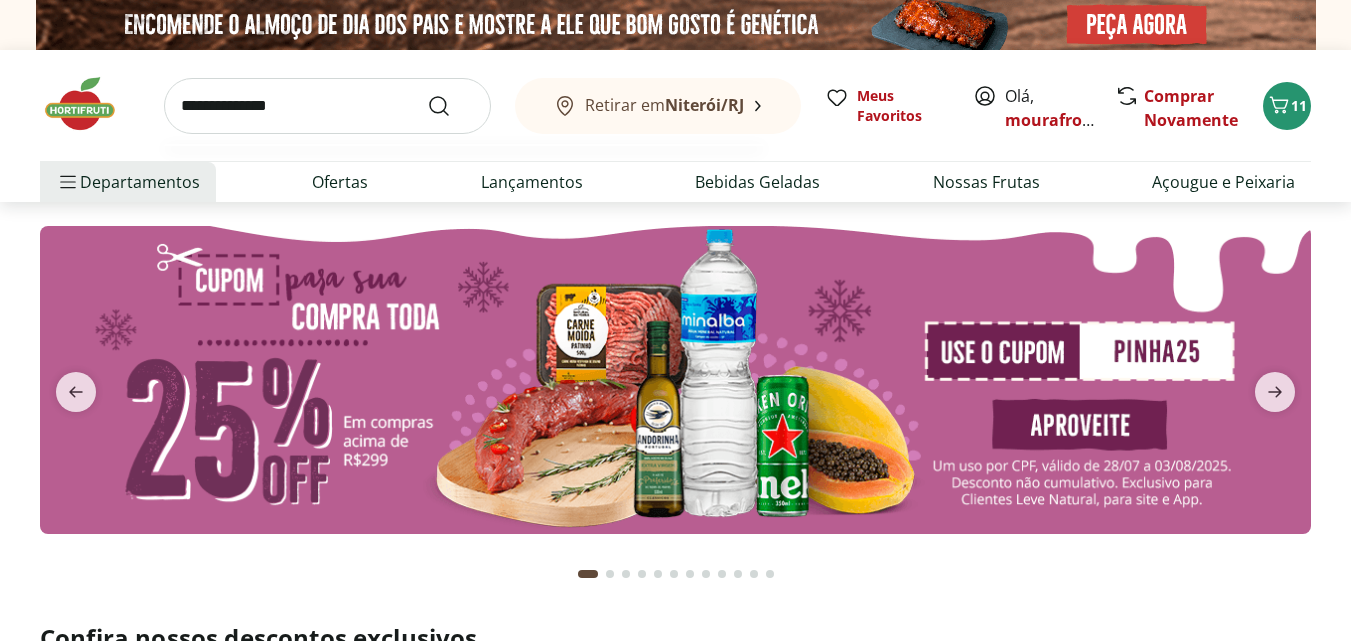 type on "**********" 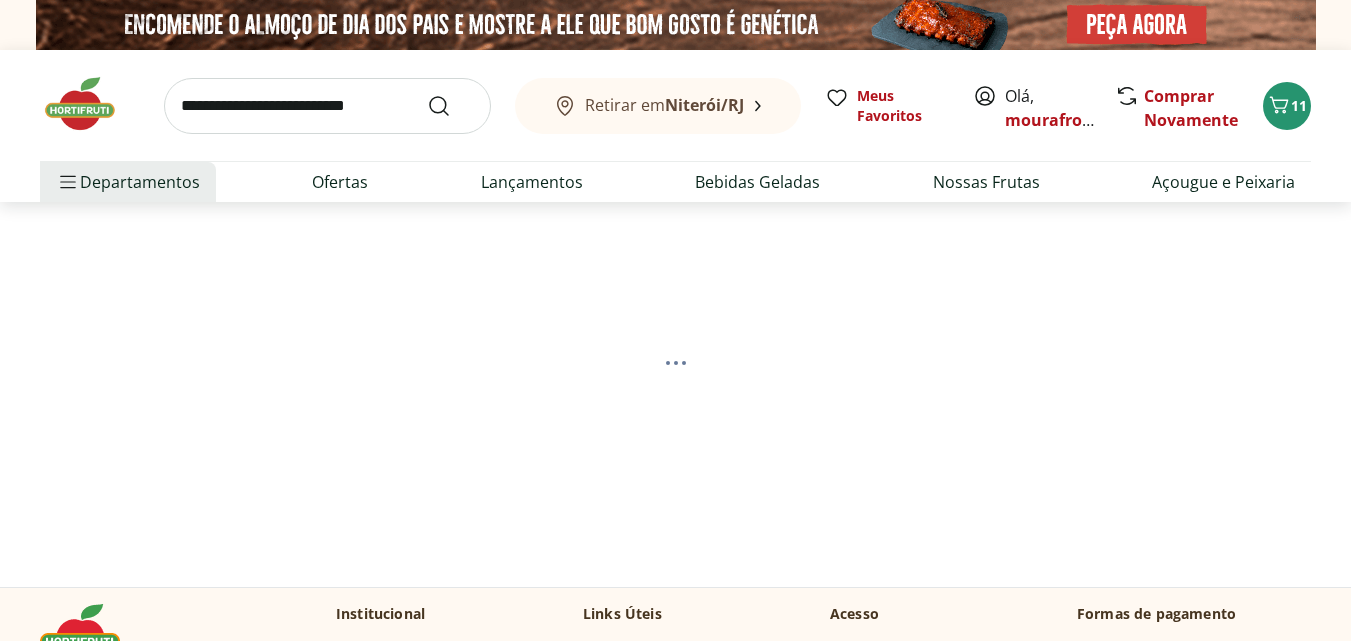 select on "**********" 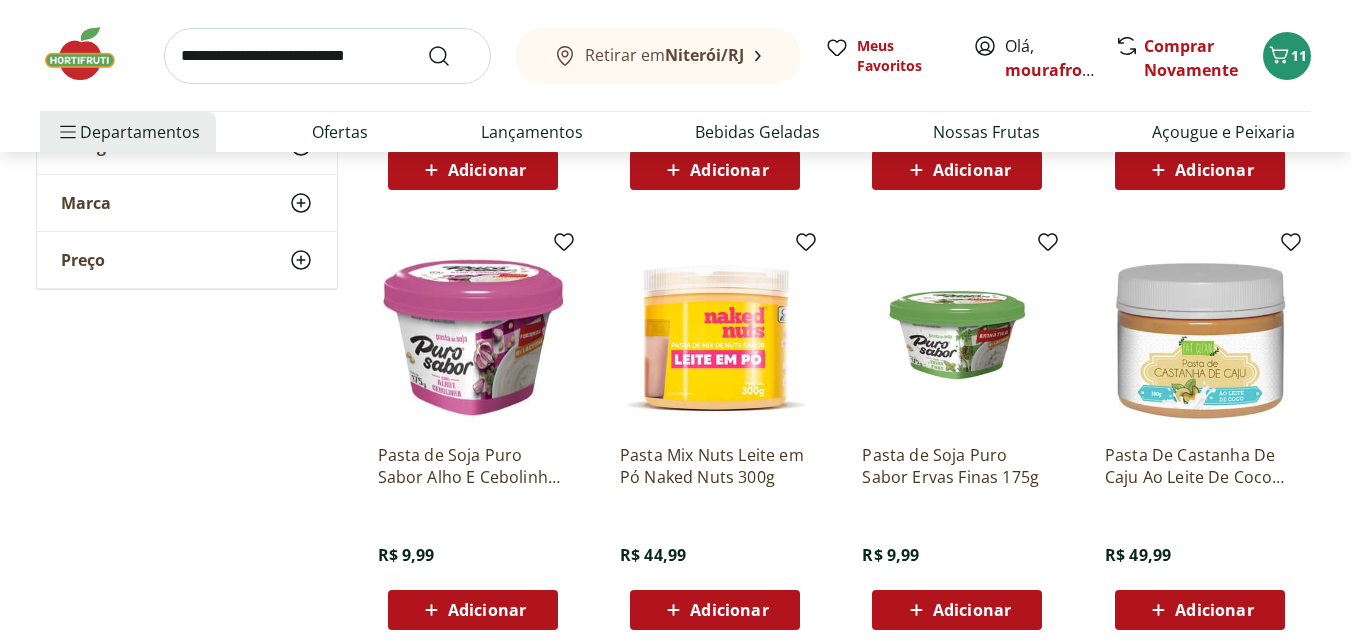 scroll, scrollTop: 700, scrollLeft: 0, axis: vertical 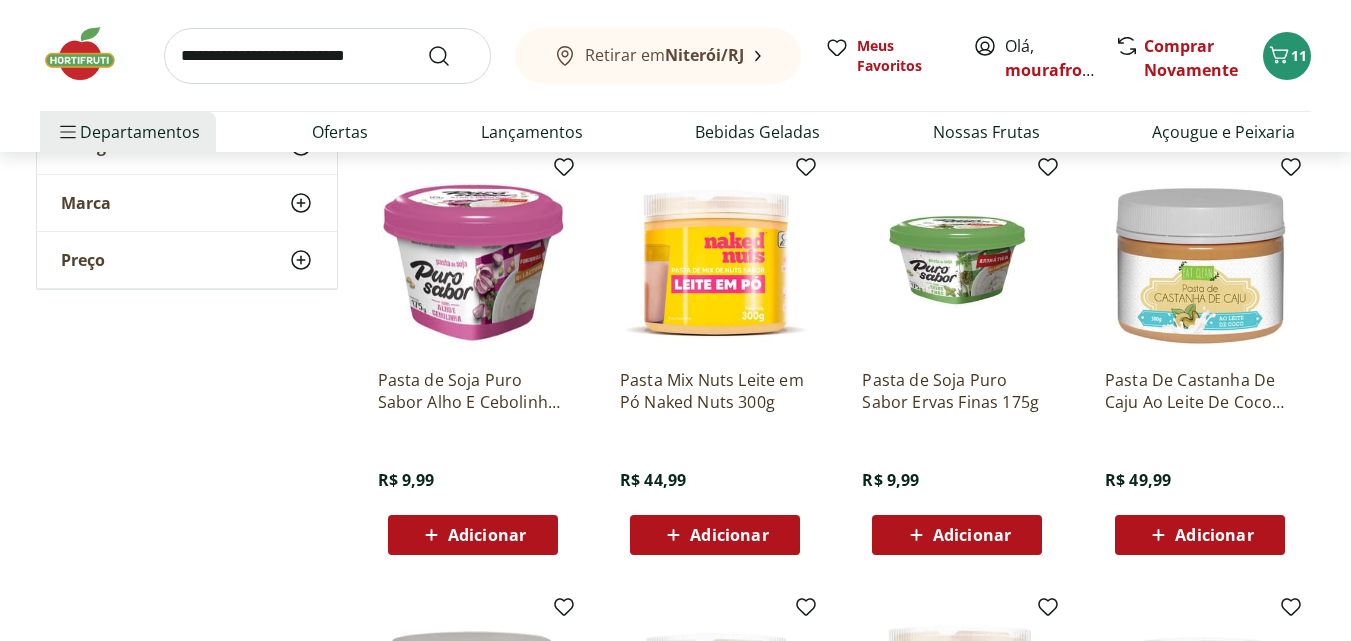 click at bounding box center (327, 56) 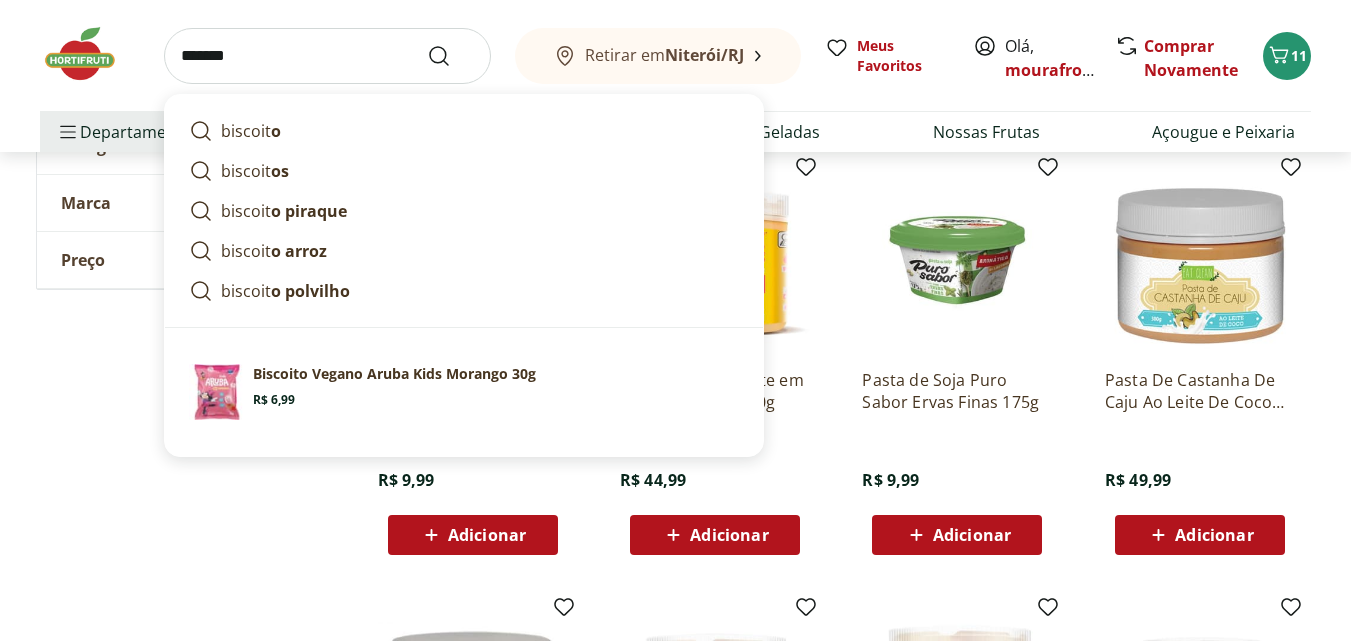 type on "*******" 